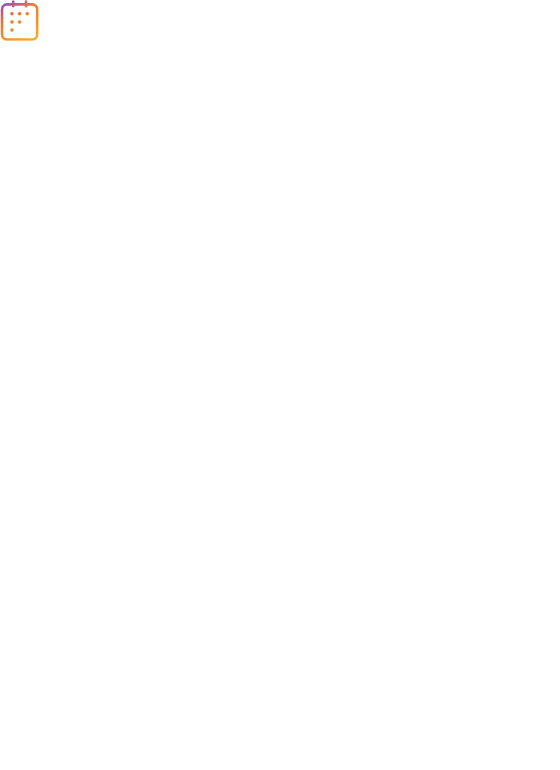 scroll, scrollTop: 0, scrollLeft: 0, axis: both 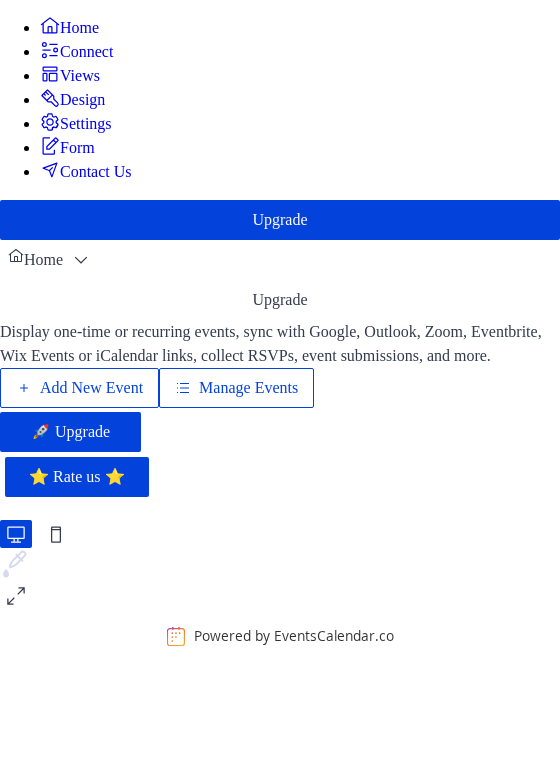 click on "Manage Events" at bounding box center [248, 388] 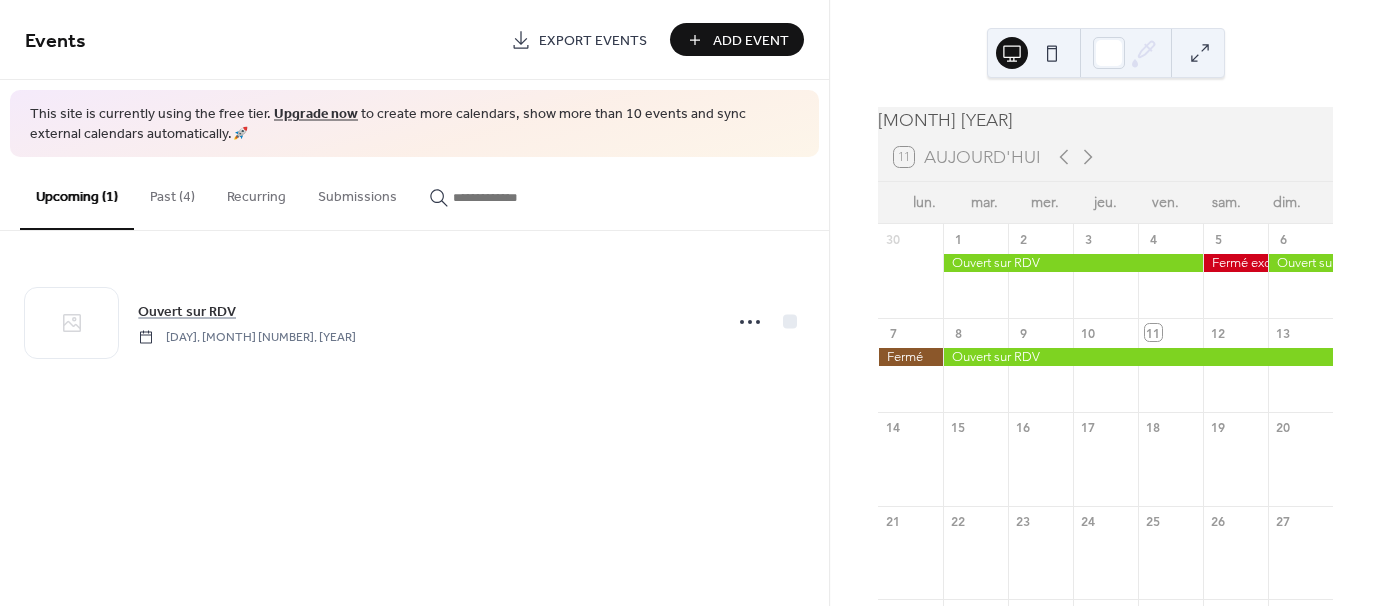 scroll, scrollTop: 0, scrollLeft: 0, axis: both 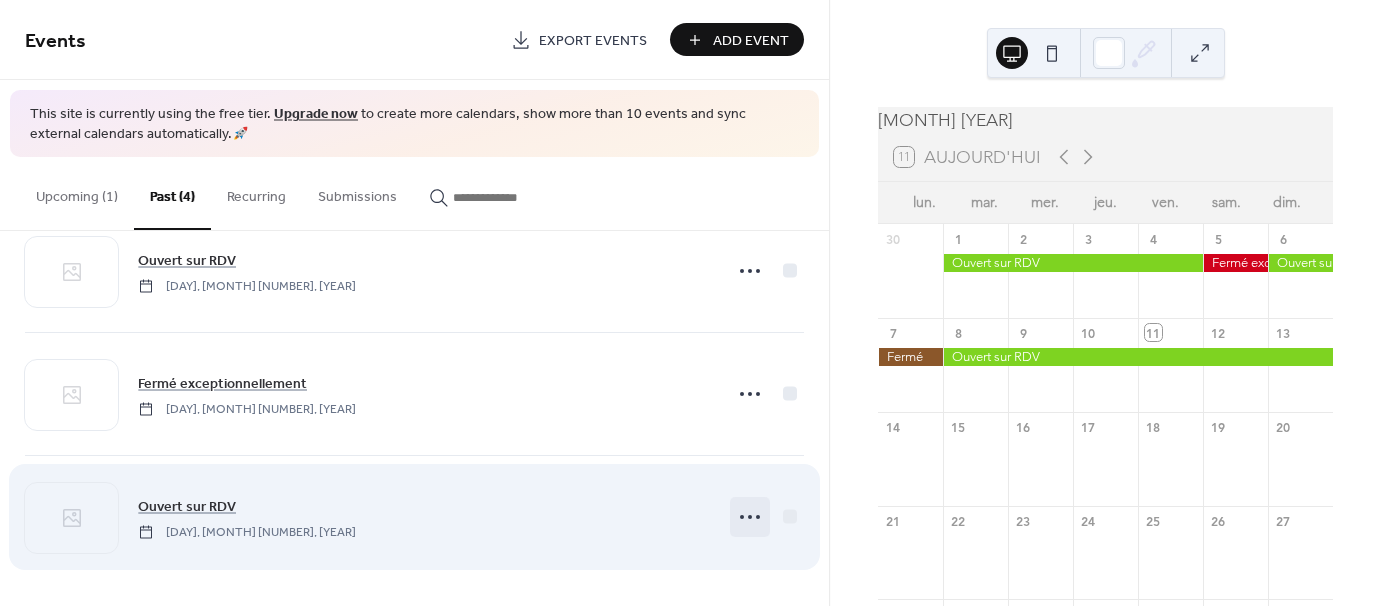 click 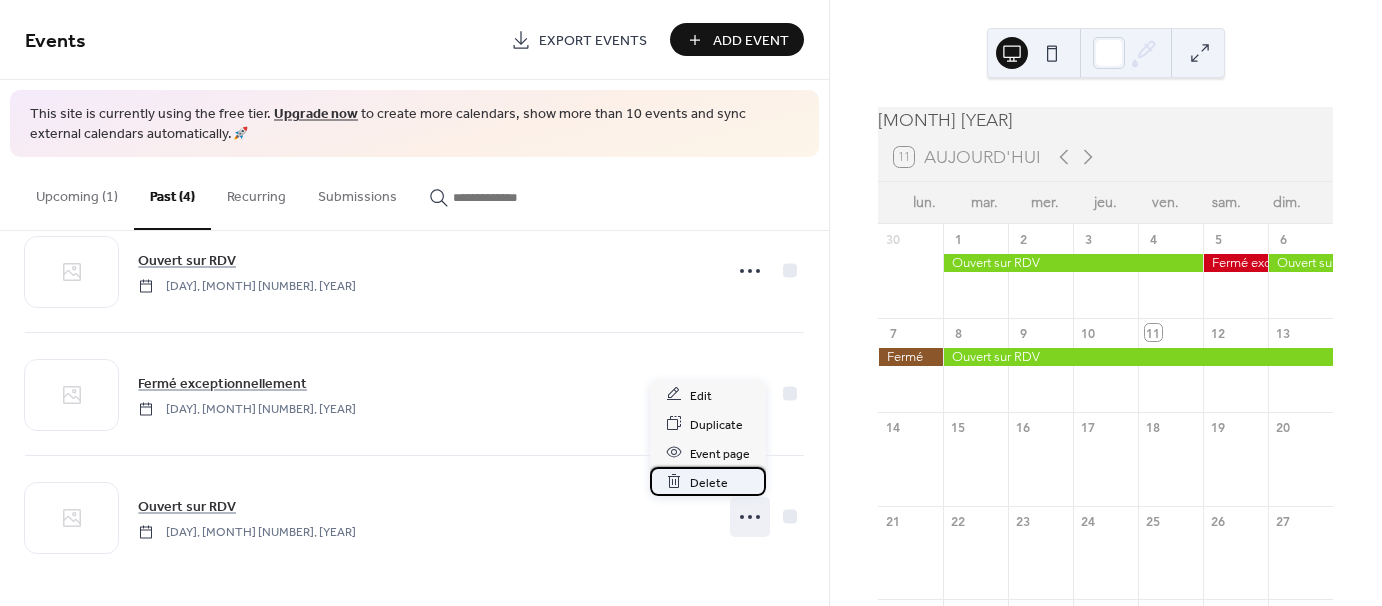 click on "Delete" at bounding box center [709, 482] 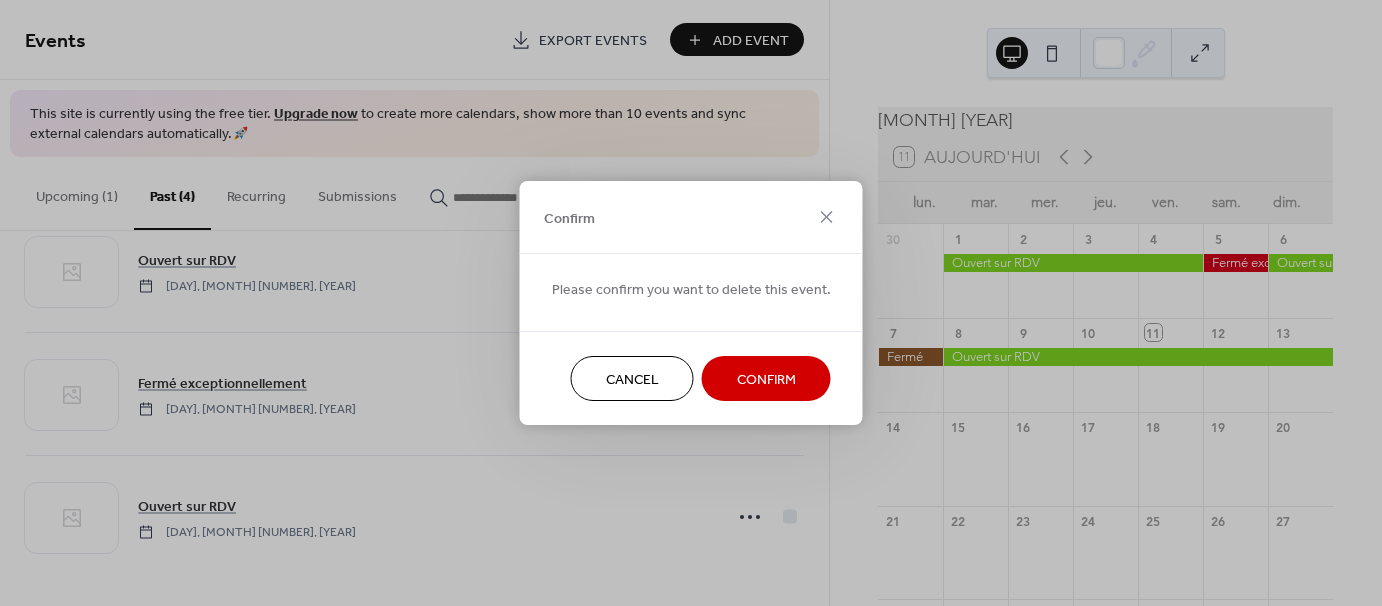 click on "Confirm" at bounding box center [766, 380] 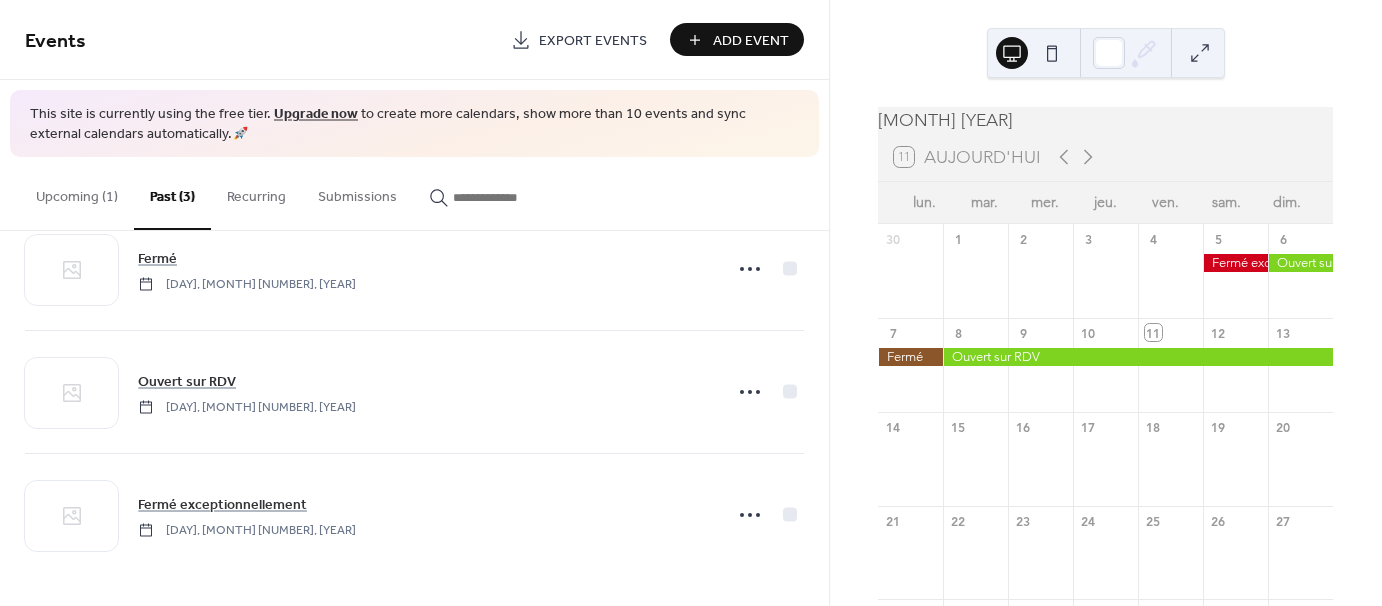 scroll, scrollTop: 52, scrollLeft: 0, axis: vertical 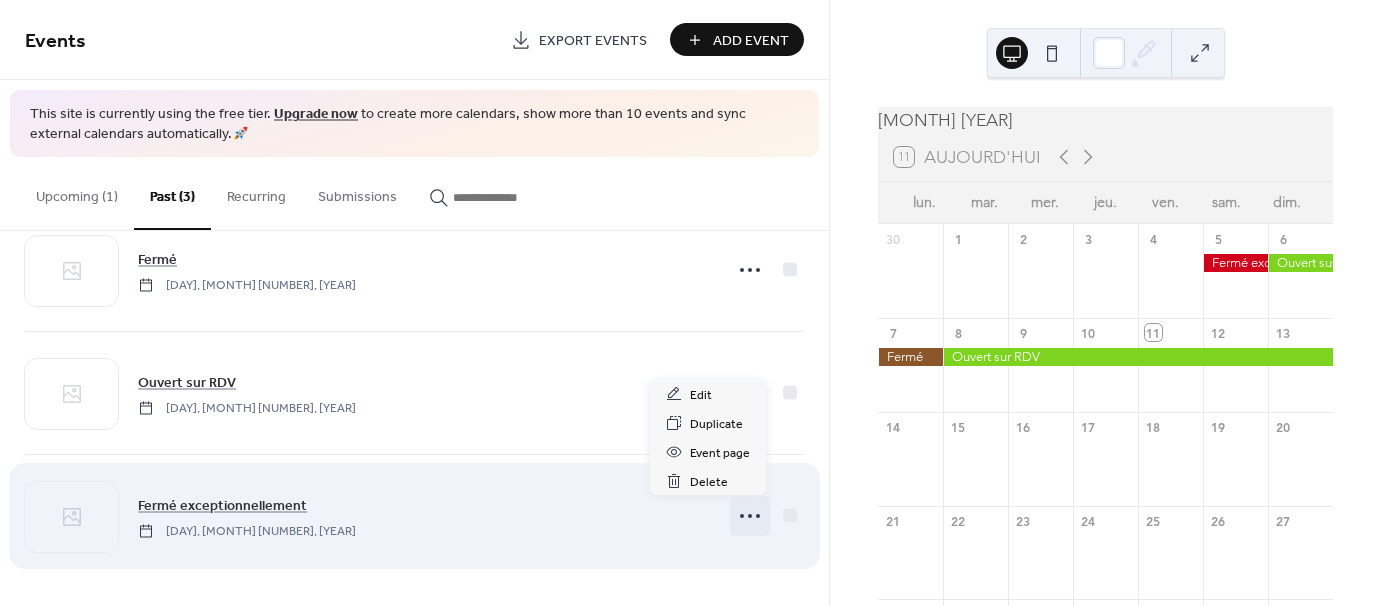click 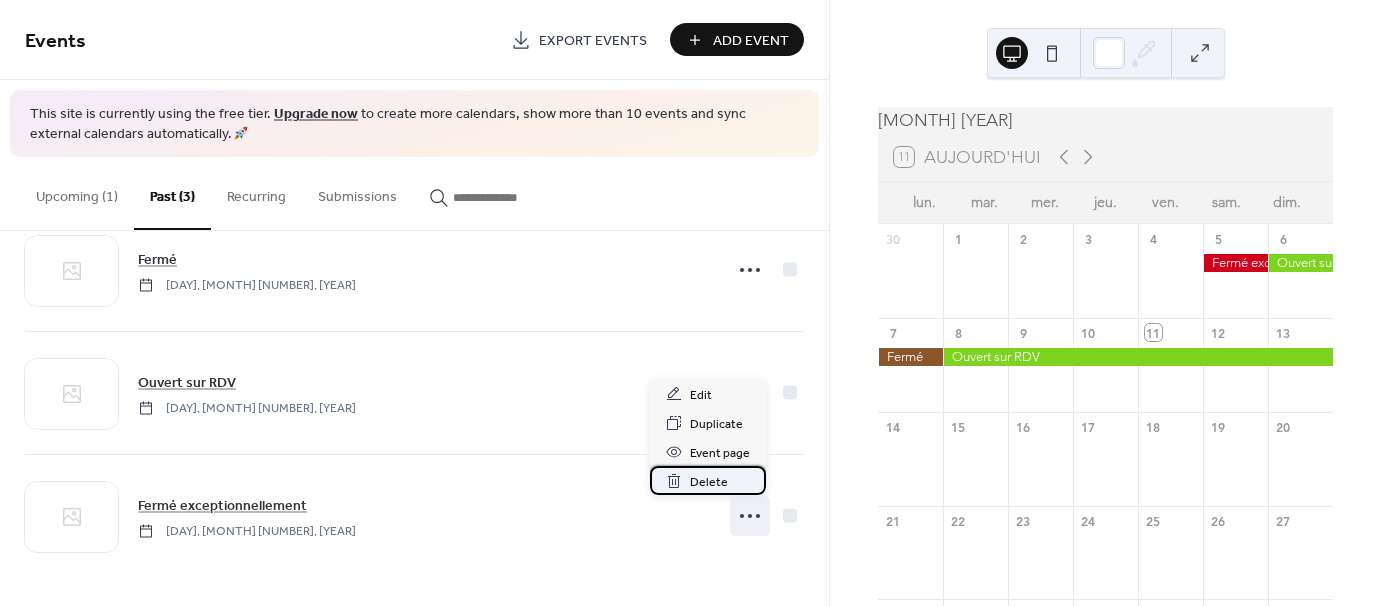 click on "Delete" at bounding box center [709, 482] 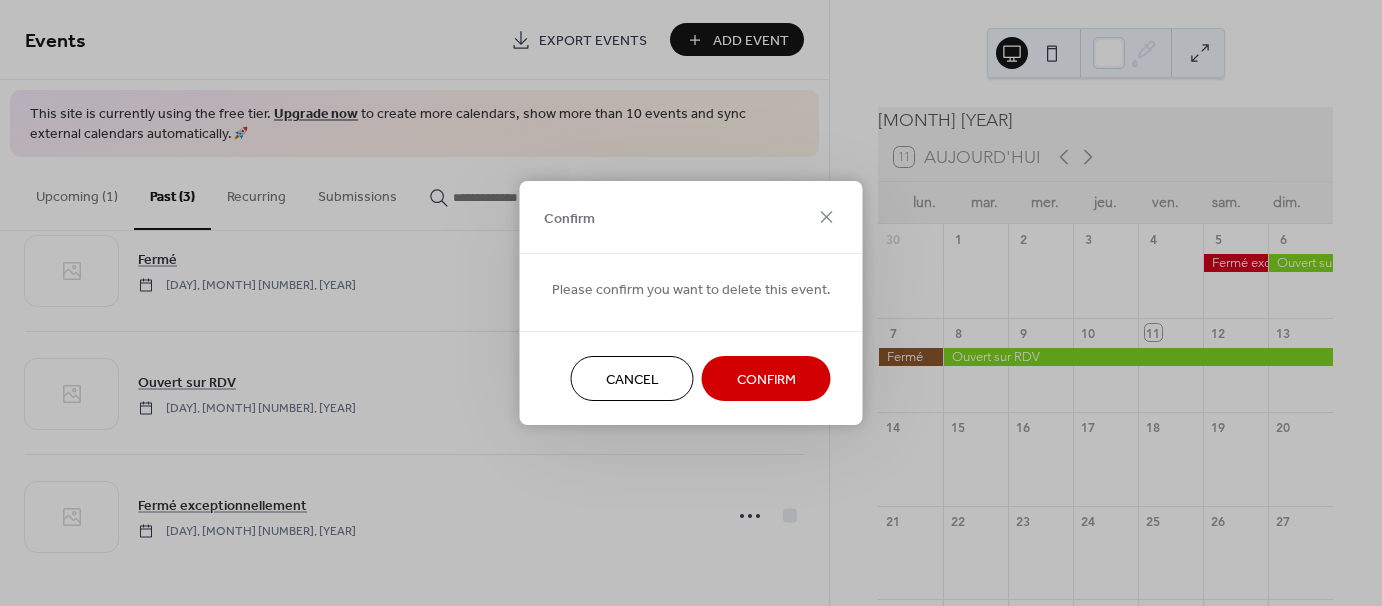 click on "Confirm" at bounding box center (766, 380) 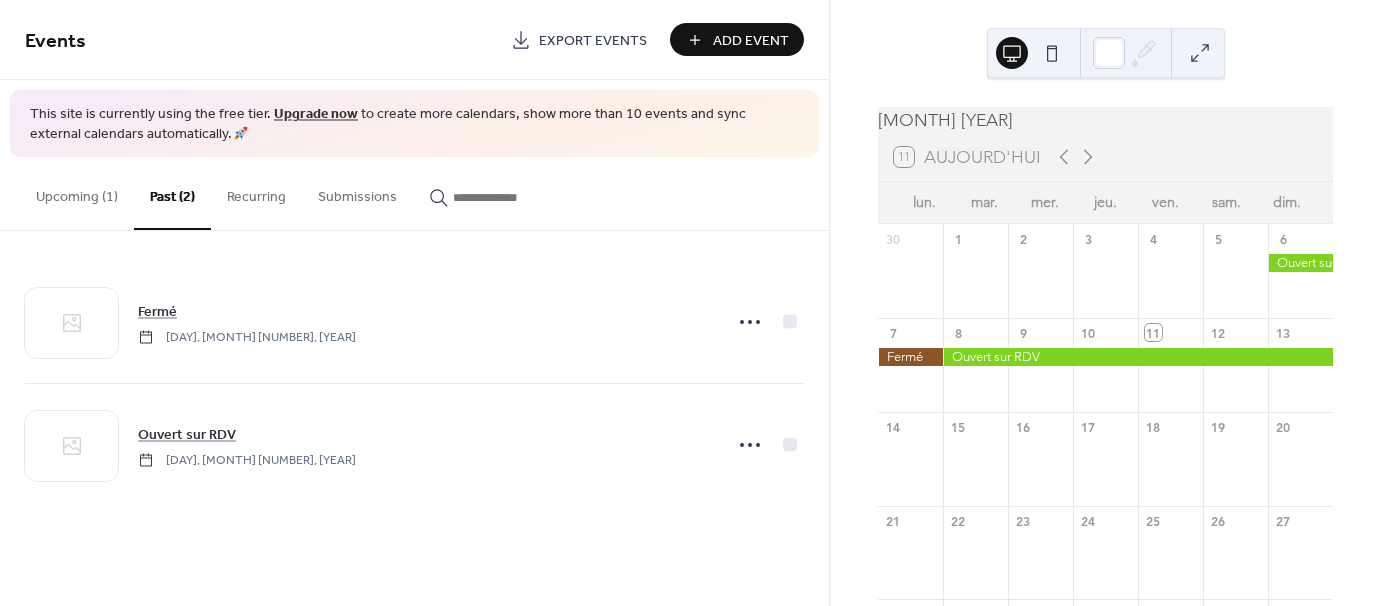 scroll, scrollTop: 0, scrollLeft: 0, axis: both 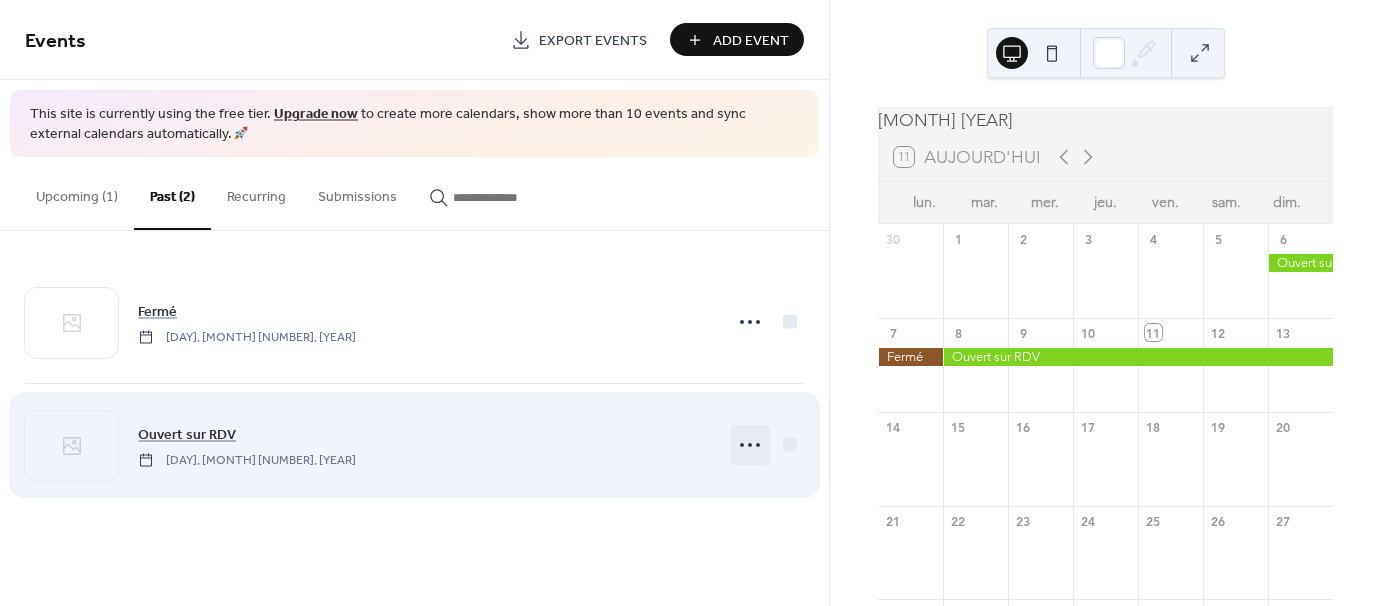 click 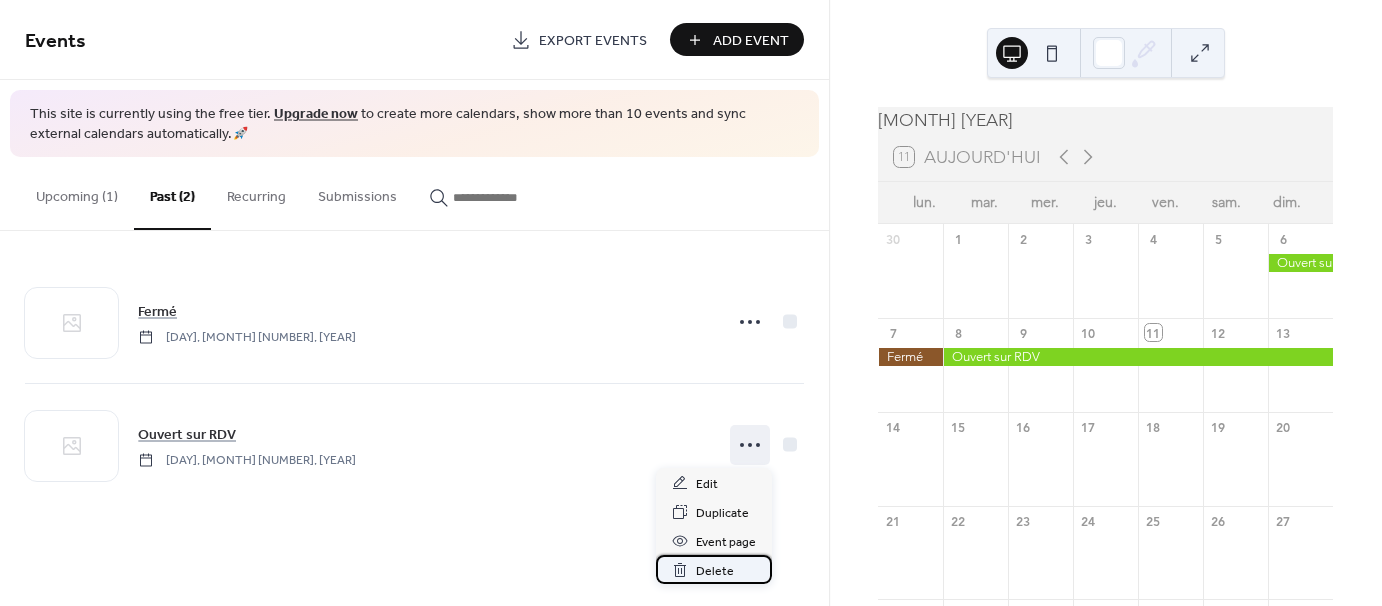 click on "Delete" at bounding box center (715, 571) 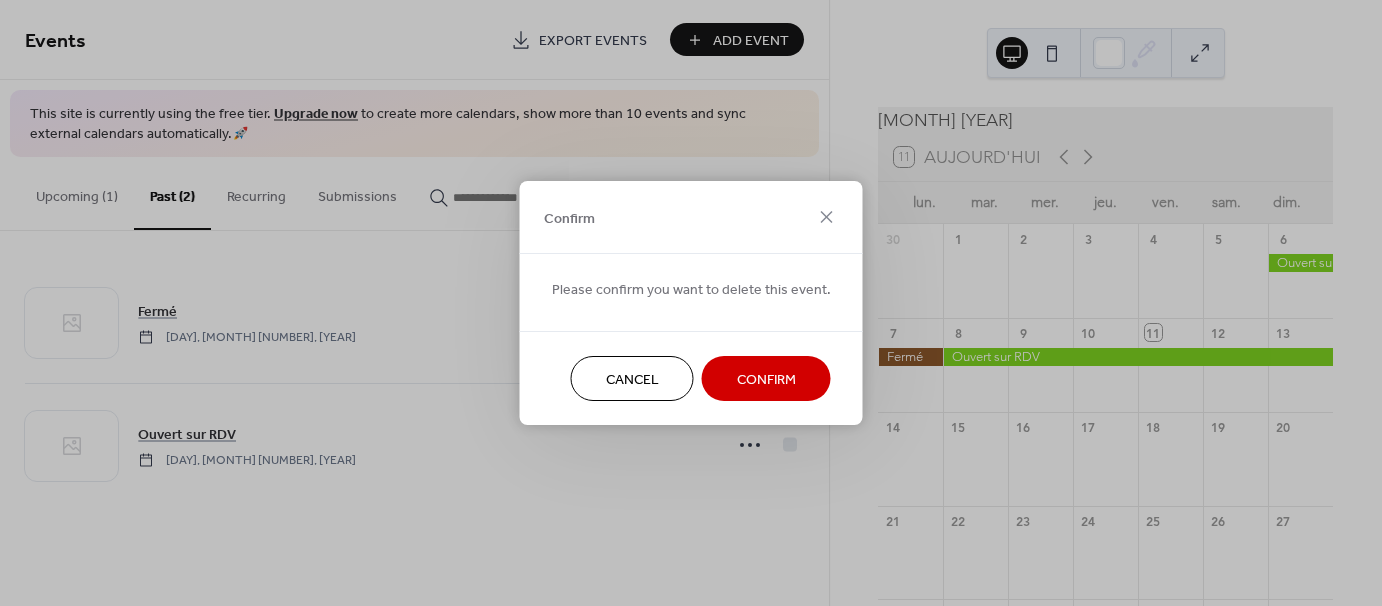 click on "Confirm" at bounding box center (766, 380) 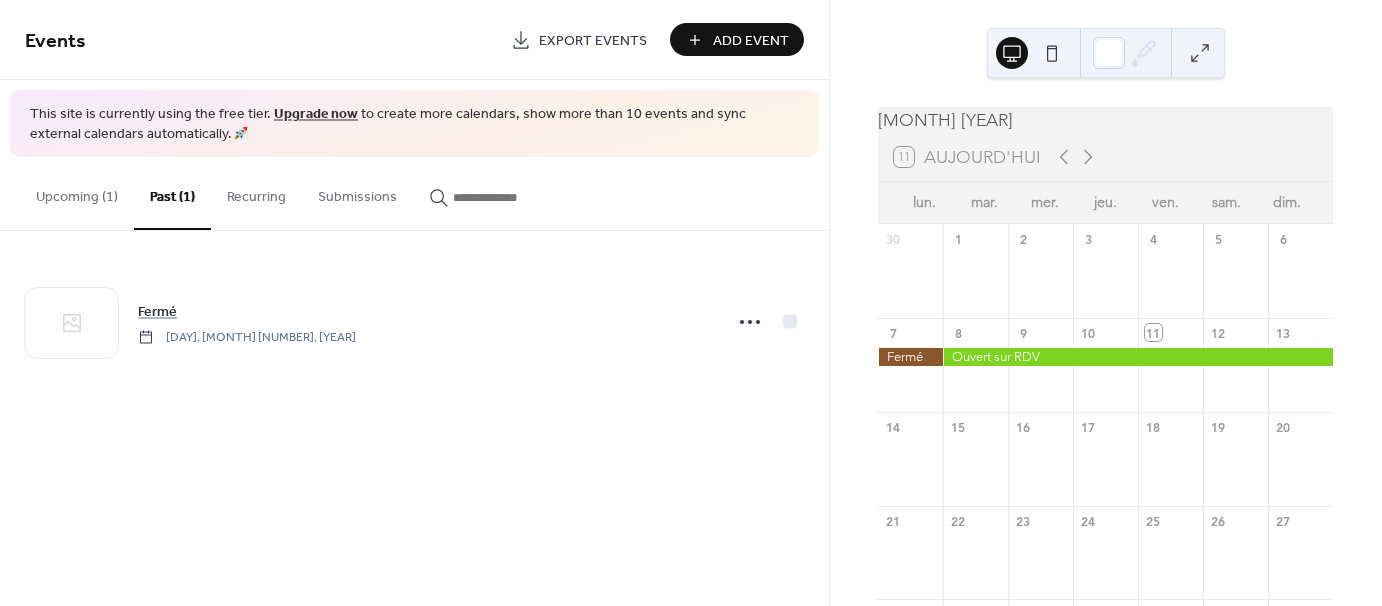 click on "Add Event" at bounding box center [751, 41] 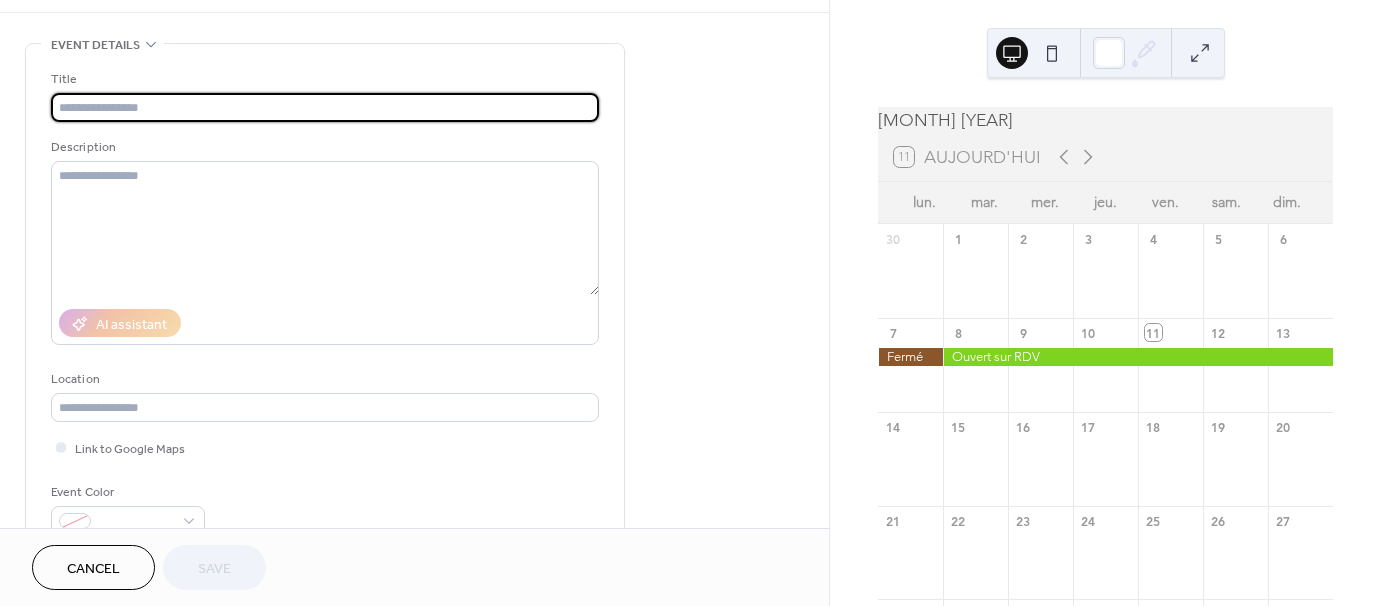 scroll, scrollTop: 0, scrollLeft: 0, axis: both 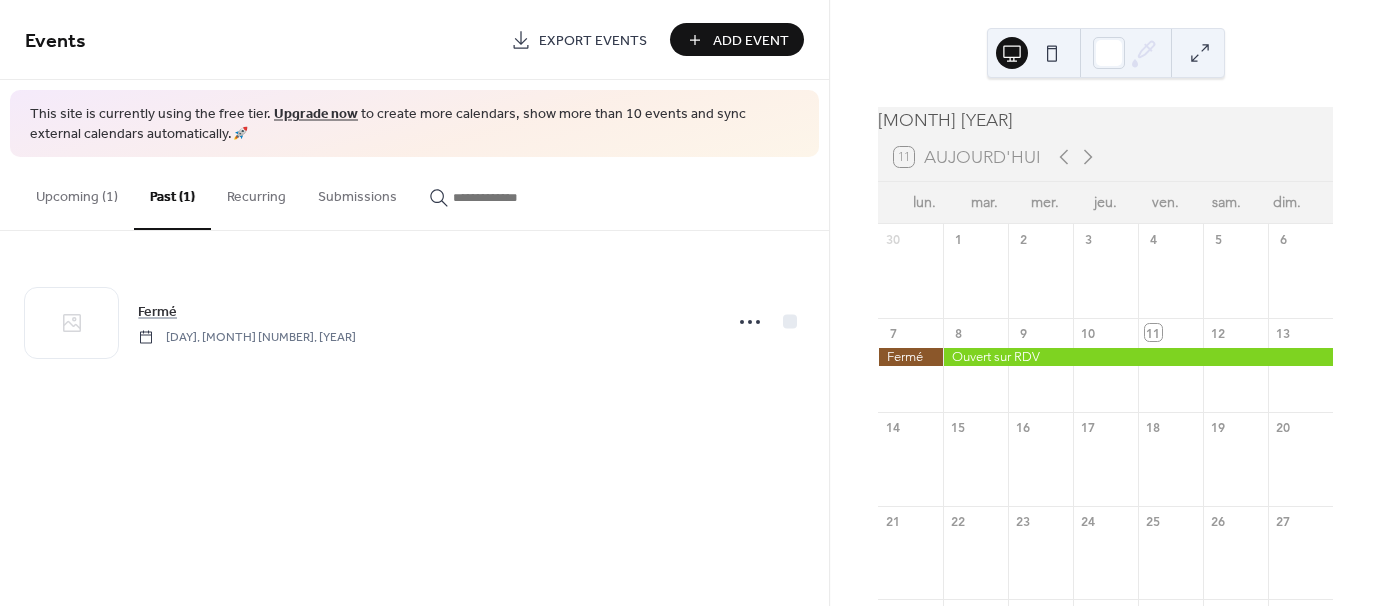 click on "Upcoming  (1)" at bounding box center (77, 192) 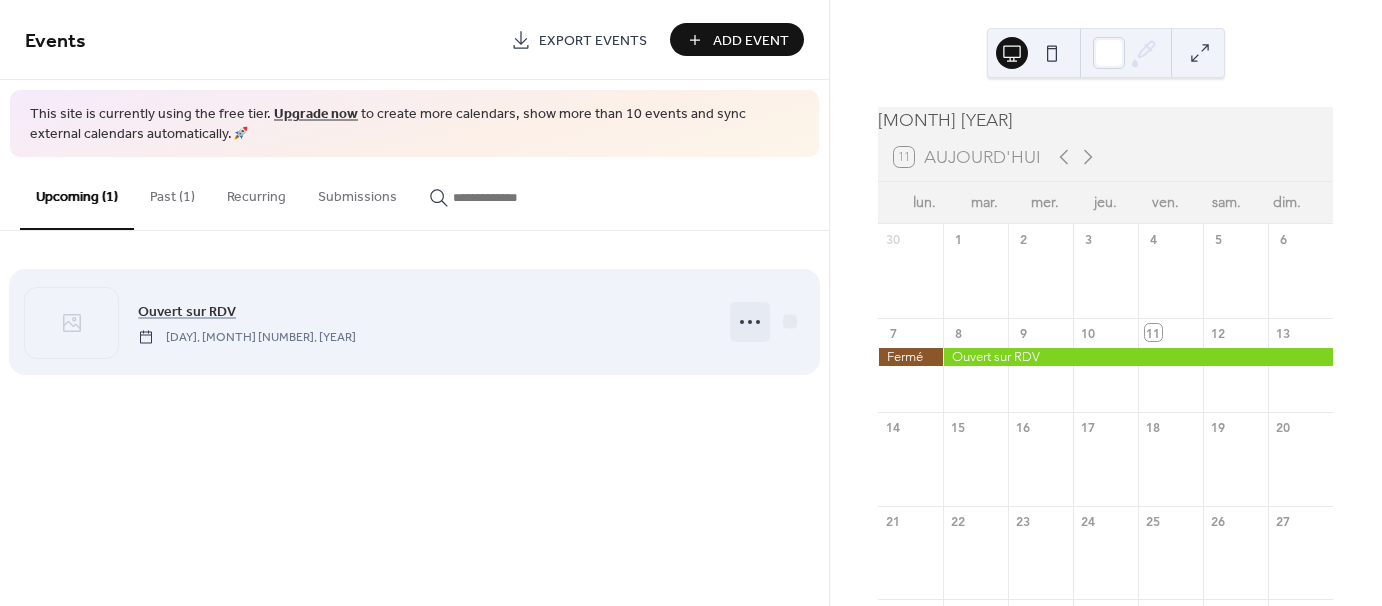 click 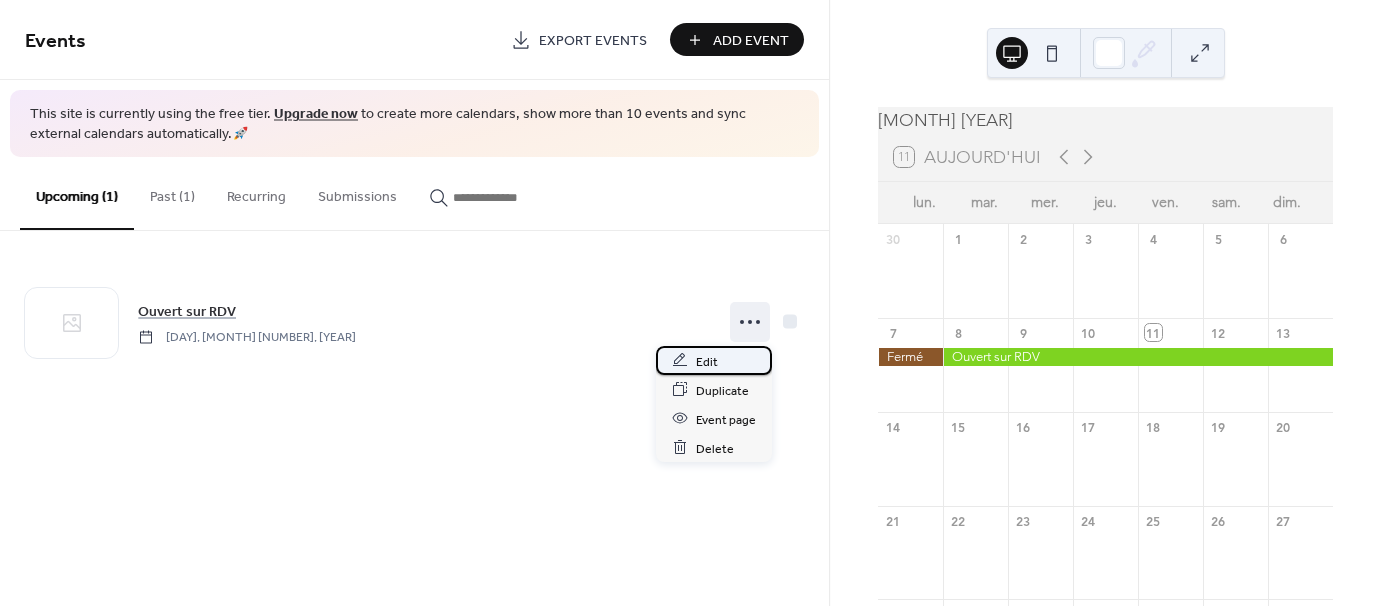 click on "Edit" at bounding box center (707, 361) 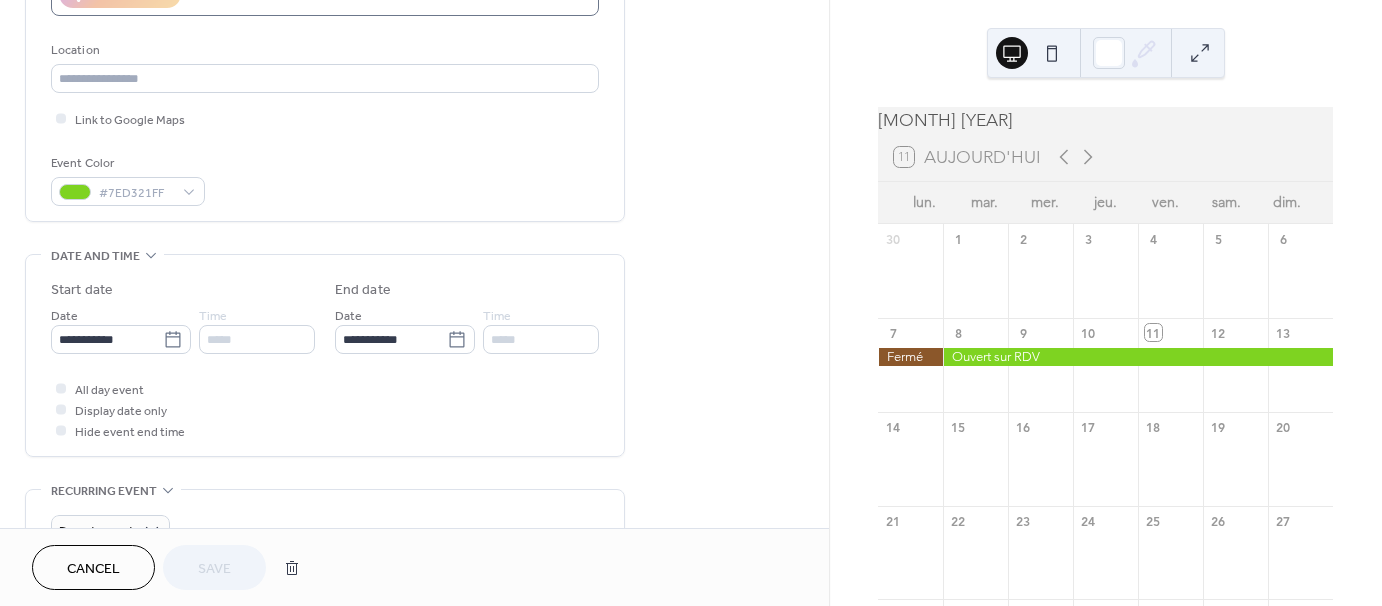 scroll, scrollTop: 400, scrollLeft: 0, axis: vertical 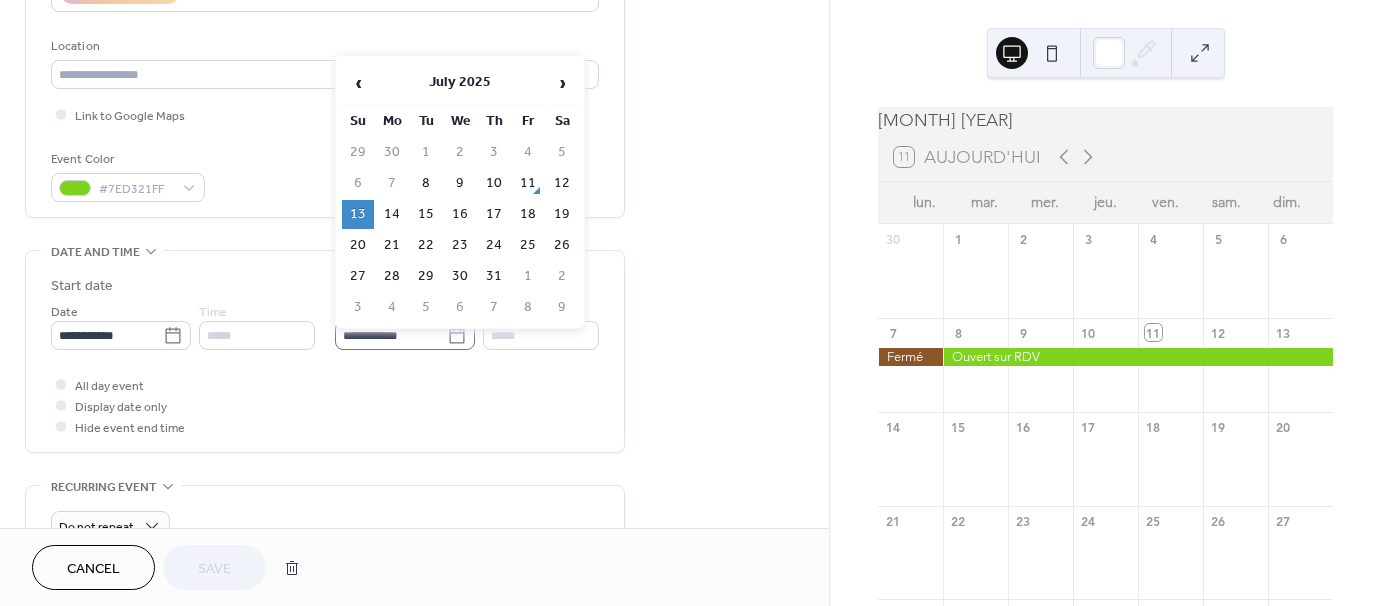 click 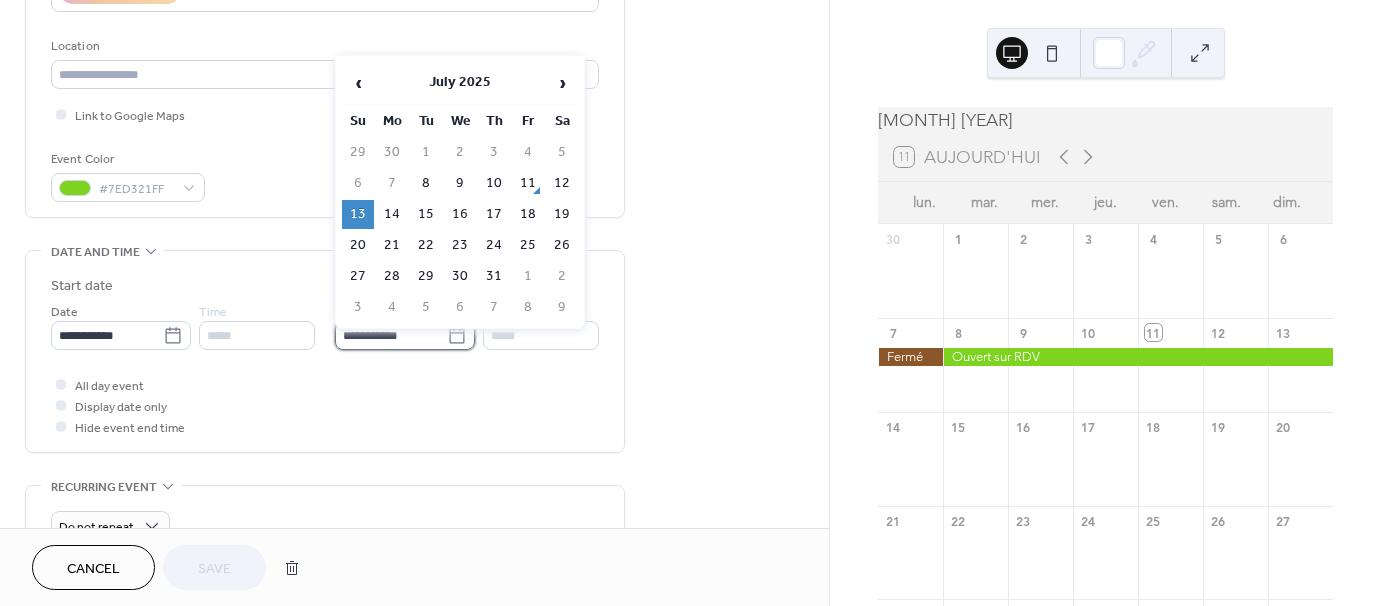 click on "**********" at bounding box center (391, 335) 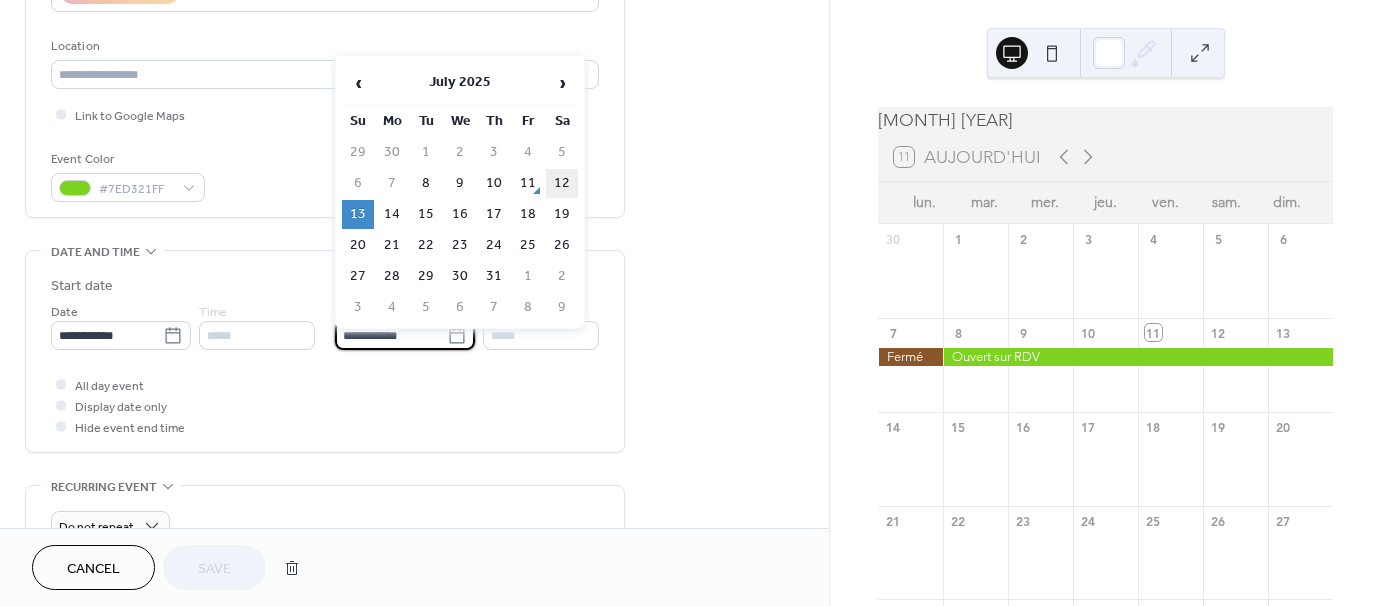 click on "12" at bounding box center (562, 183) 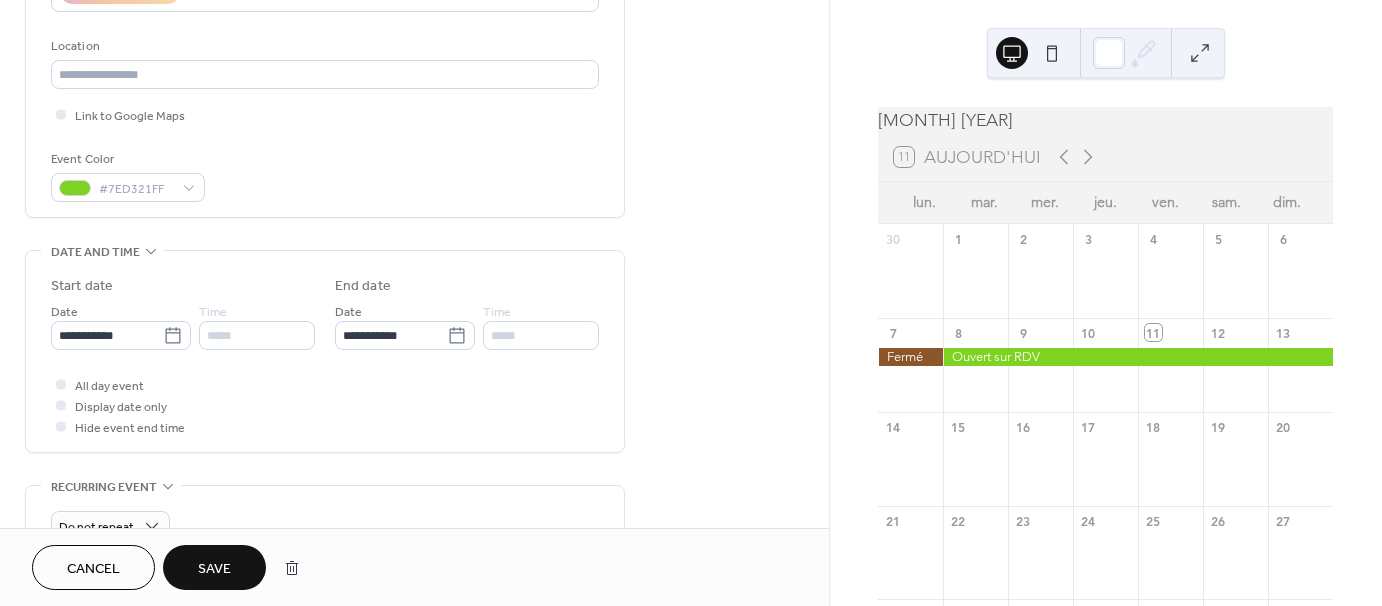 click on "Save" at bounding box center (214, 569) 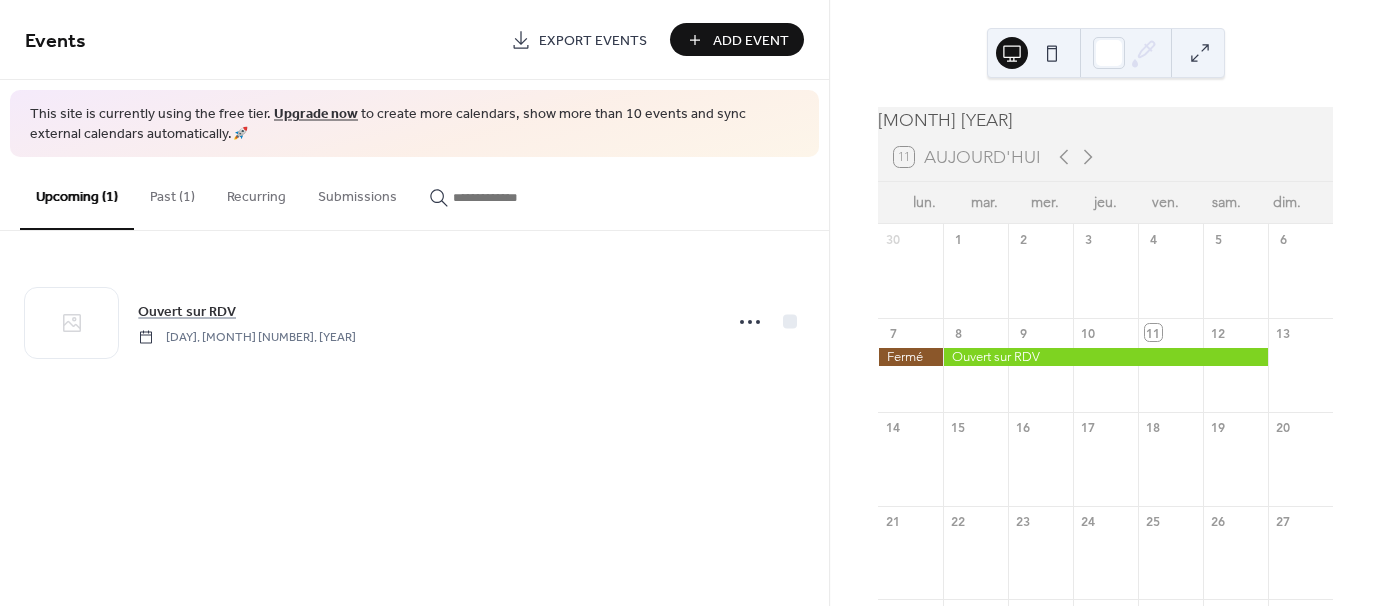click on "Add Event" at bounding box center (751, 41) 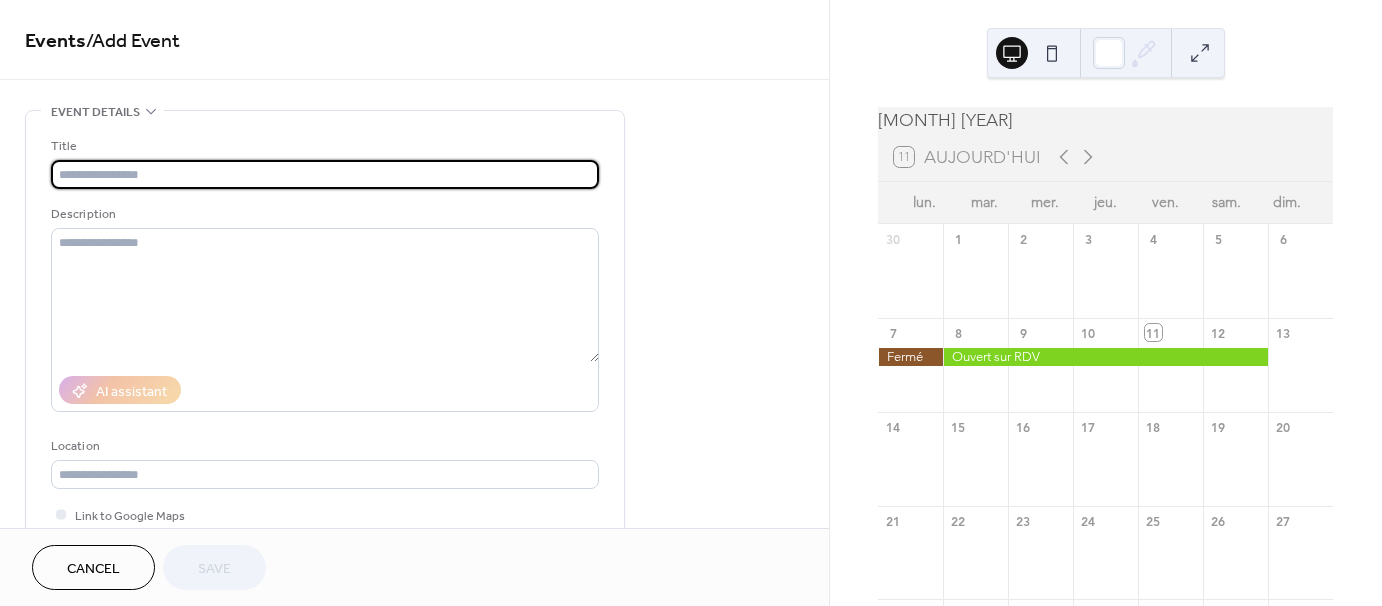 click at bounding box center (325, 174) 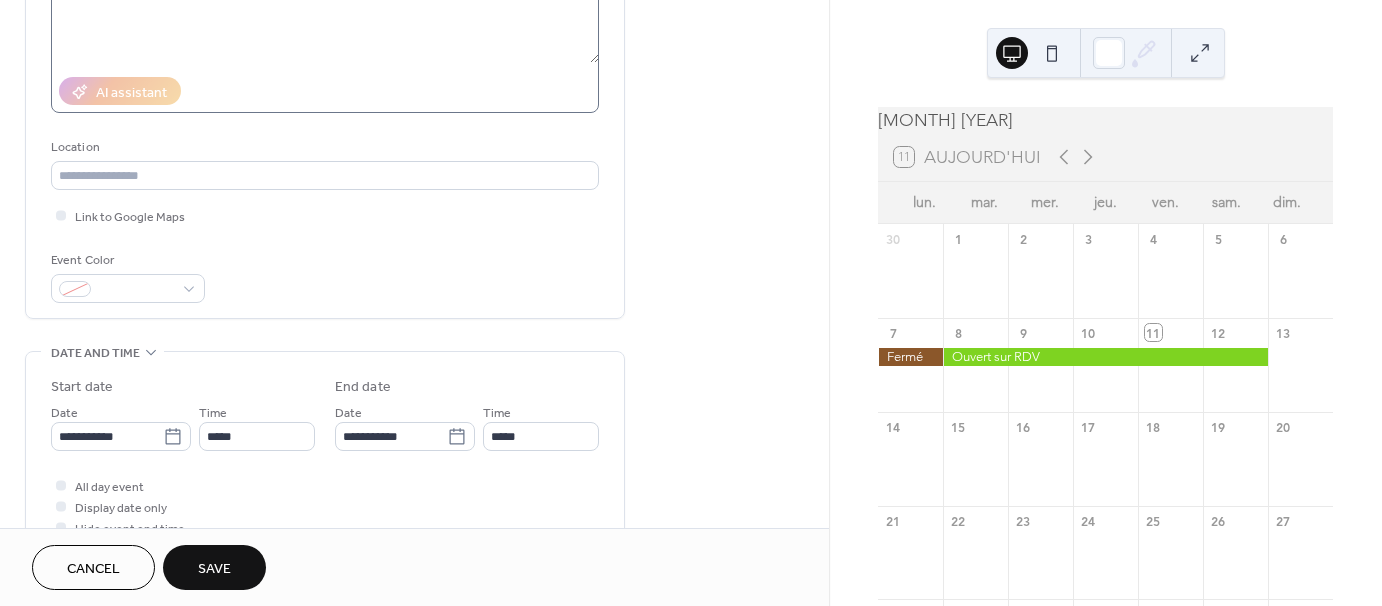 scroll, scrollTop: 300, scrollLeft: 0, axis: vertical 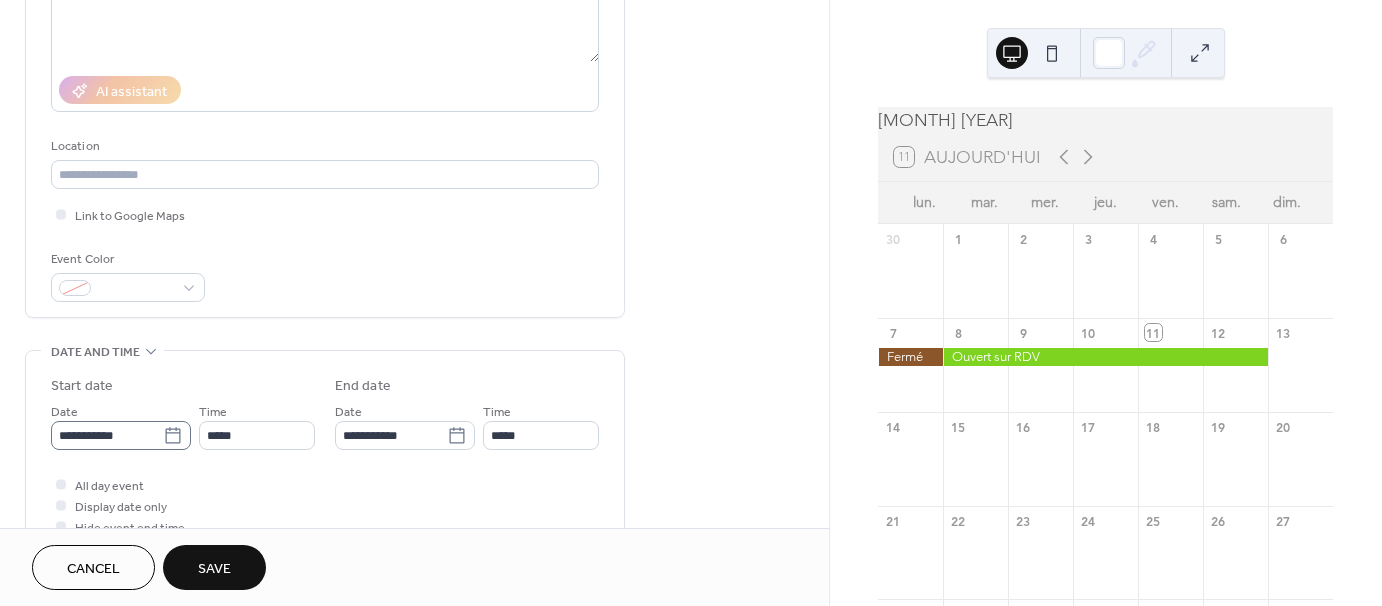 type on "*****" 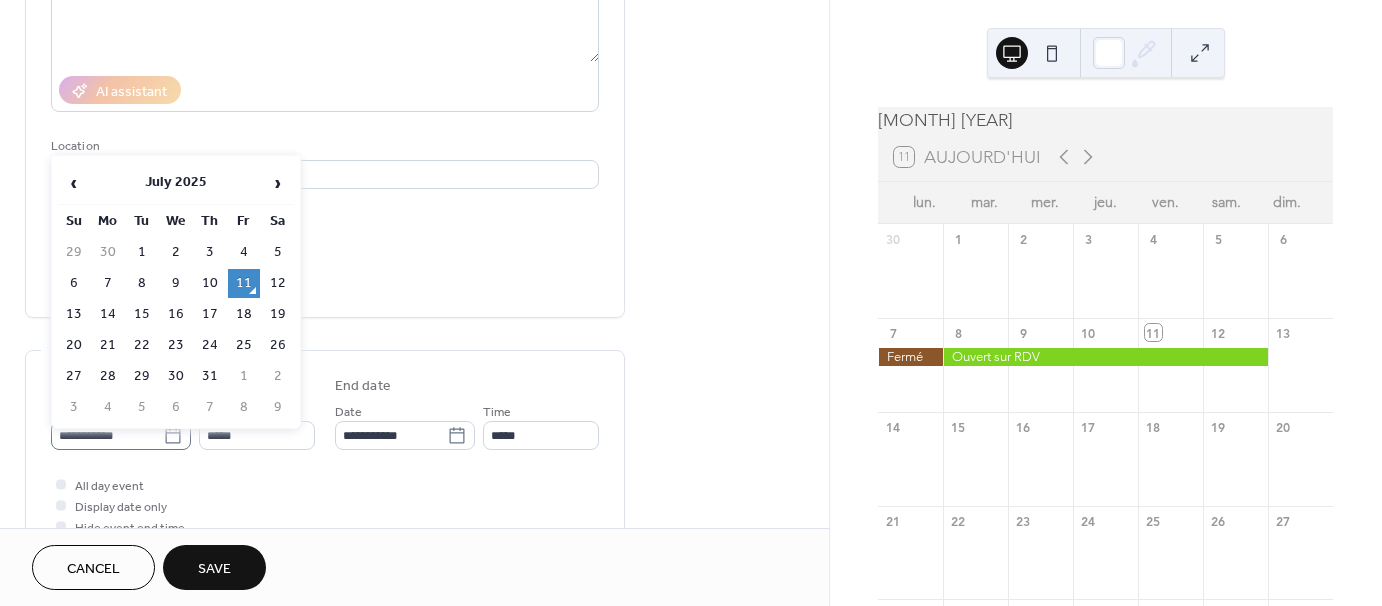 click 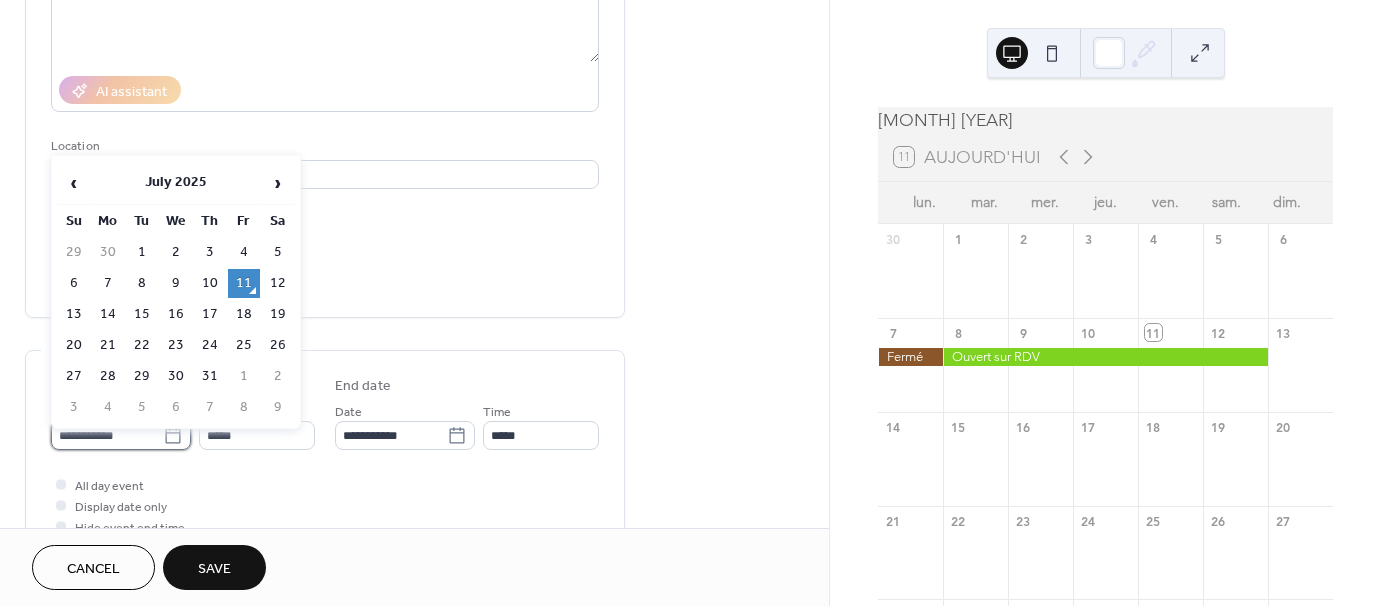 click on "**********" at bounding box center [107, 435] 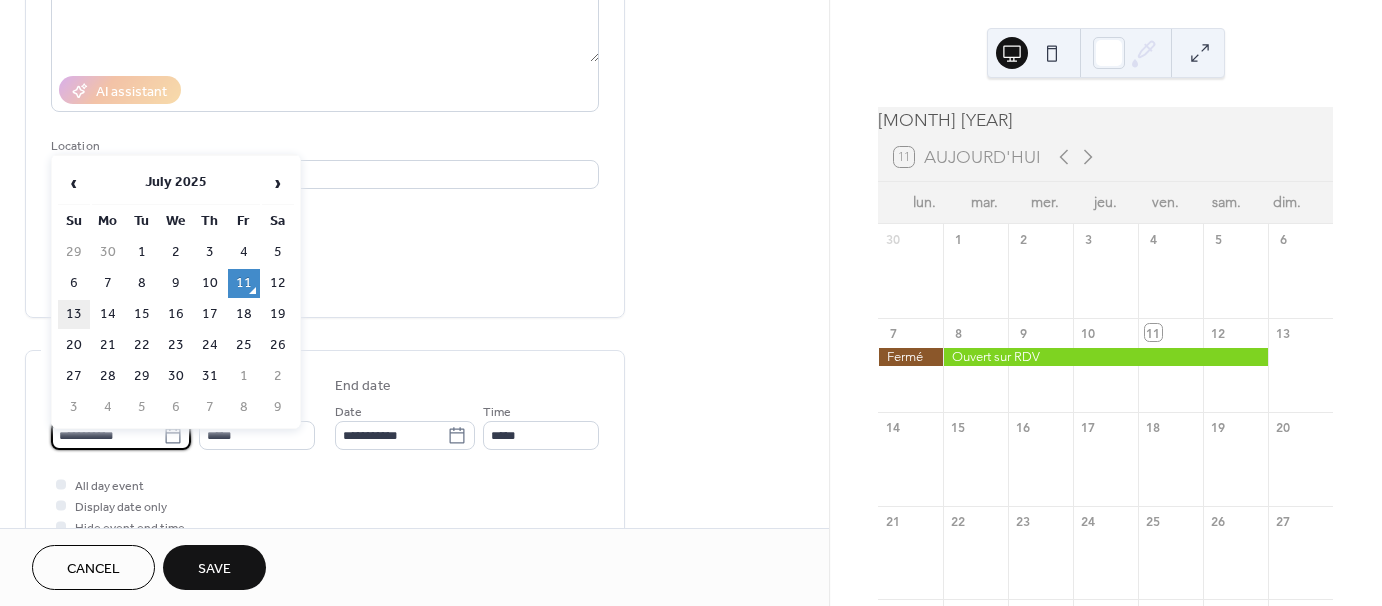 click on "13" at bounding box center (74, 314) 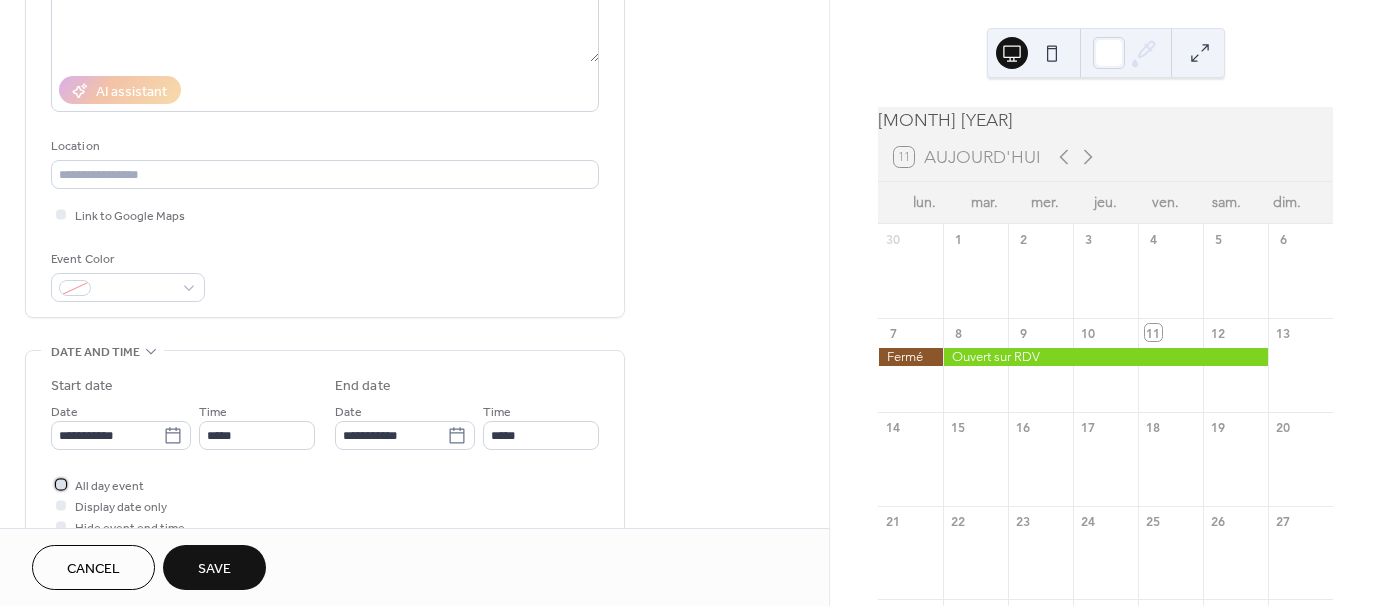 click at bounding box center (61, 484) 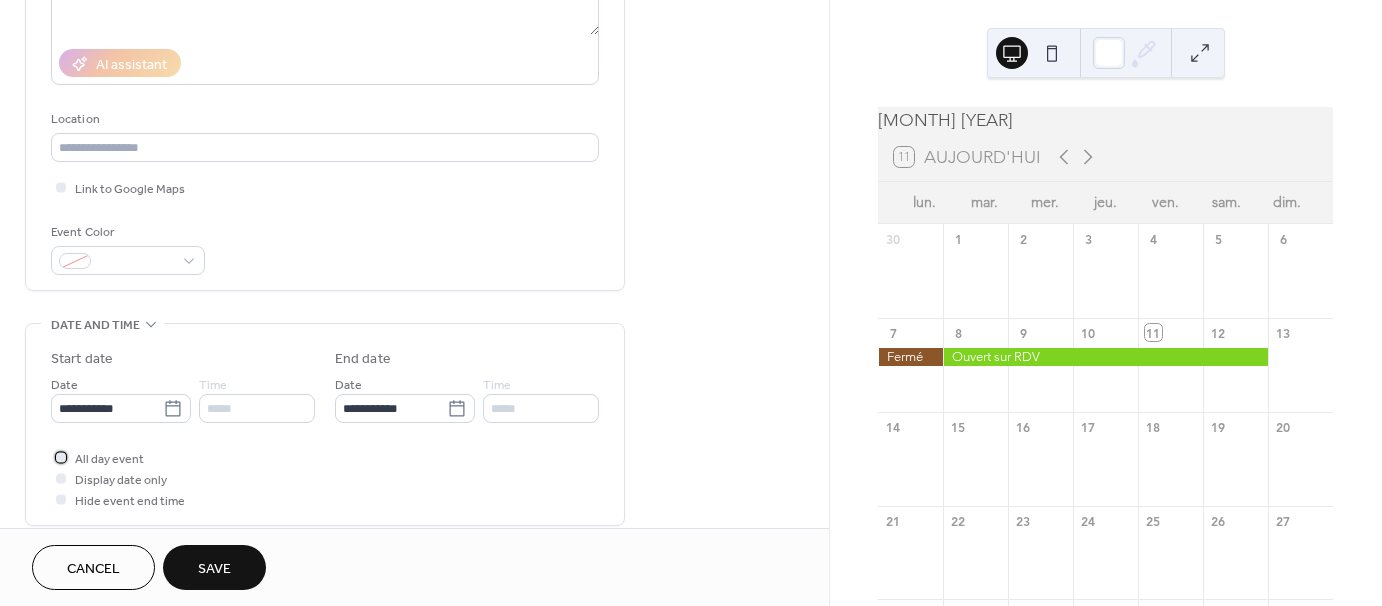 scroll, scrollTop: 300, scrollLeft: 0, axis: vertical 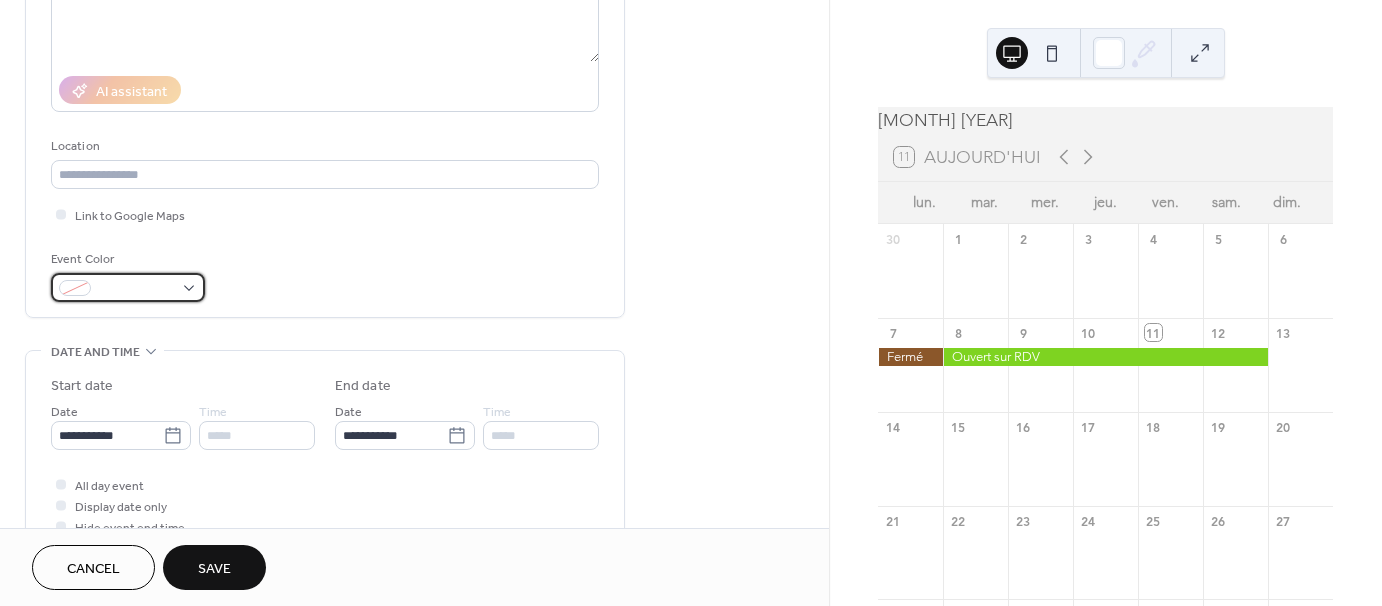 click at bounding box center (136, 289) 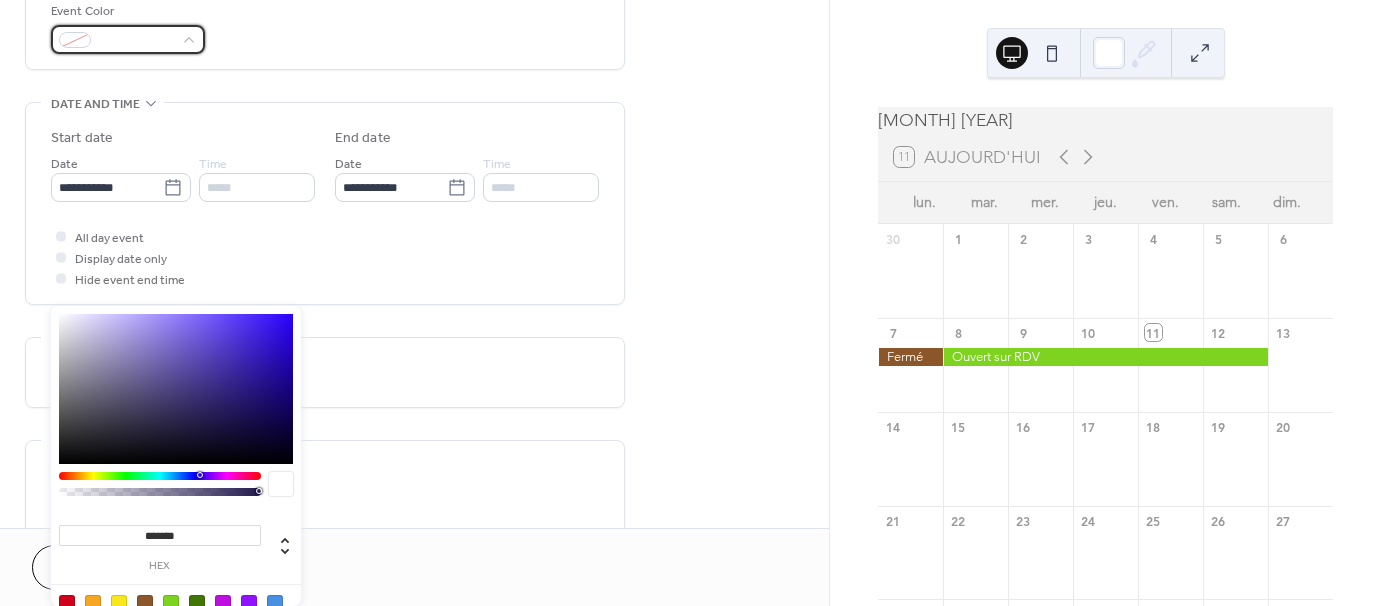 scroll, scrollTop: 600, scrollLeft: 0, axis: vertical 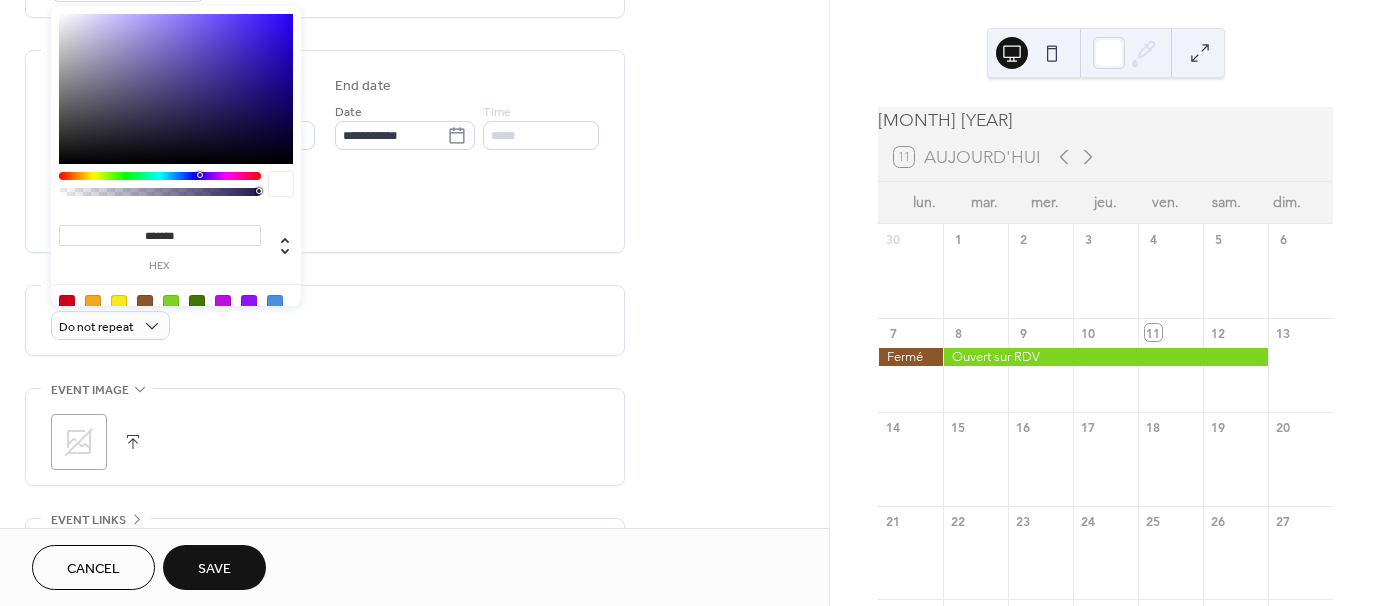 click at bounding box center (197, 303) 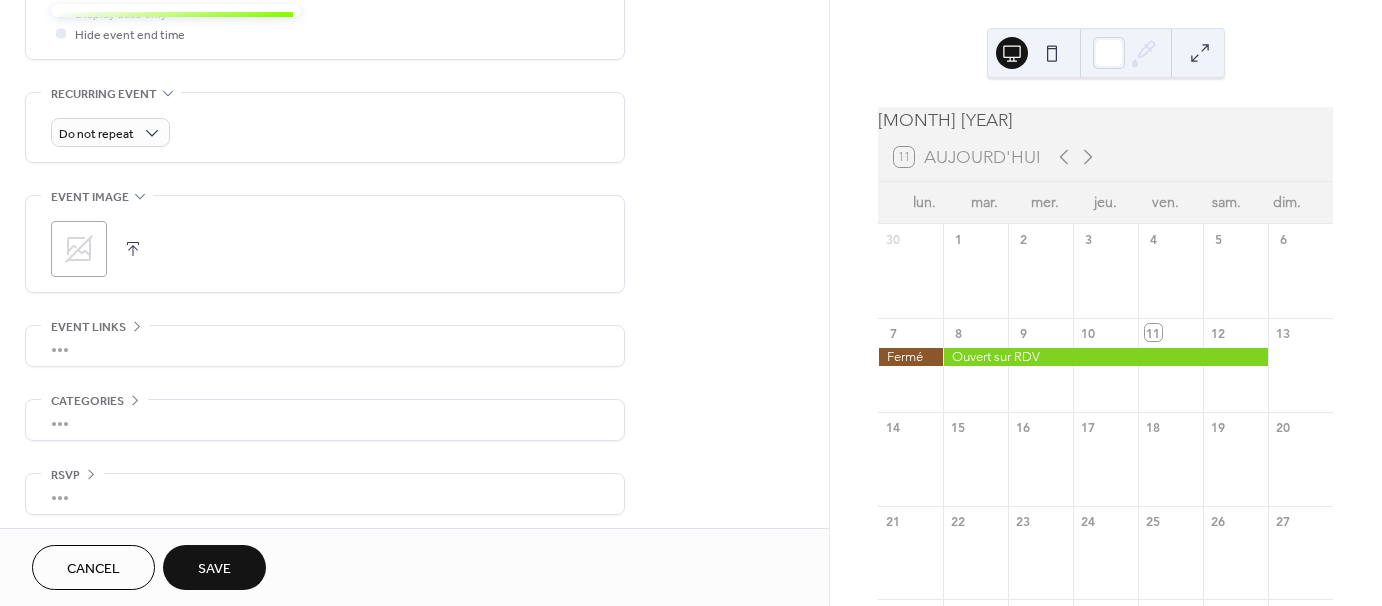 scroll, scrollTop: 797, scrollLeft: 0, axis: vertical 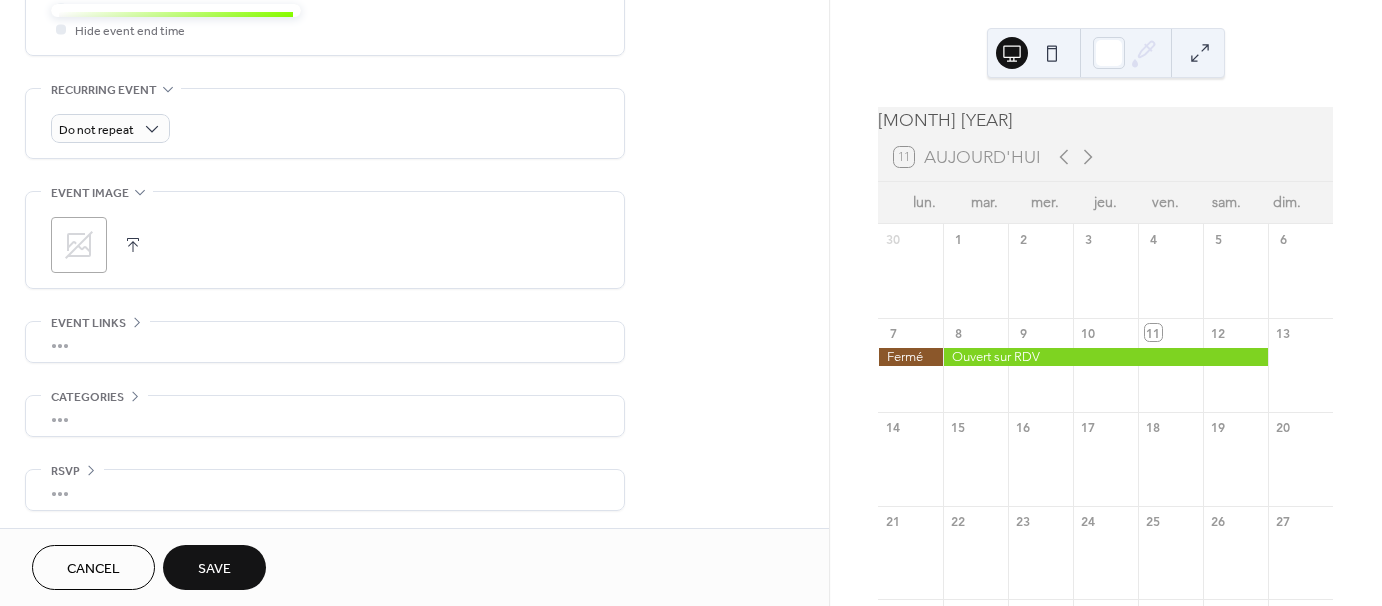 click on "Save" at bounding box center (214, 569) 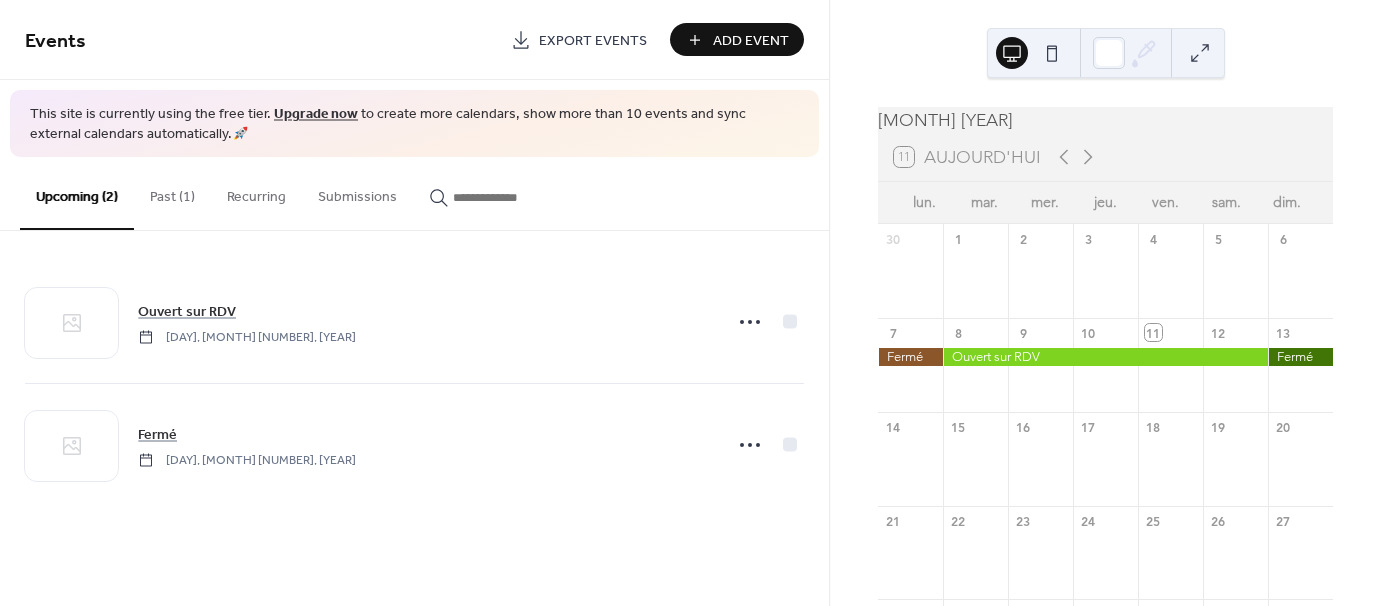 click on "Add Event" at bounding box center (751, 41) 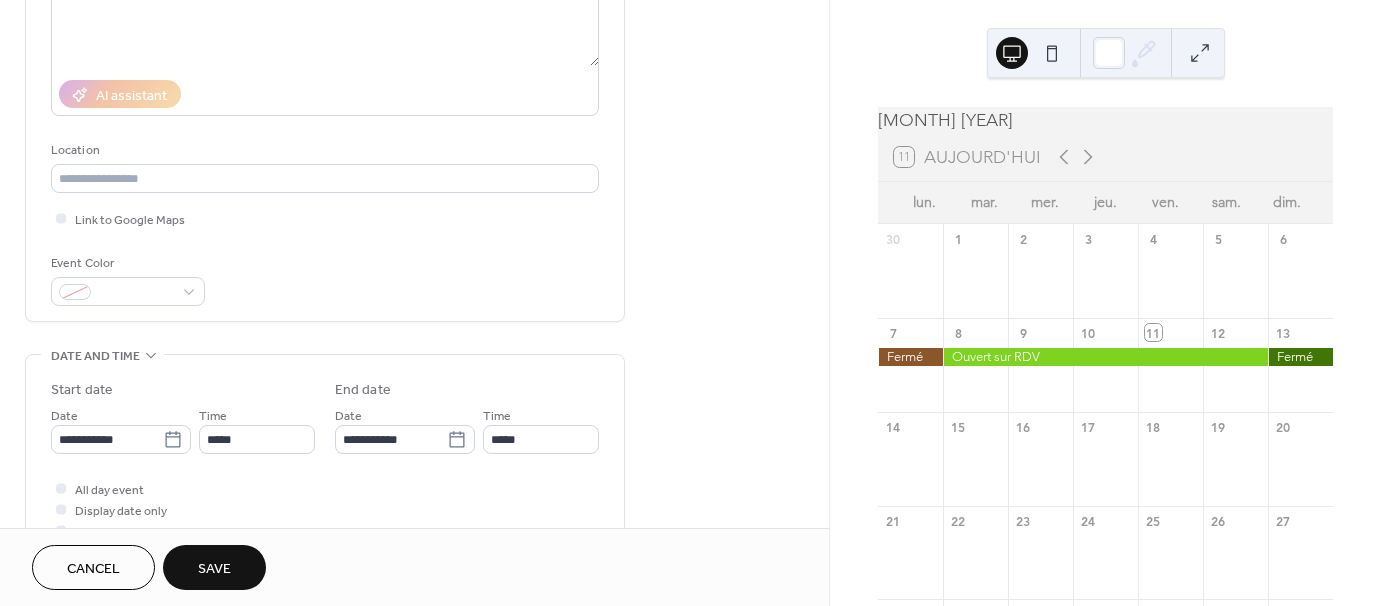 scroll, scrollTop: 300, scrollLeft: 0, axis: vertical 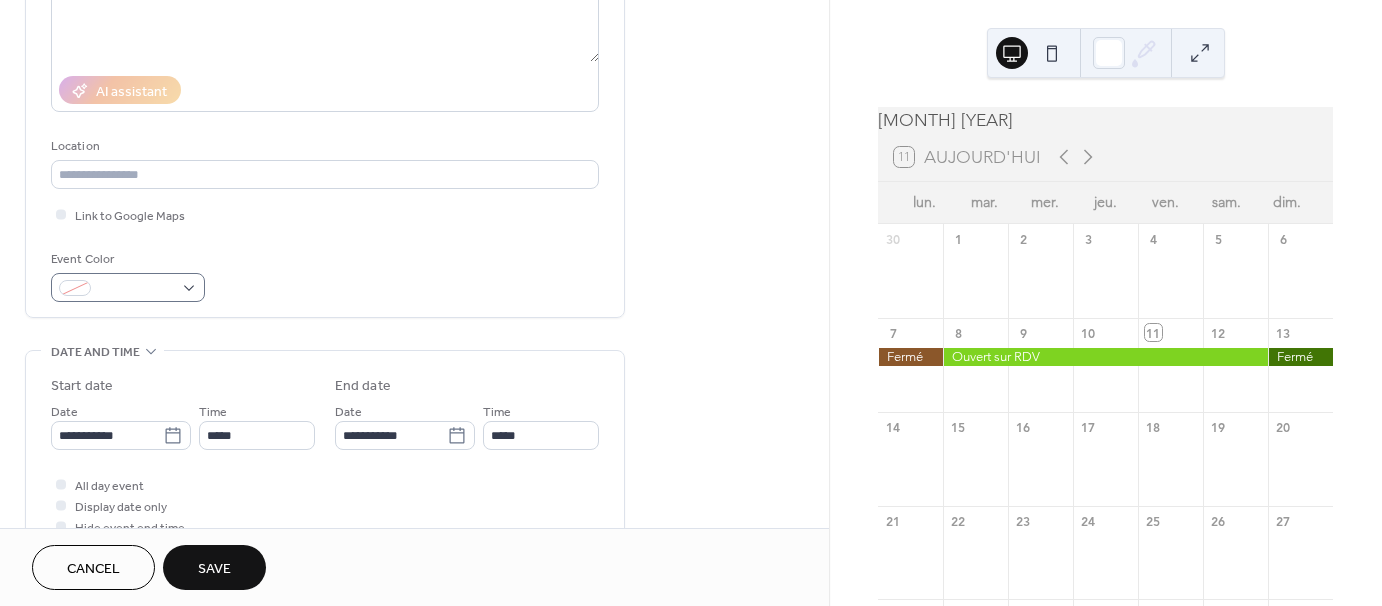 type on "**********" 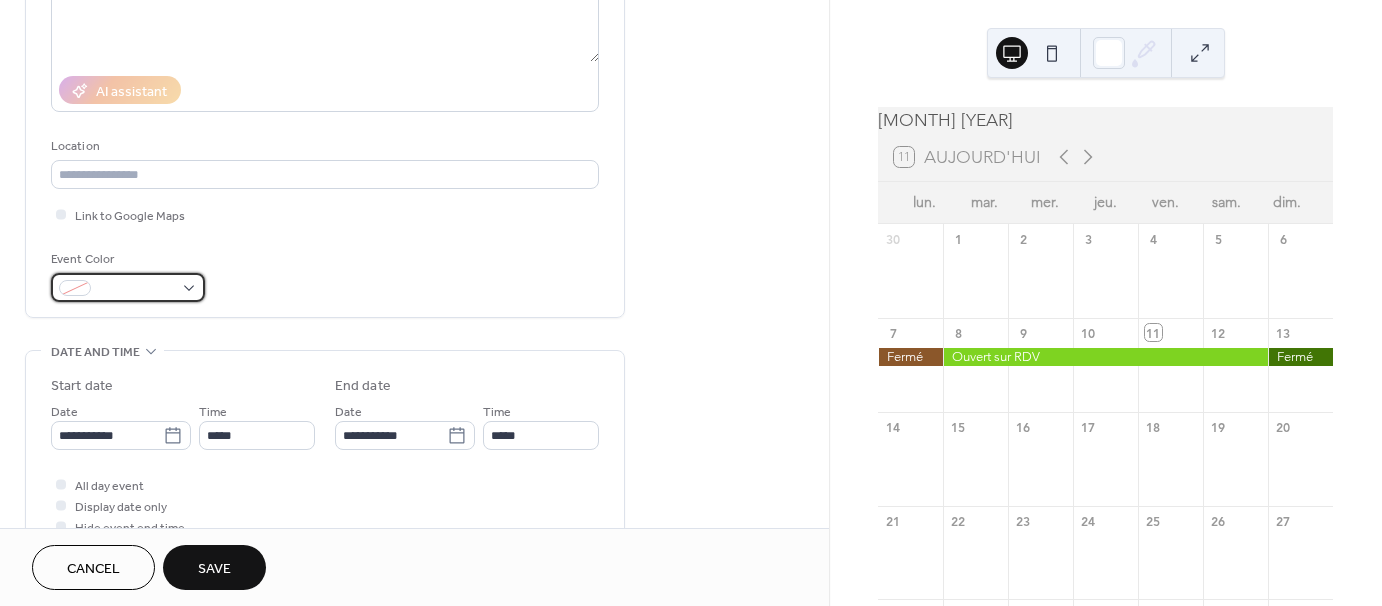 click at bounding box center [128, 287] 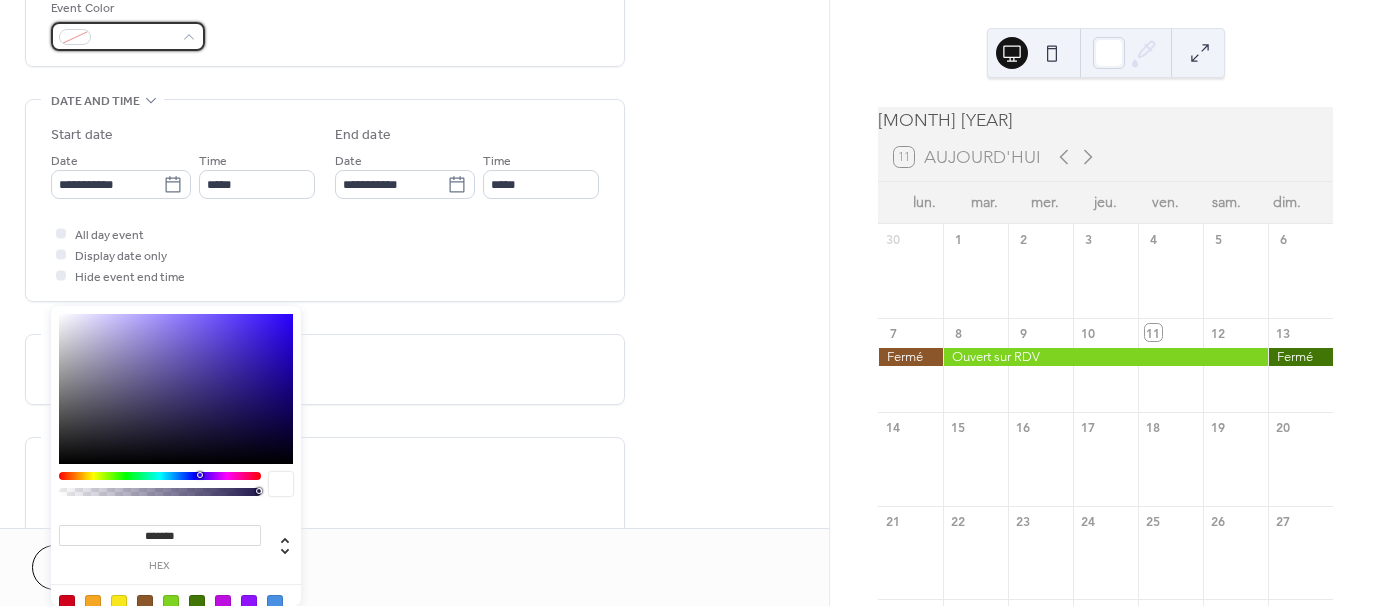 scroll, scrollTop: 600, scrollLeft: 0, axis: vertical 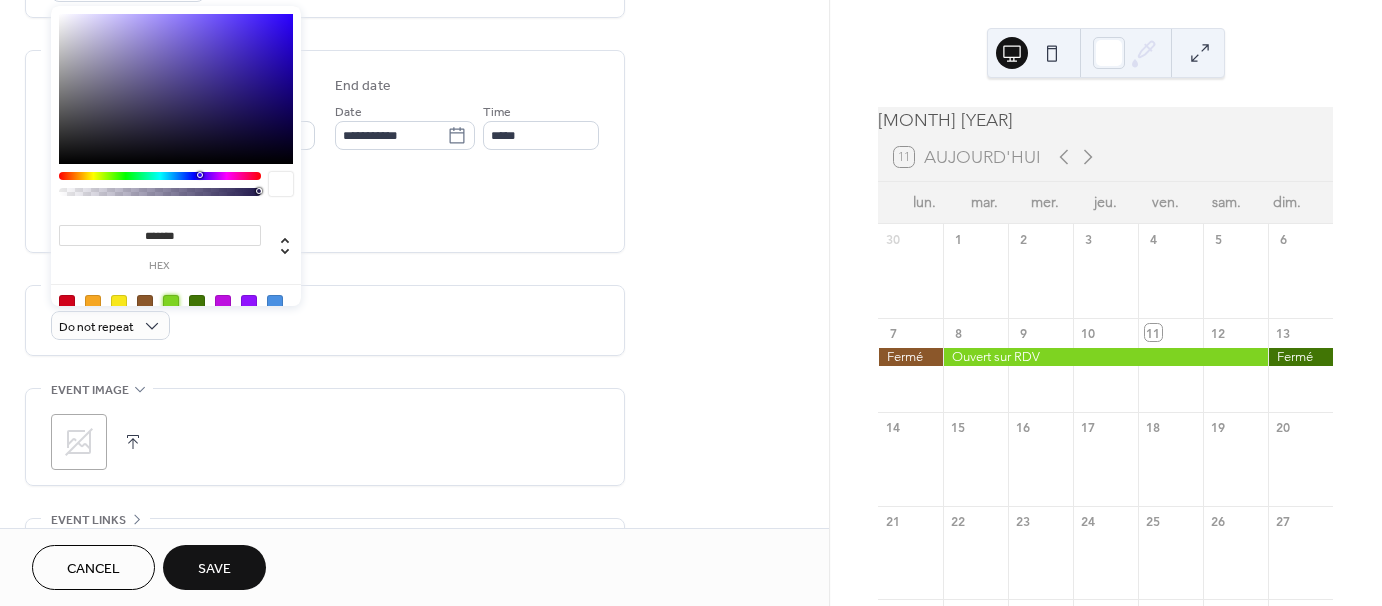 click at bounding box center (171, 303) 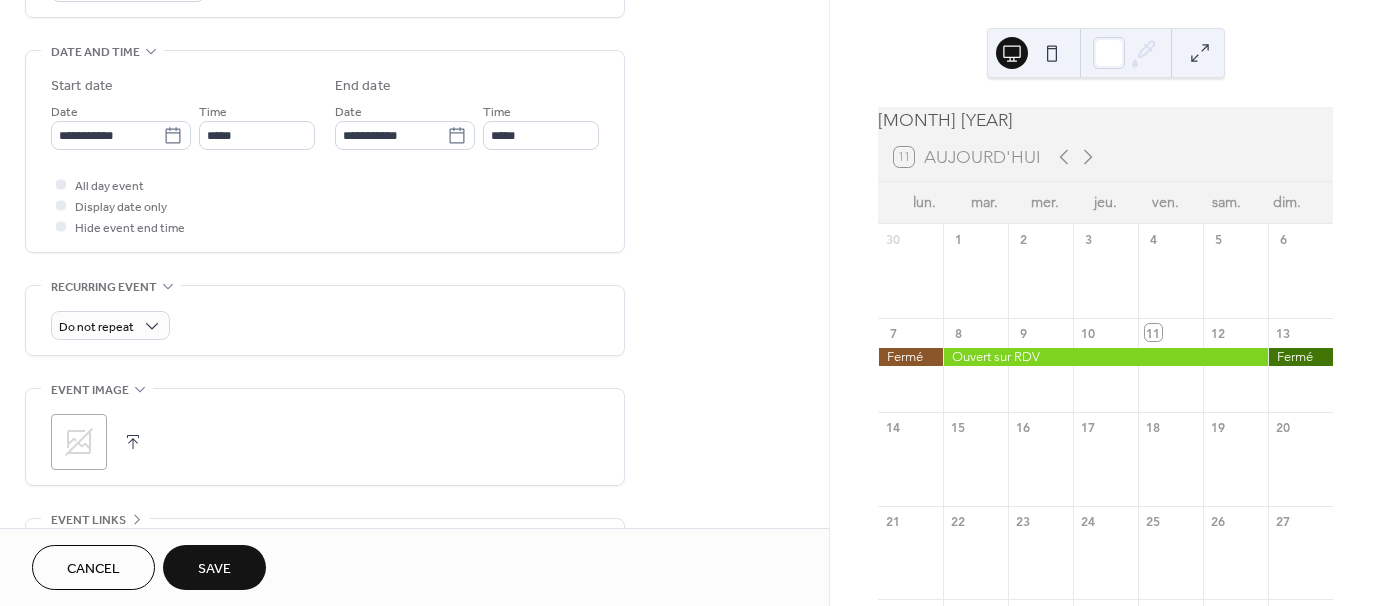 click on "Do not repeat" at bounding box center [325, 320] 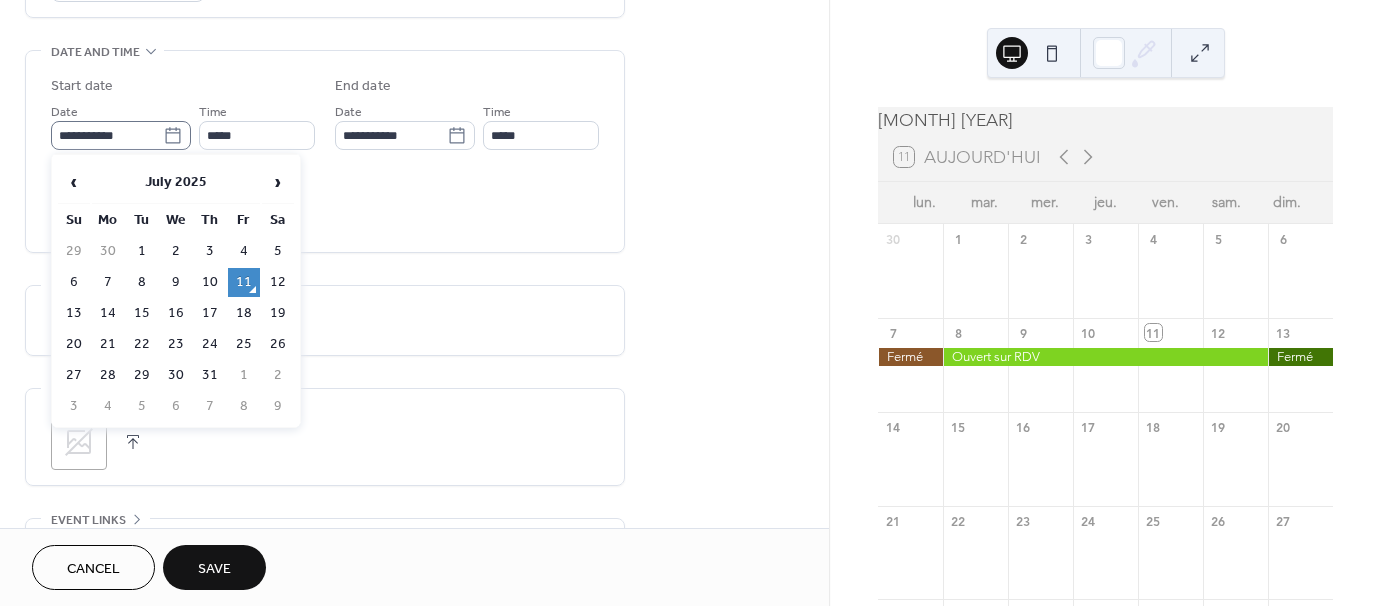 click 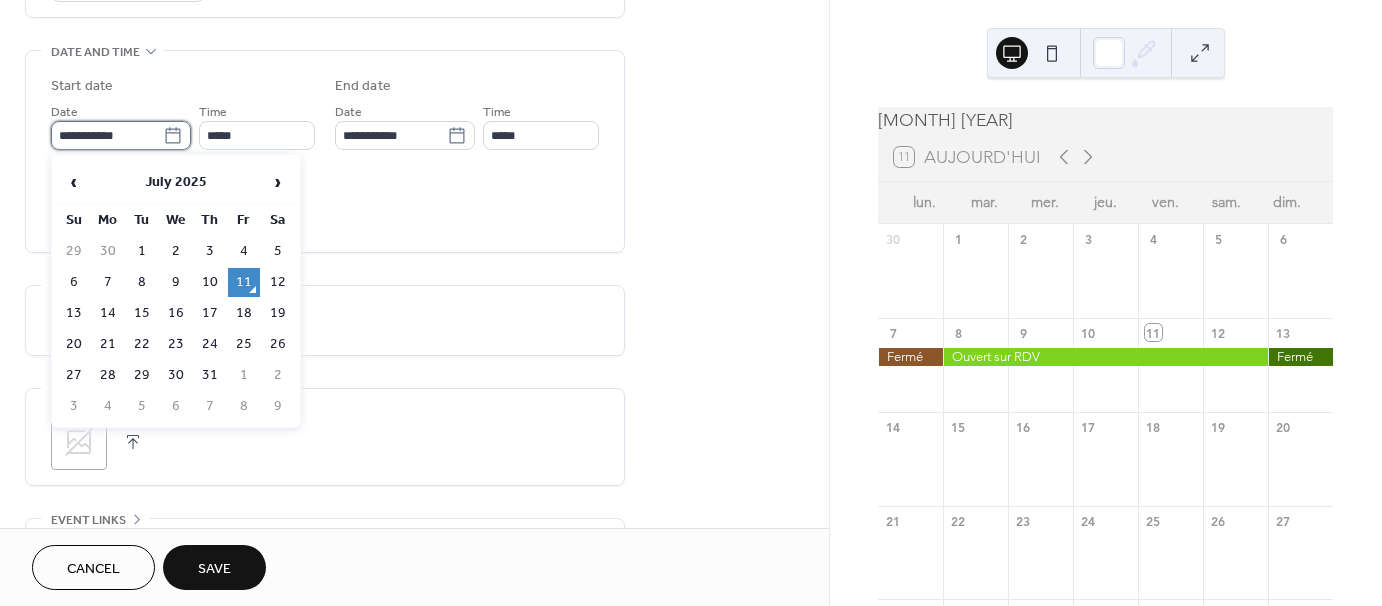 click on "**********" at bounding box center (107, 135) 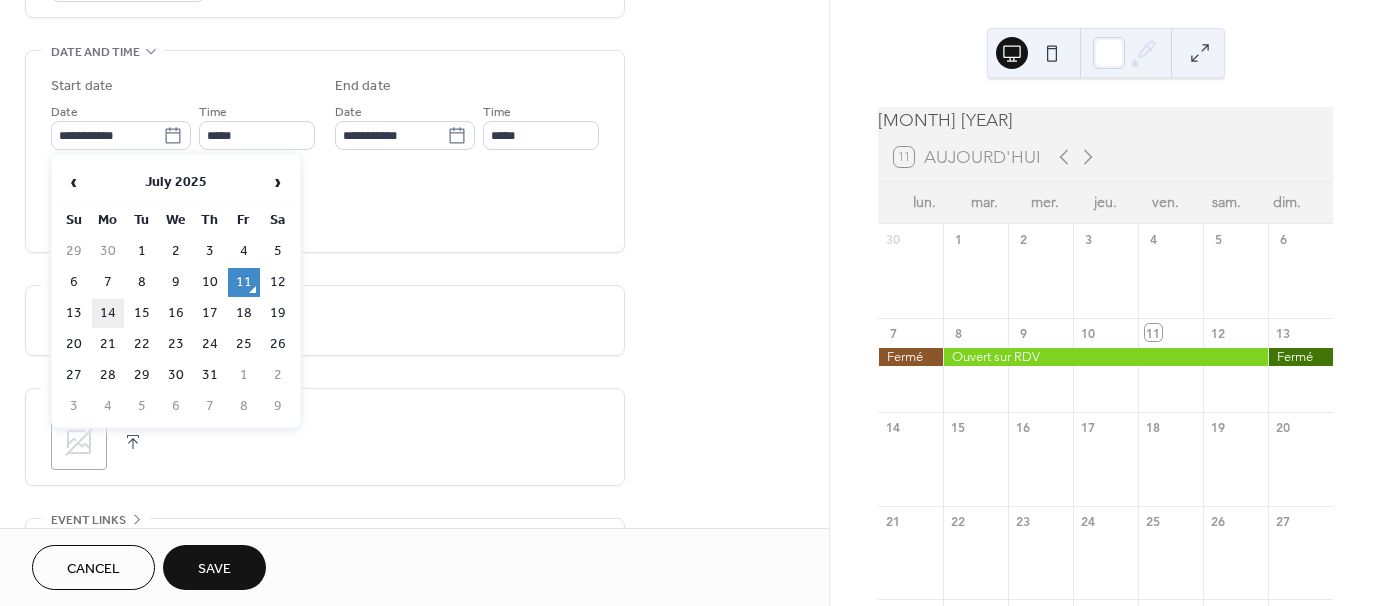 click on "14" at bounding box center (108, 313) 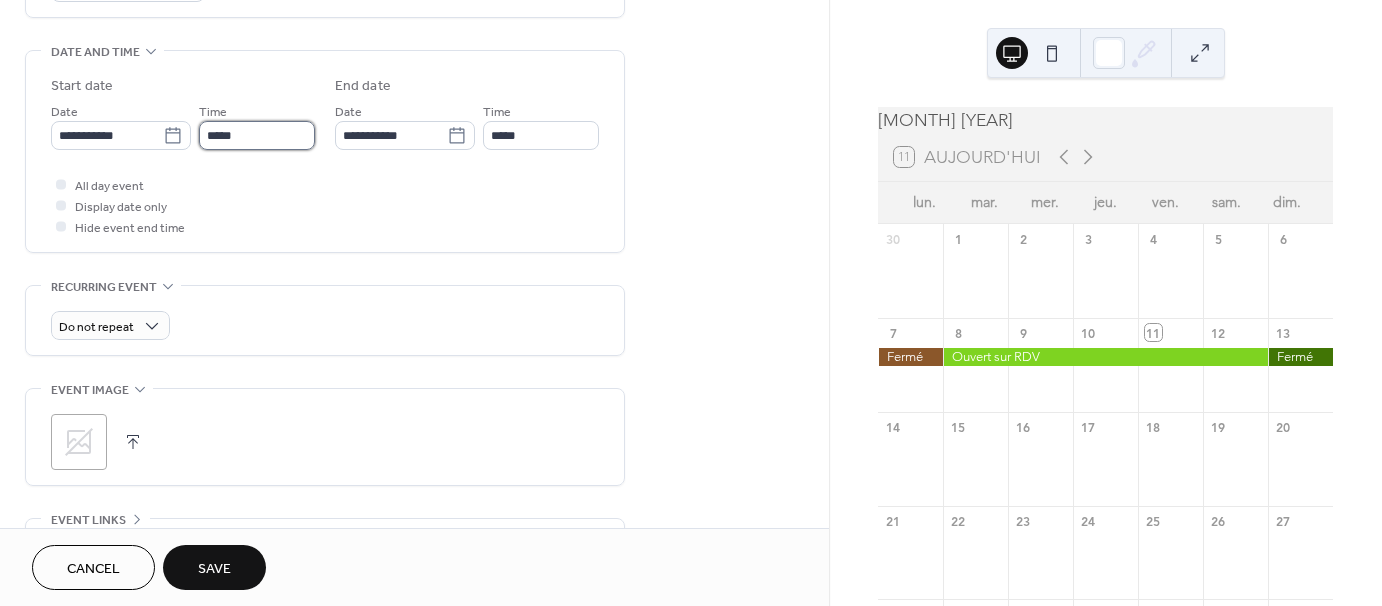 click on "*****" at bounding box center (257, 135) 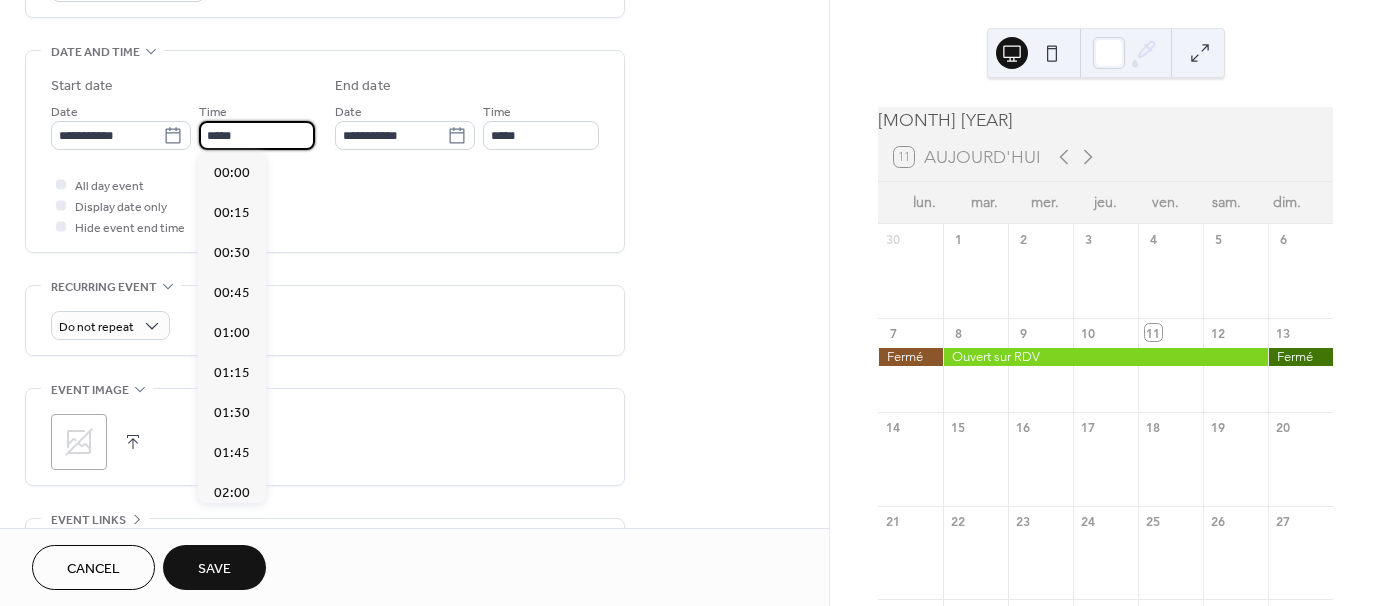 scroll, scrollTop: 1929, scrollLeft: 0, axis: vertical 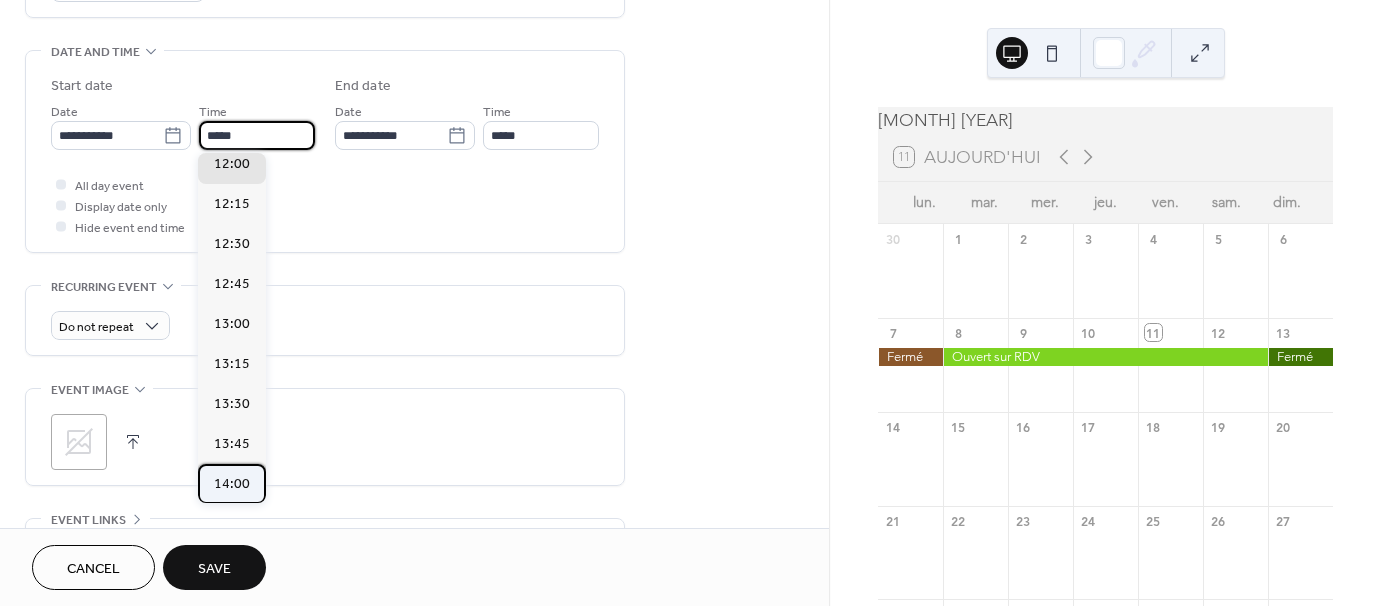 click on "14:00" at bounding box center [232, 484] 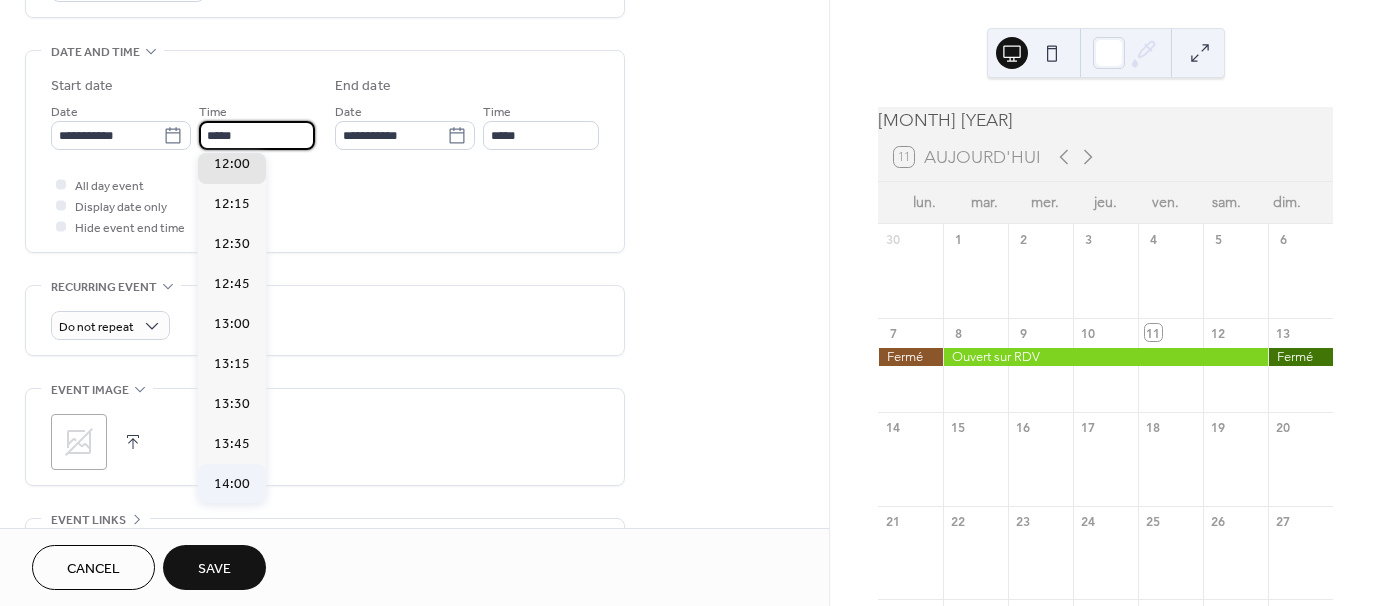 type on "*****" 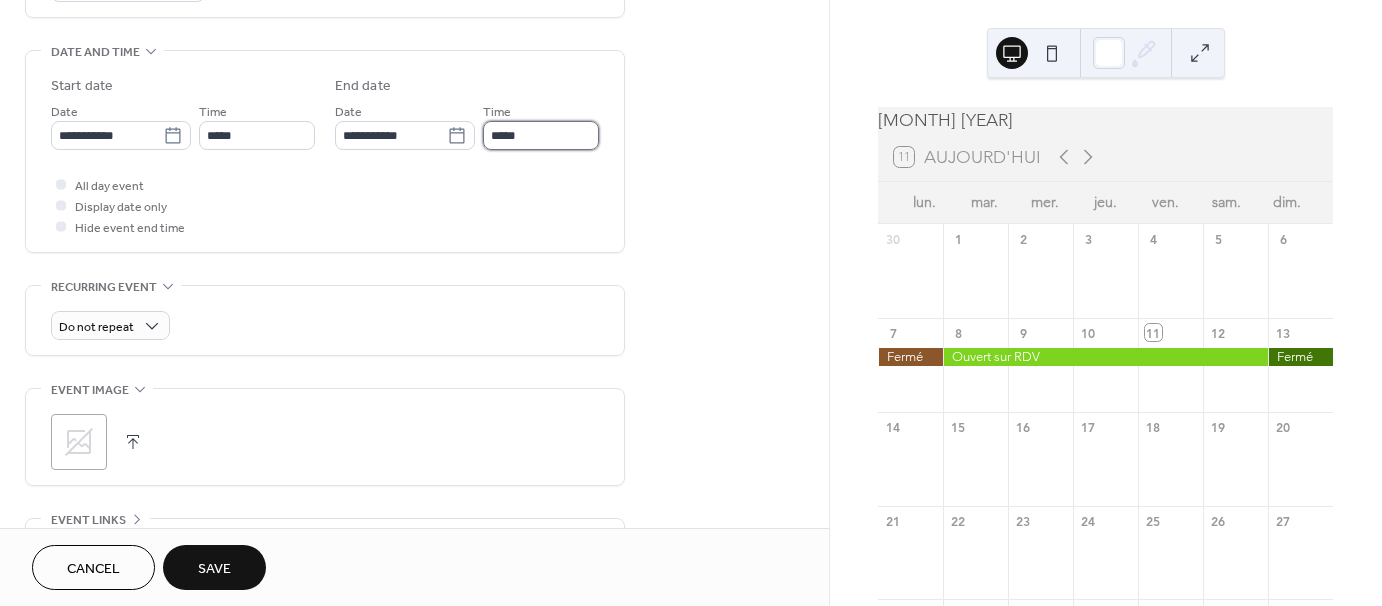 click on "*****" at bounding box center (541, 135) 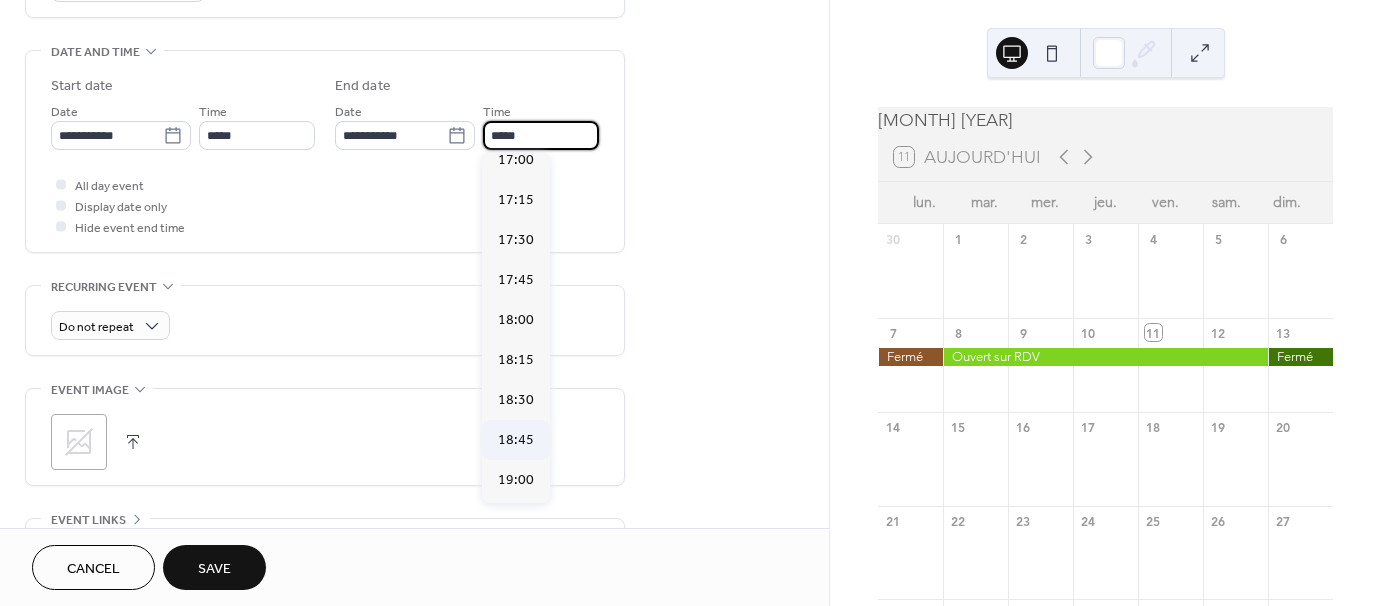 scroll, scrollTop: 500, scrollLeft: 0, axis: vertical 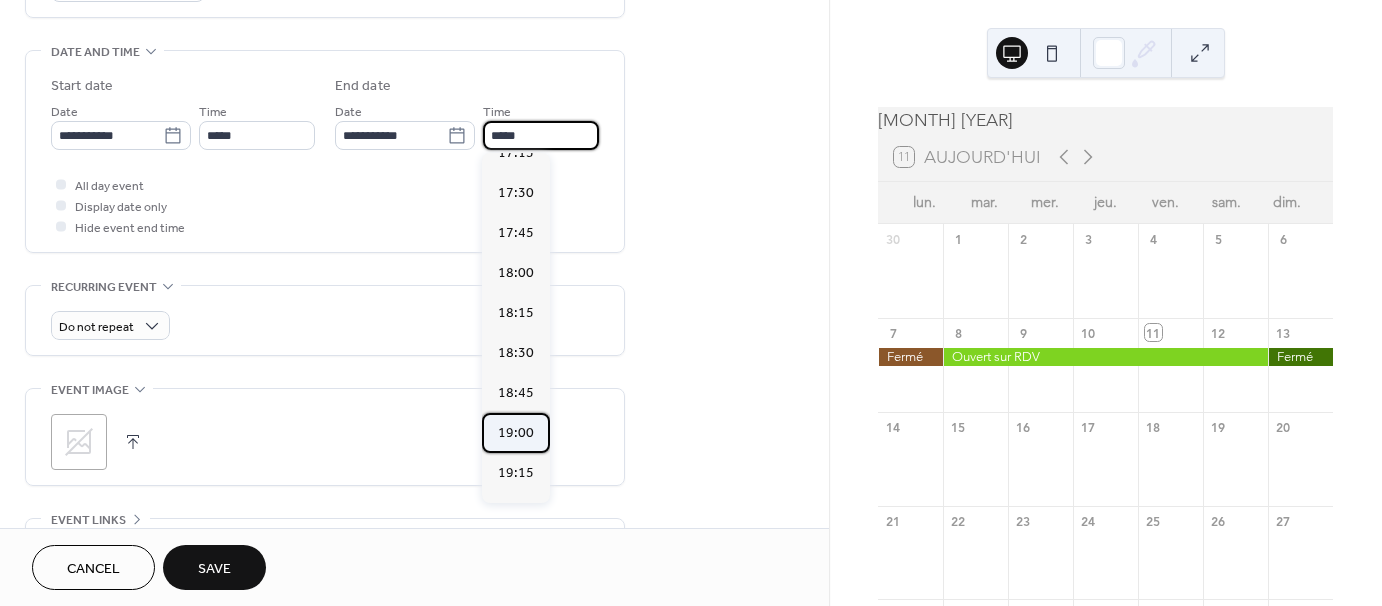 click on "19:00" at bounding box center [516, 433] 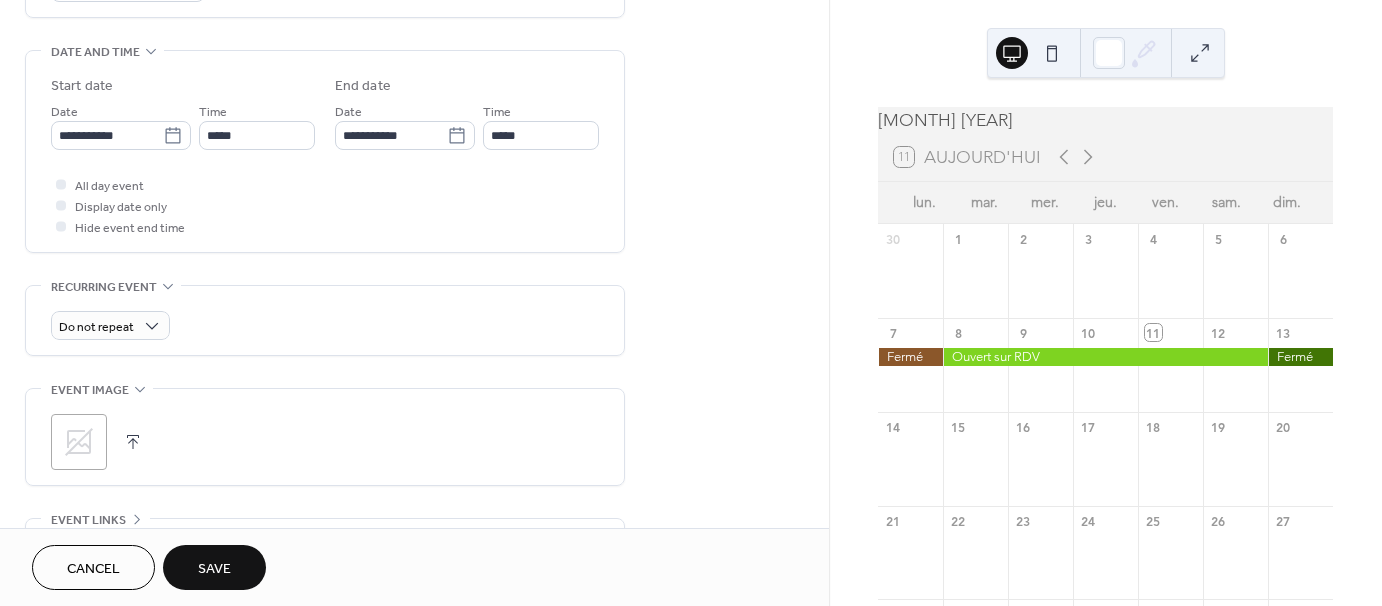type on "*****" 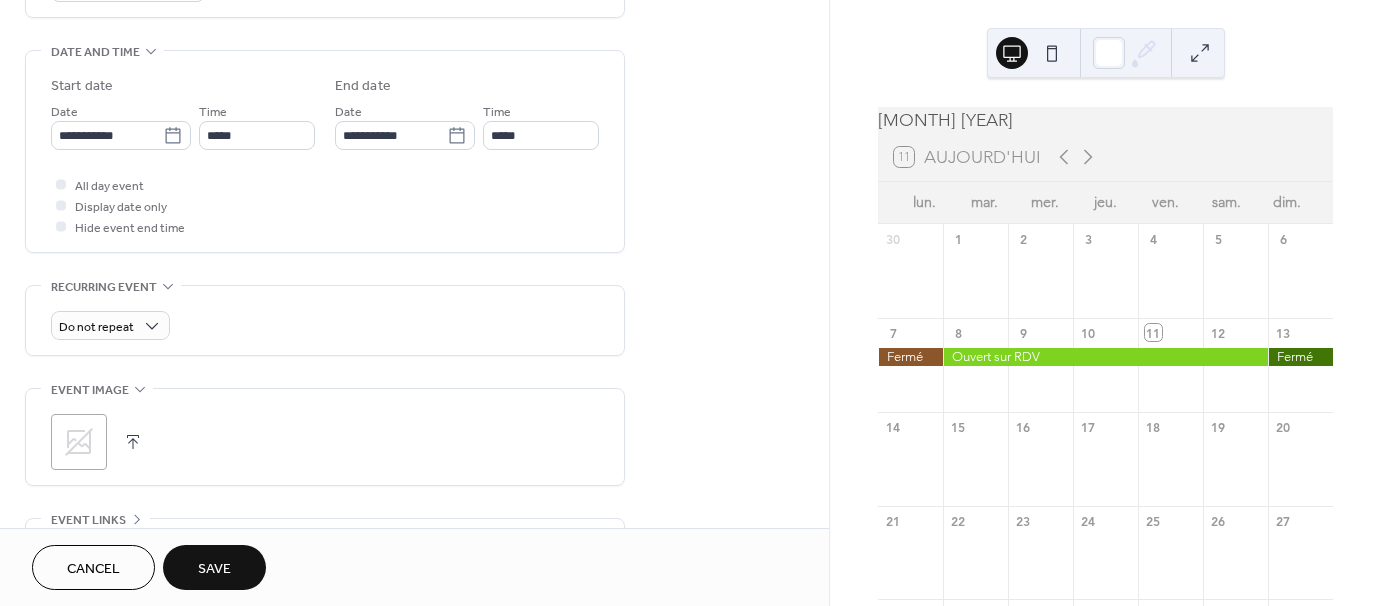 click on "Save" at bounding box center (214, 569) 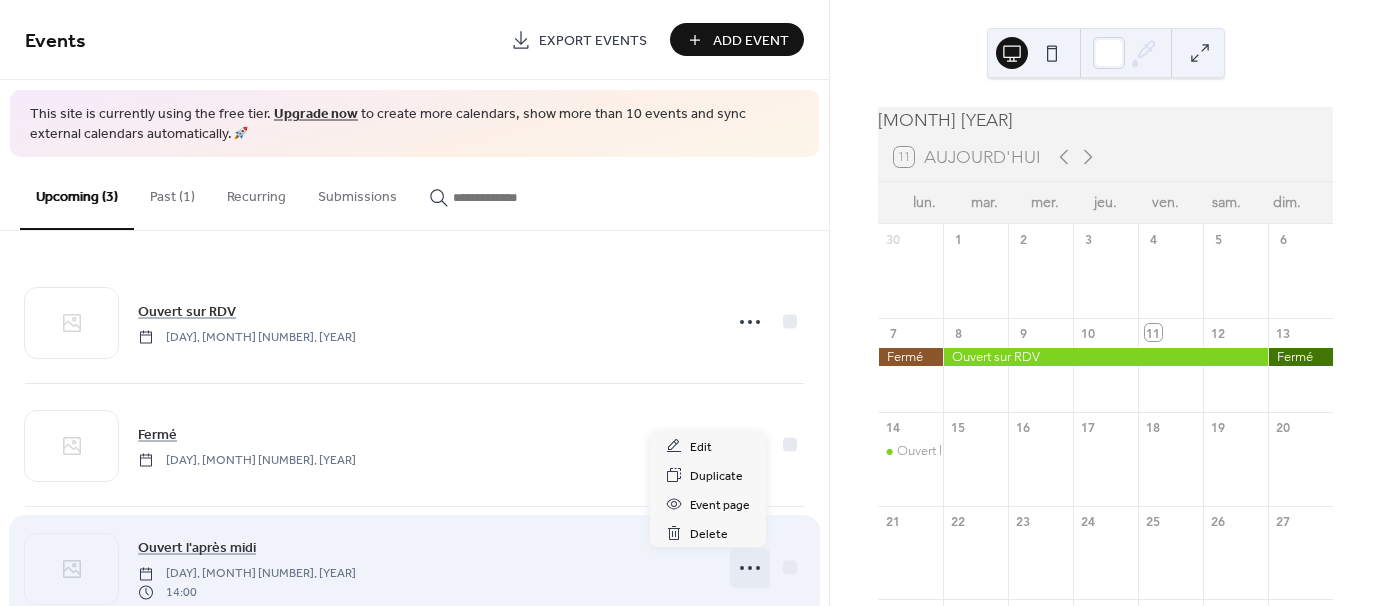 click 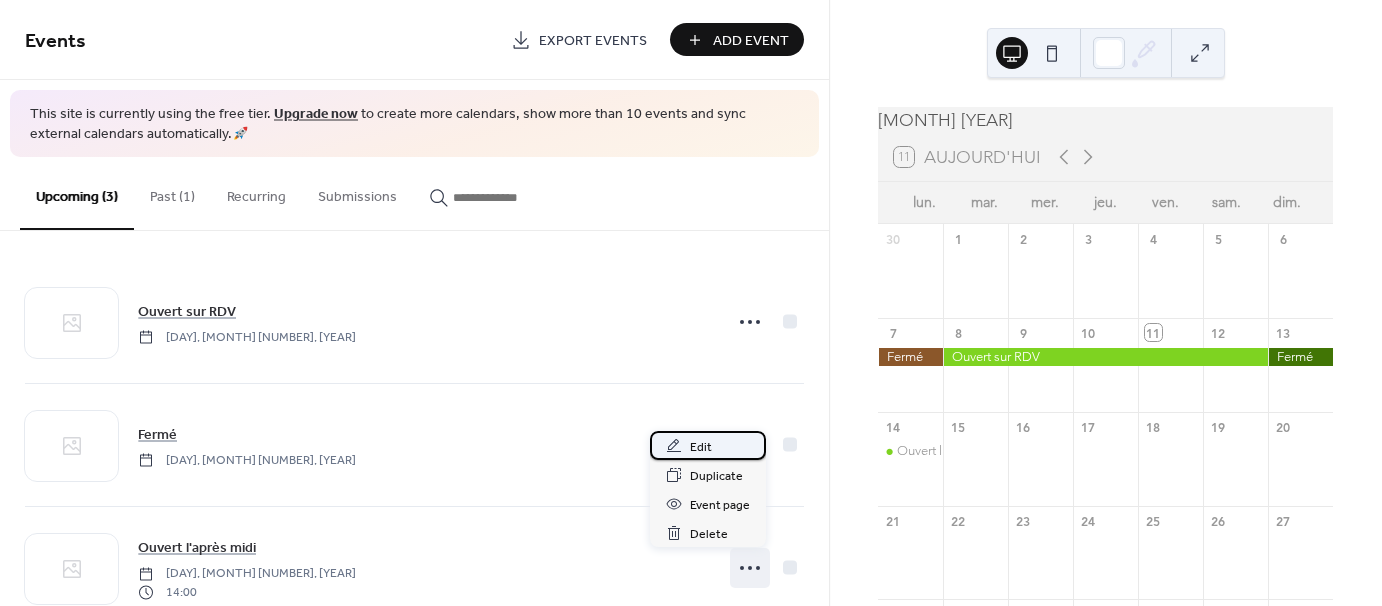 click on "Edit" at bounding box center [701, 447] 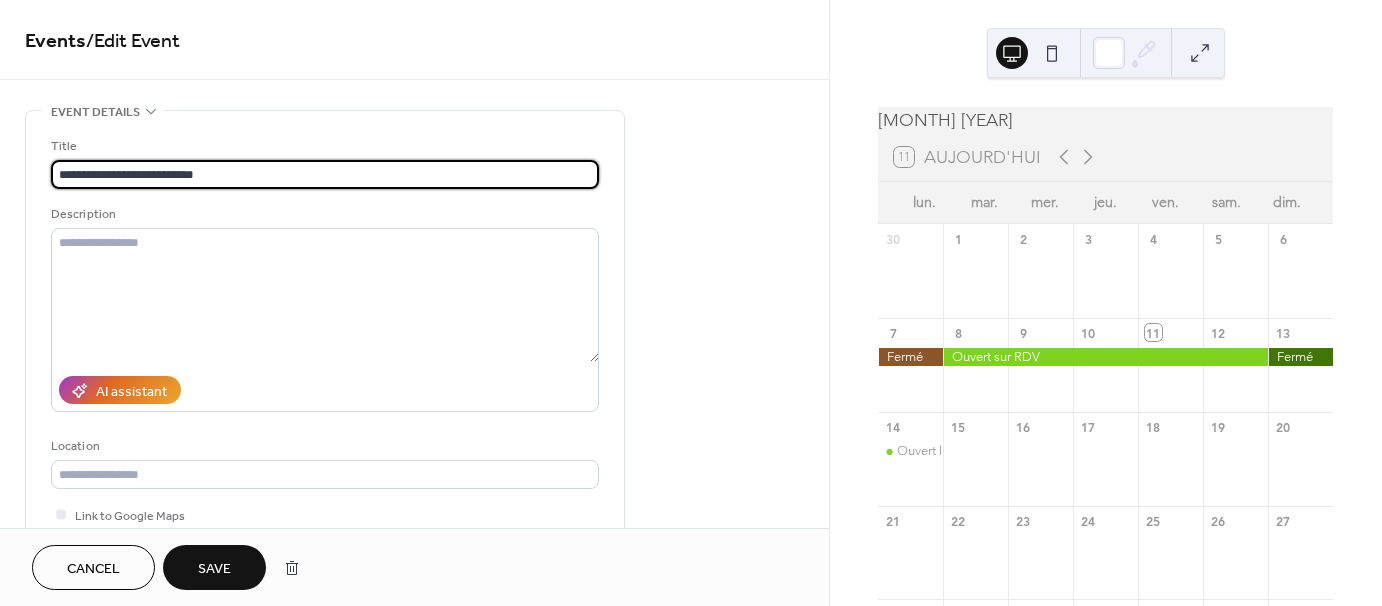 type on "**********" 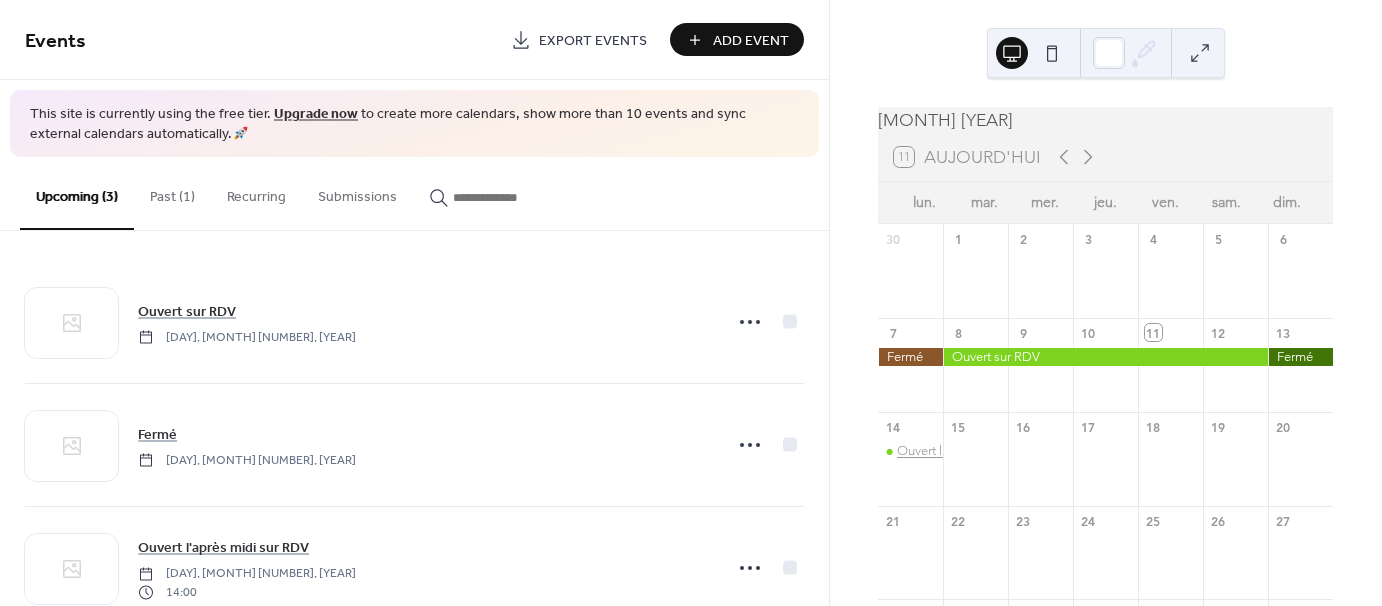 click on "Ouvert l'après midi sur RDV" at bounding box center (975, 451) 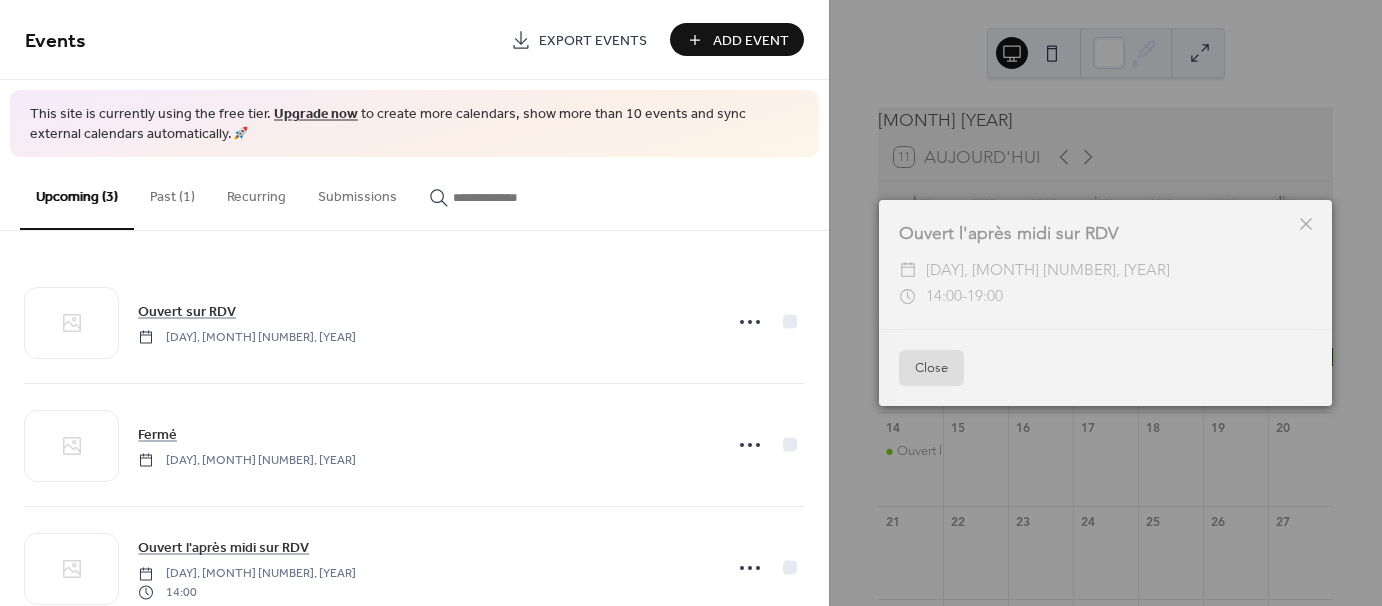 click on "Close" at bounding box center [931, 368] 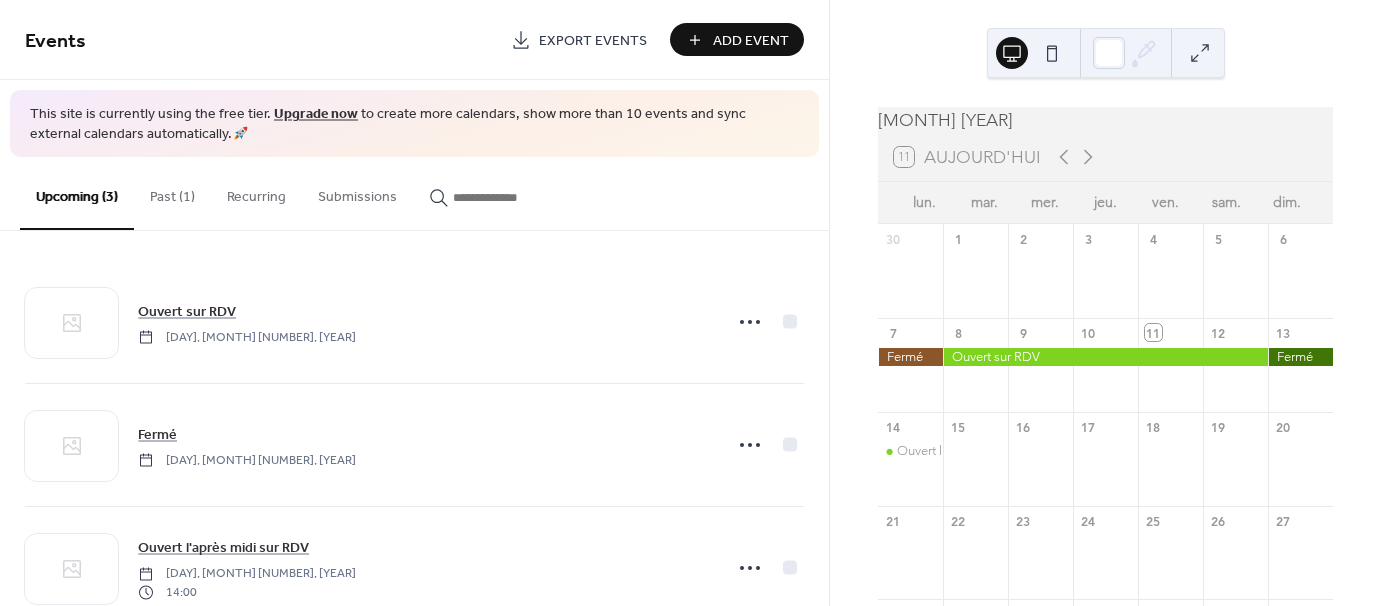 click on "Add Event" at bounding box center [751, 41] 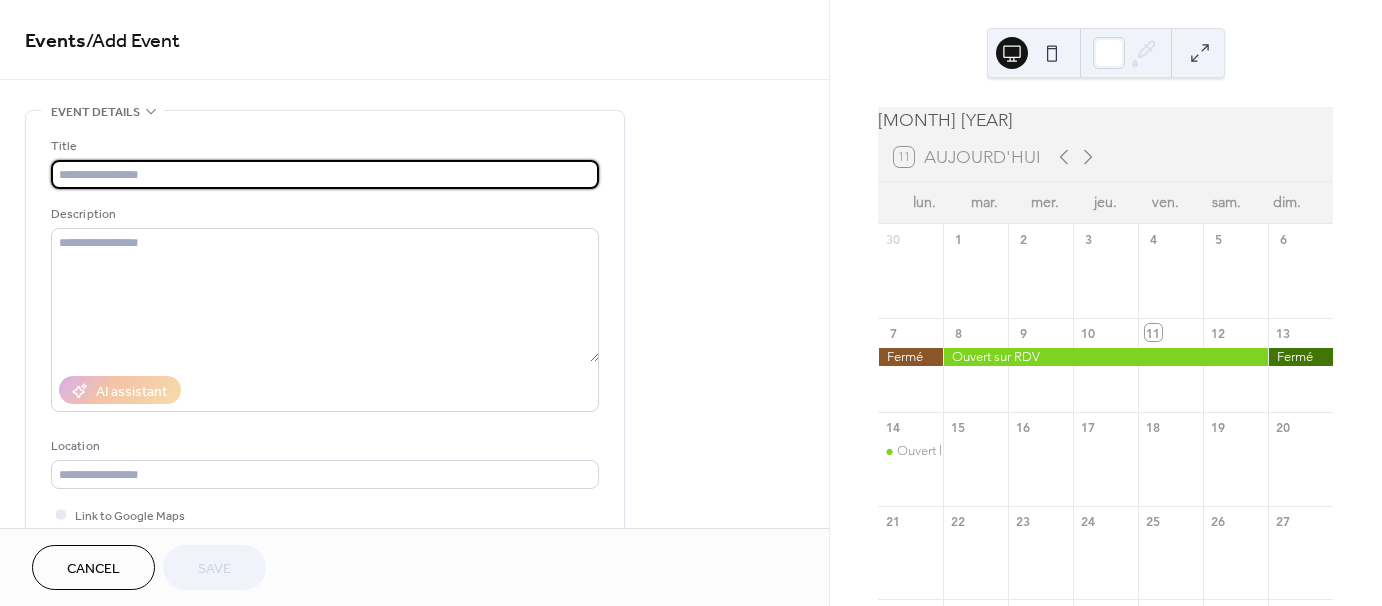 click at bounding box center (325, 174) 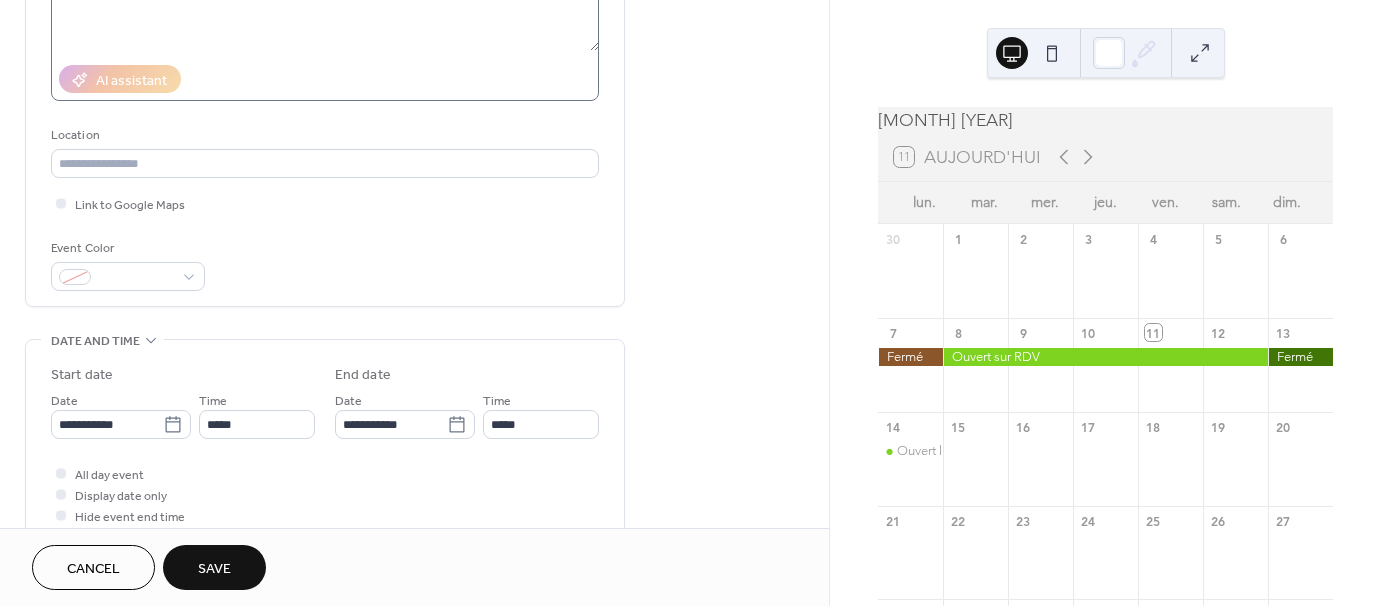 scroll, scrollTop: 400, scrollLeft: 0, axis: vertical 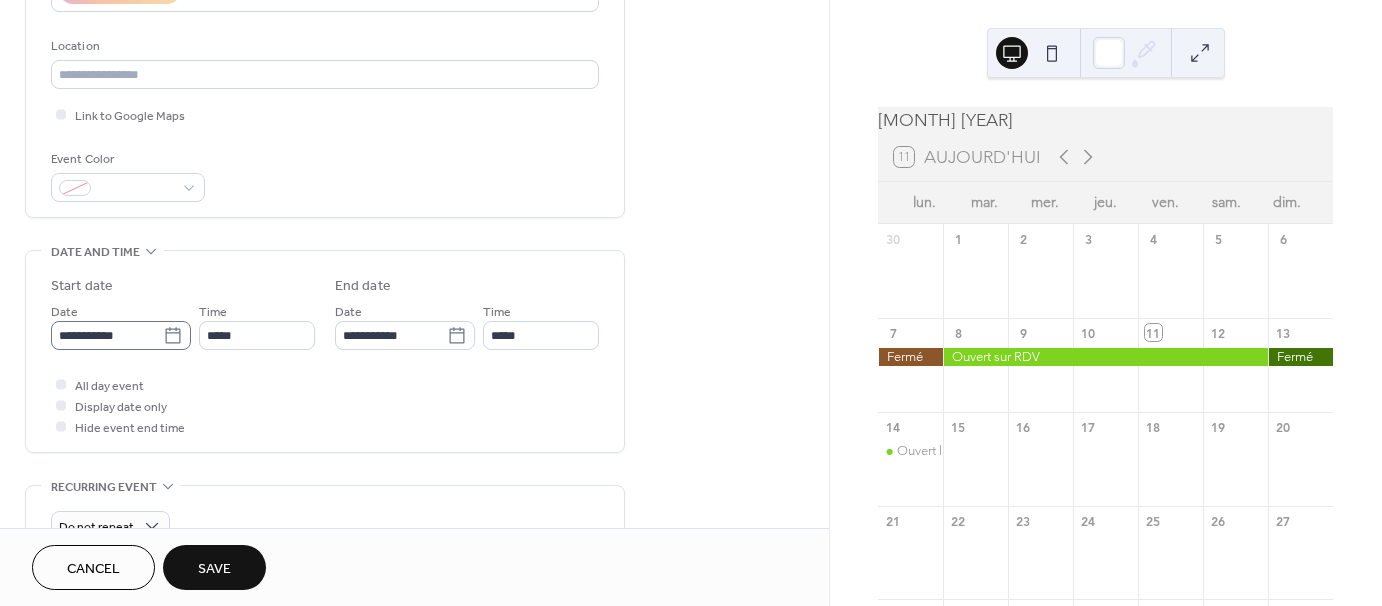 type on "**********" 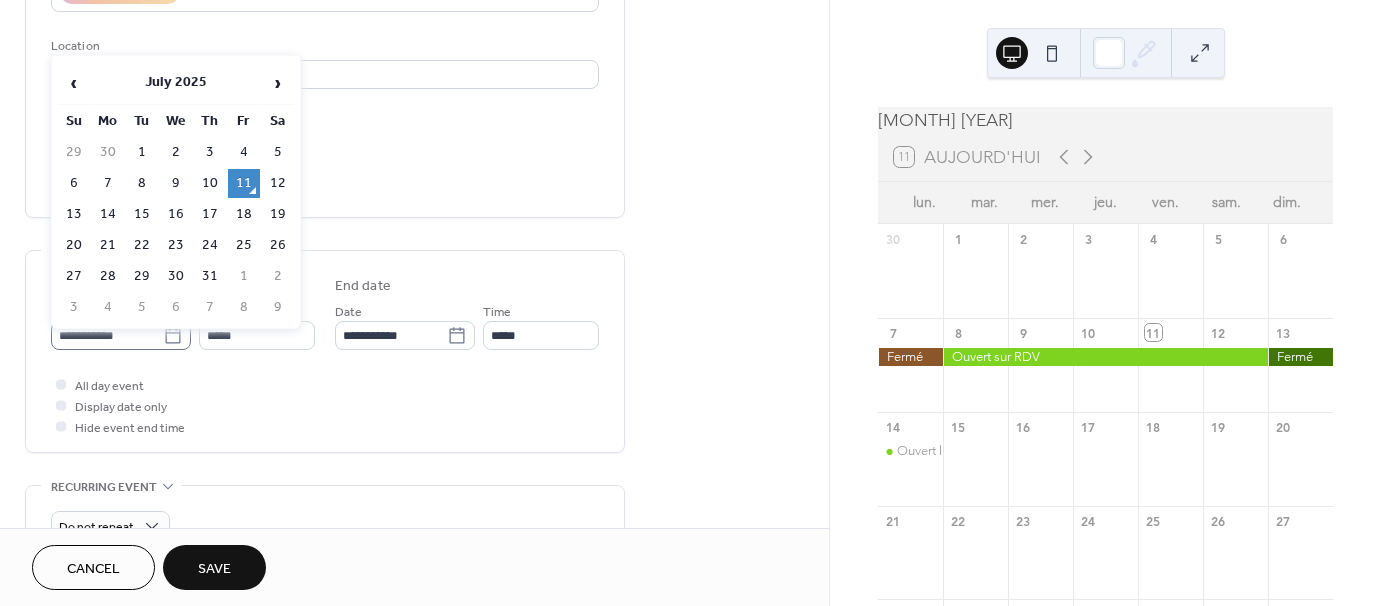 click 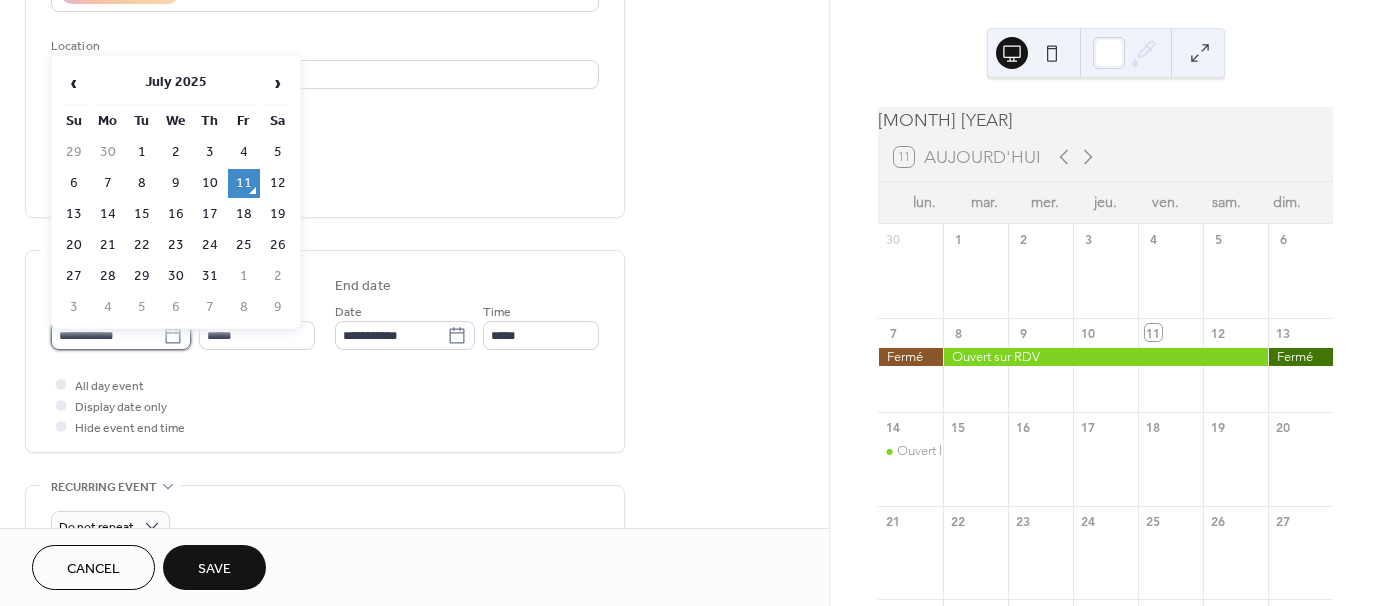 click on "**********" at bounding box center [107, 335] 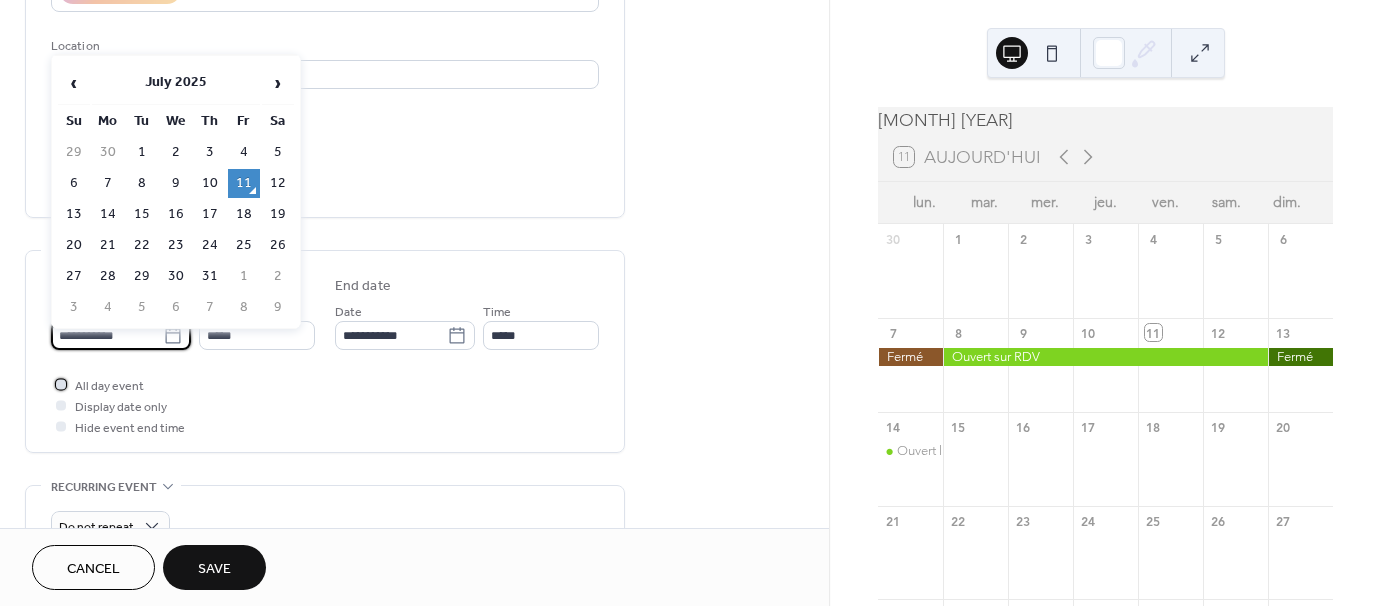 click at bounding box center [61, 384] 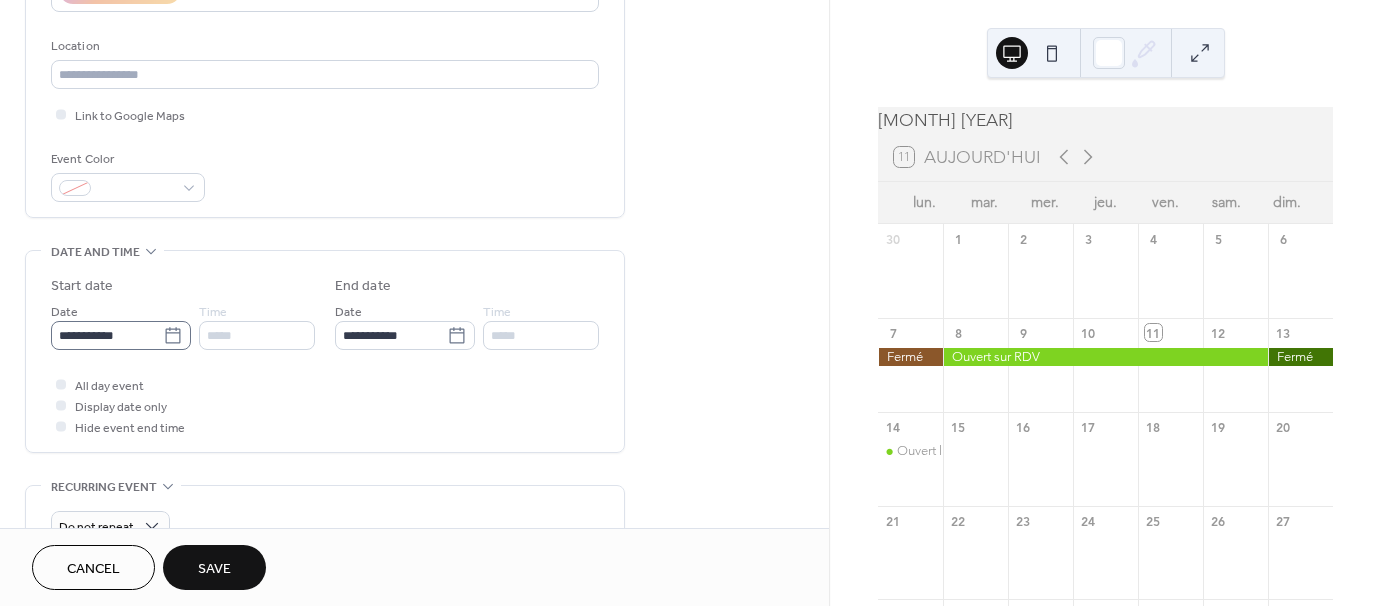 click 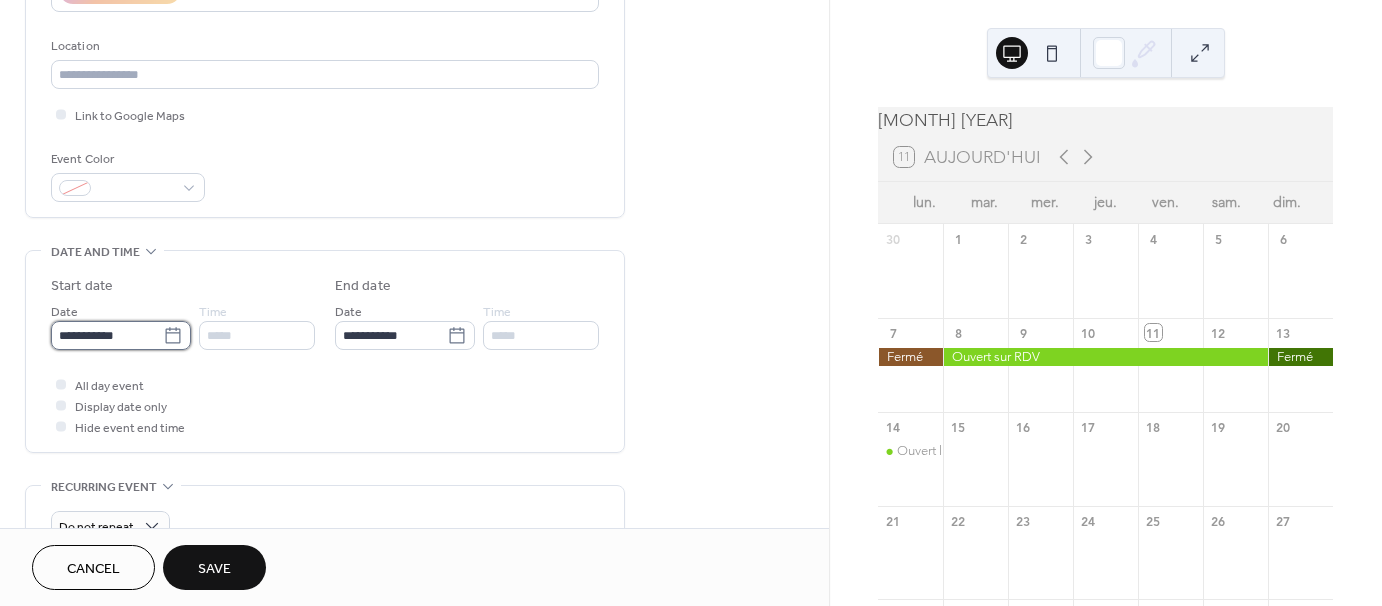 click on "**********" at bounding box center (107, 335) 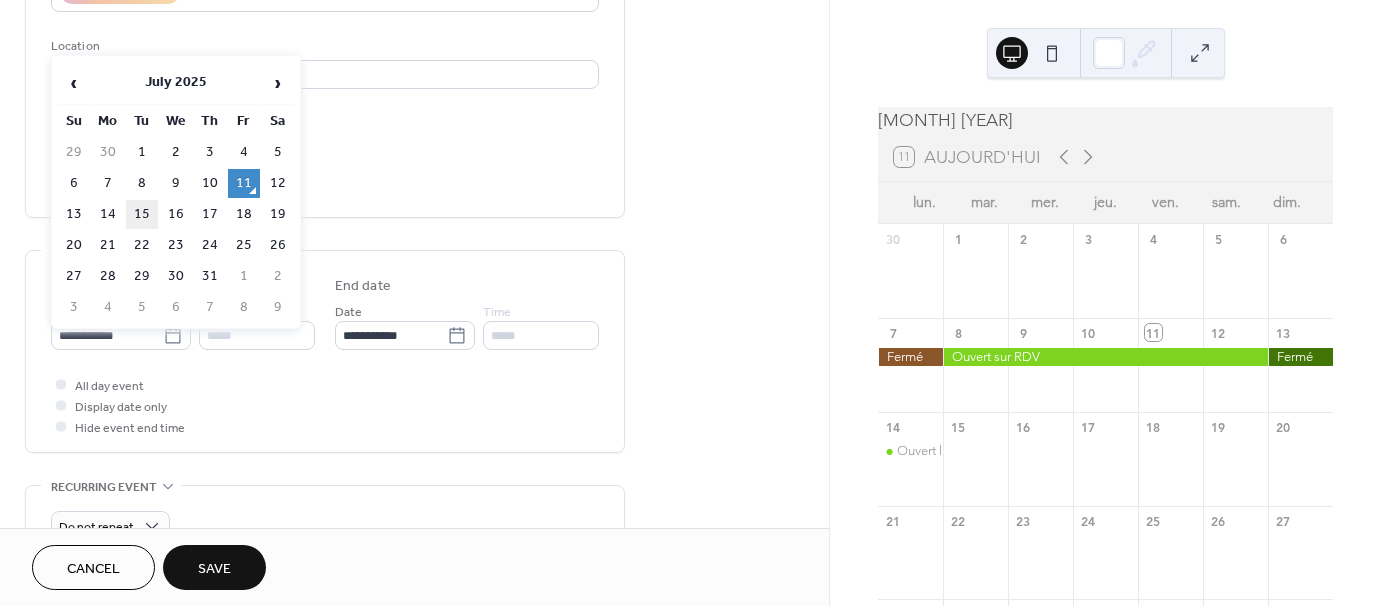 click on "15" at bounding box center [142, 214] 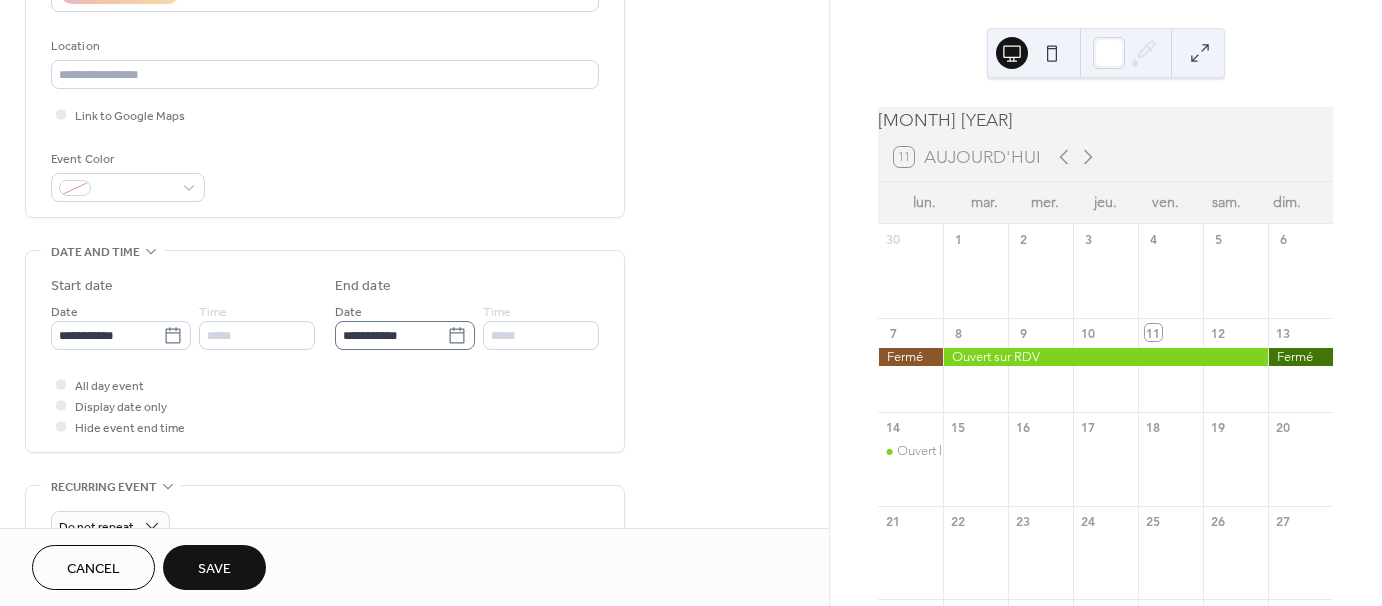 click 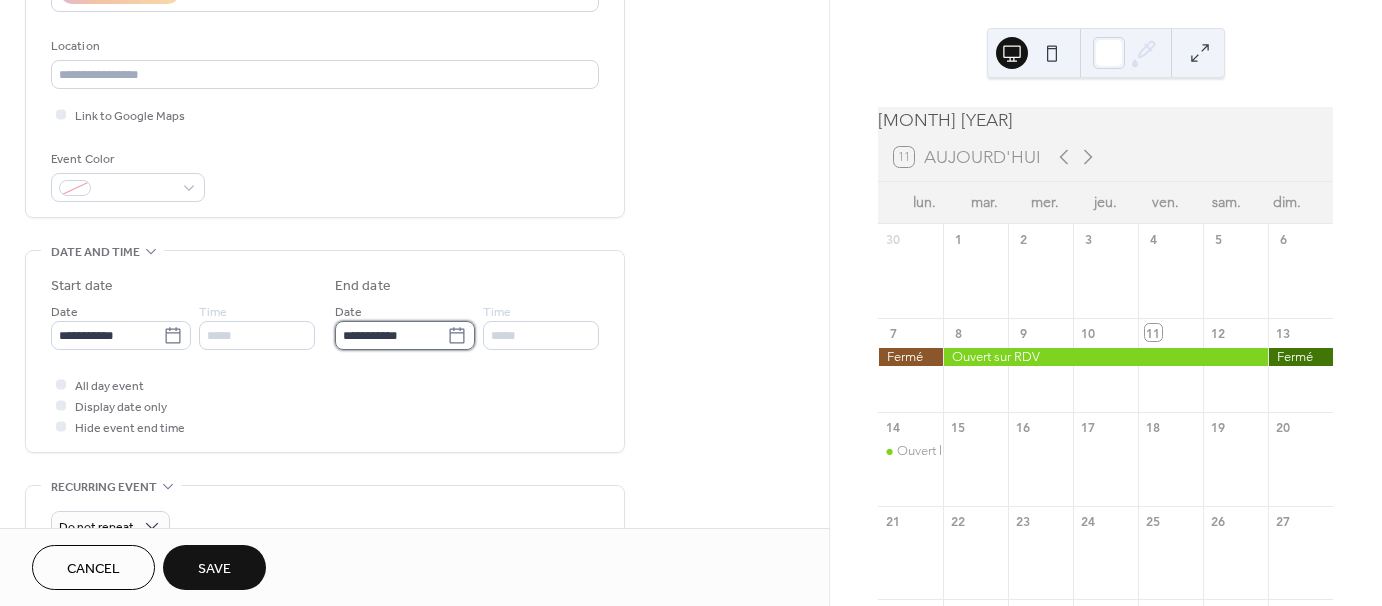 click on "**********" at bounding box center [391, 335] 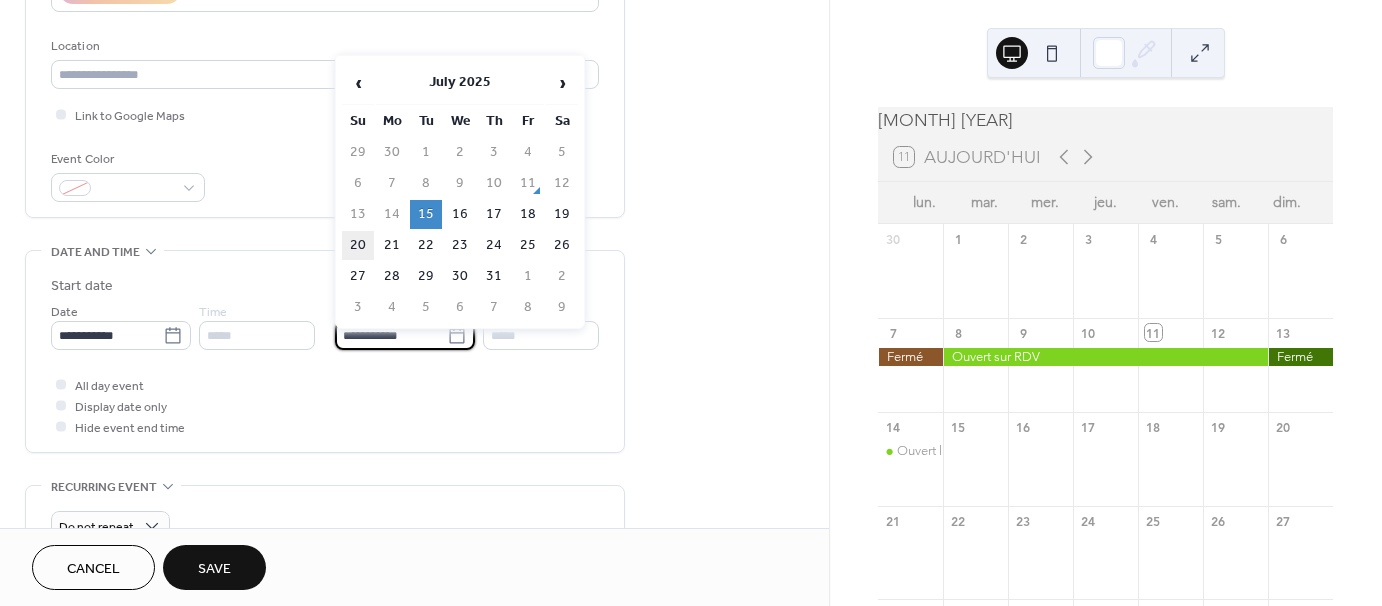 click on "20" at bounding box center (358, 245) 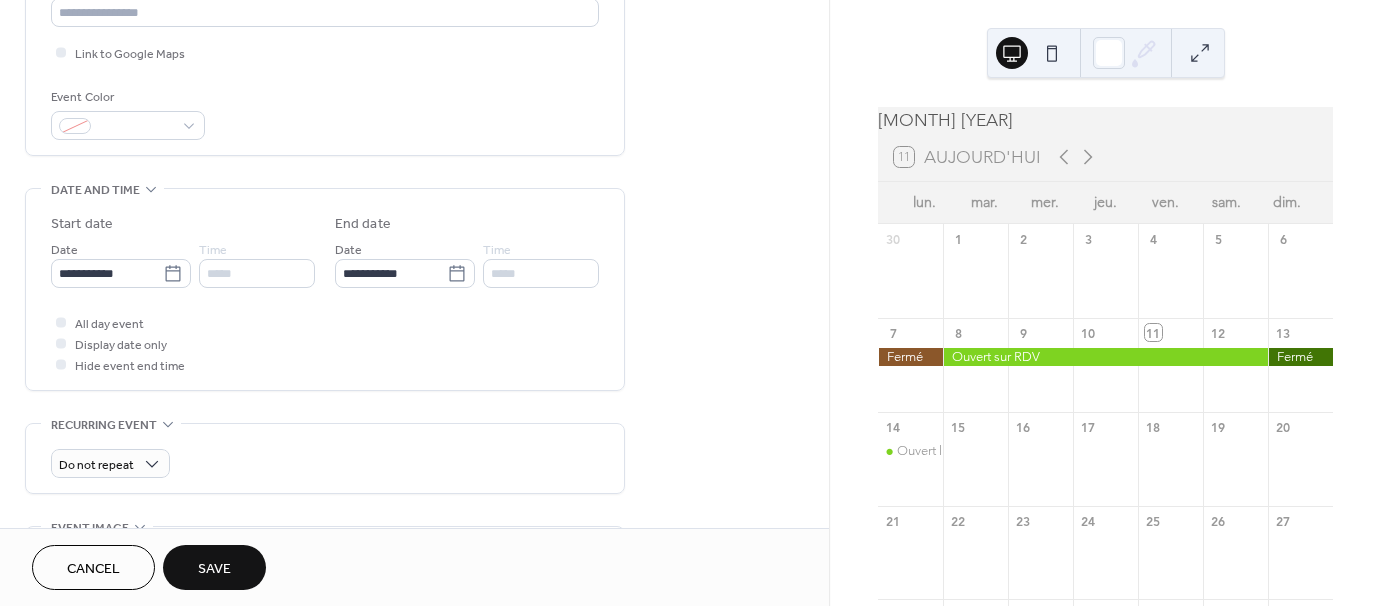 scroll, scrollTop: 400, scrollLeft: 0, axis: vertical 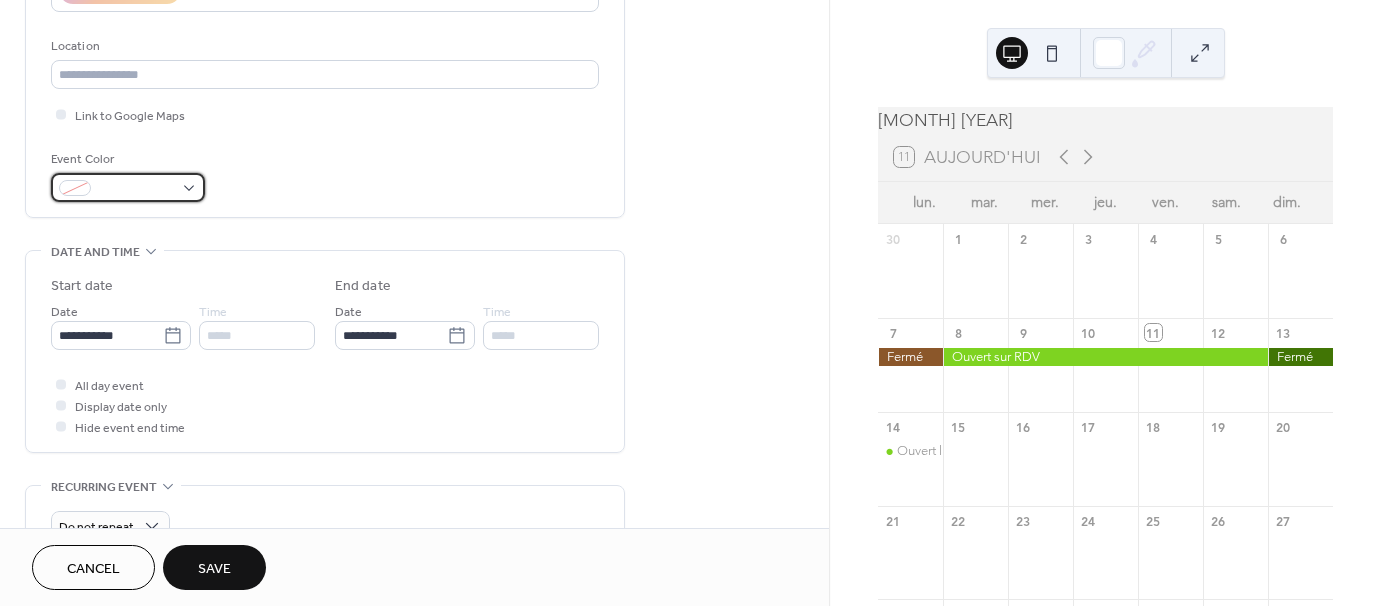 click at bounding box center [128, 187] 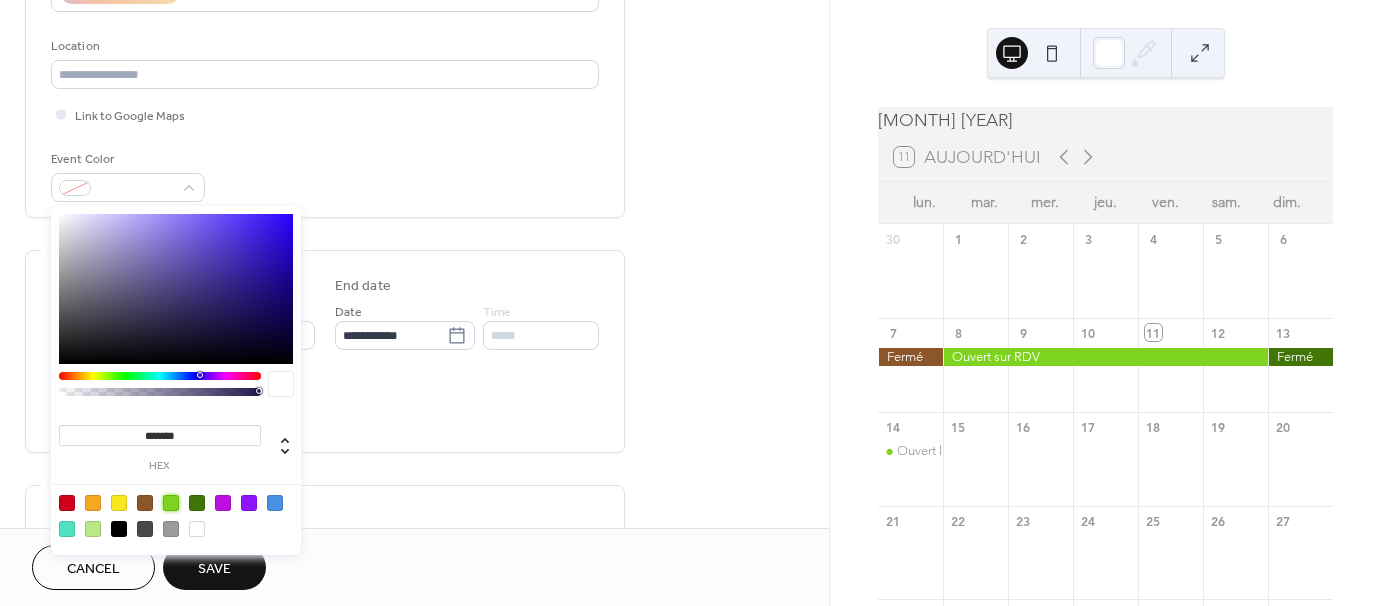click at bounding box center [171, 503] 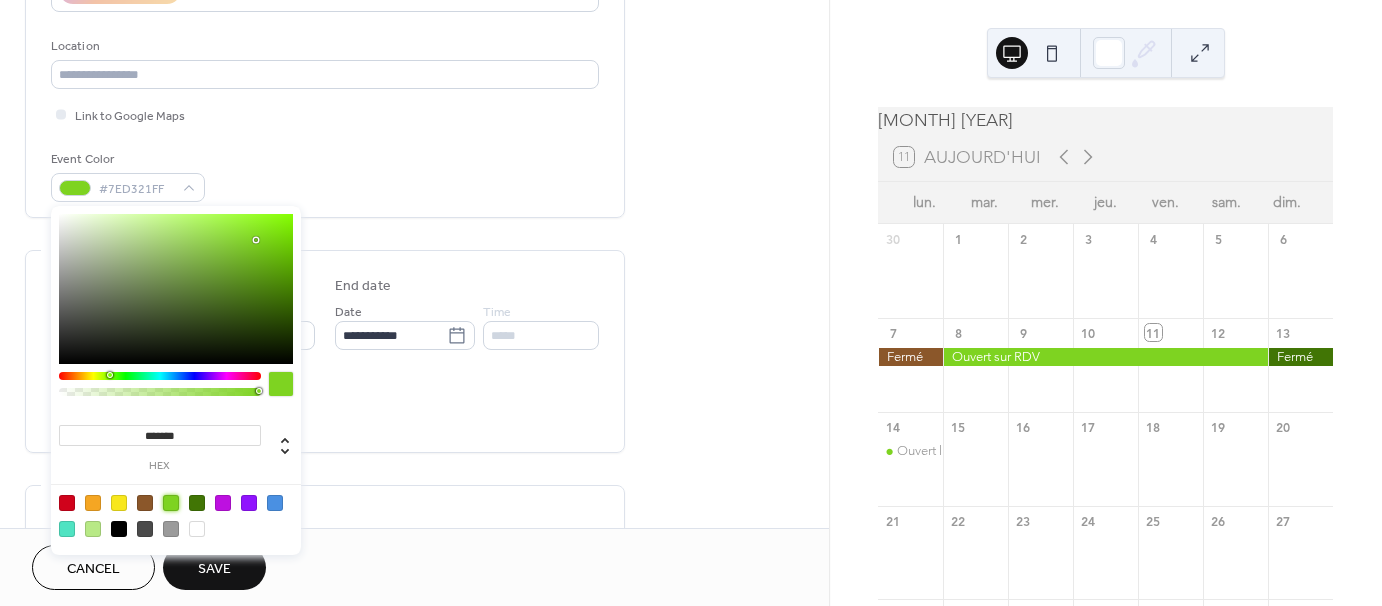 click on "All day event Display date only Hide event end time" at bounding box center (325, 405) 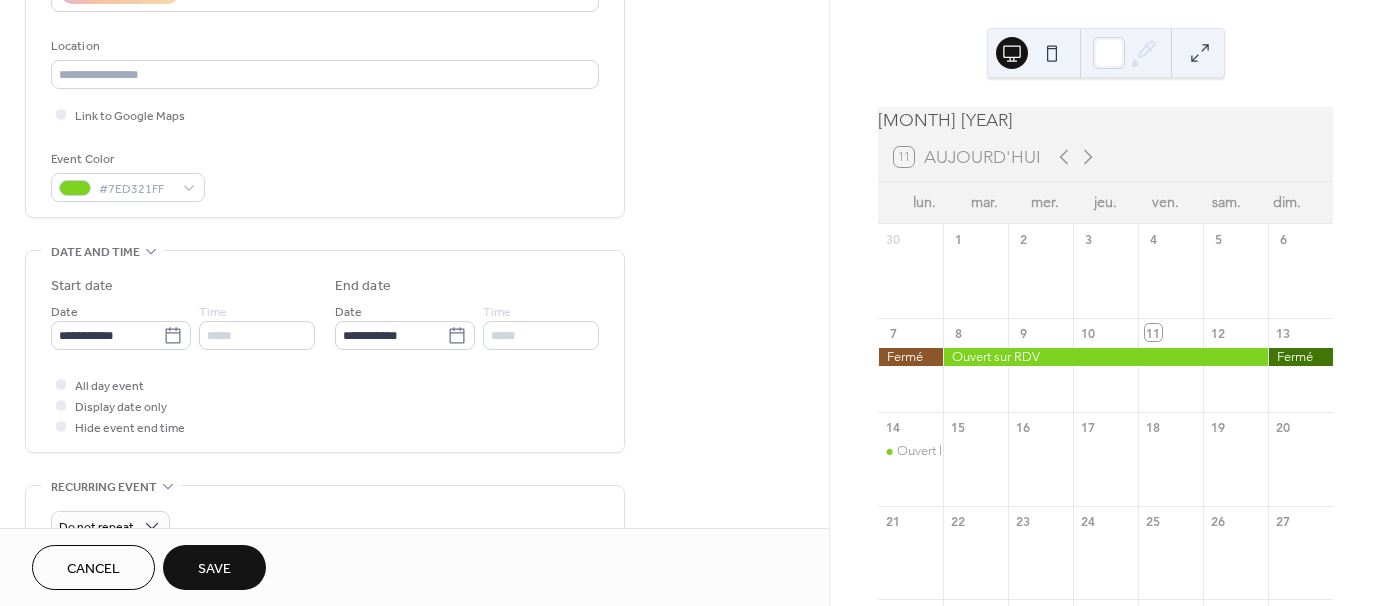 click on "Save" at bounding box center [214, 569] 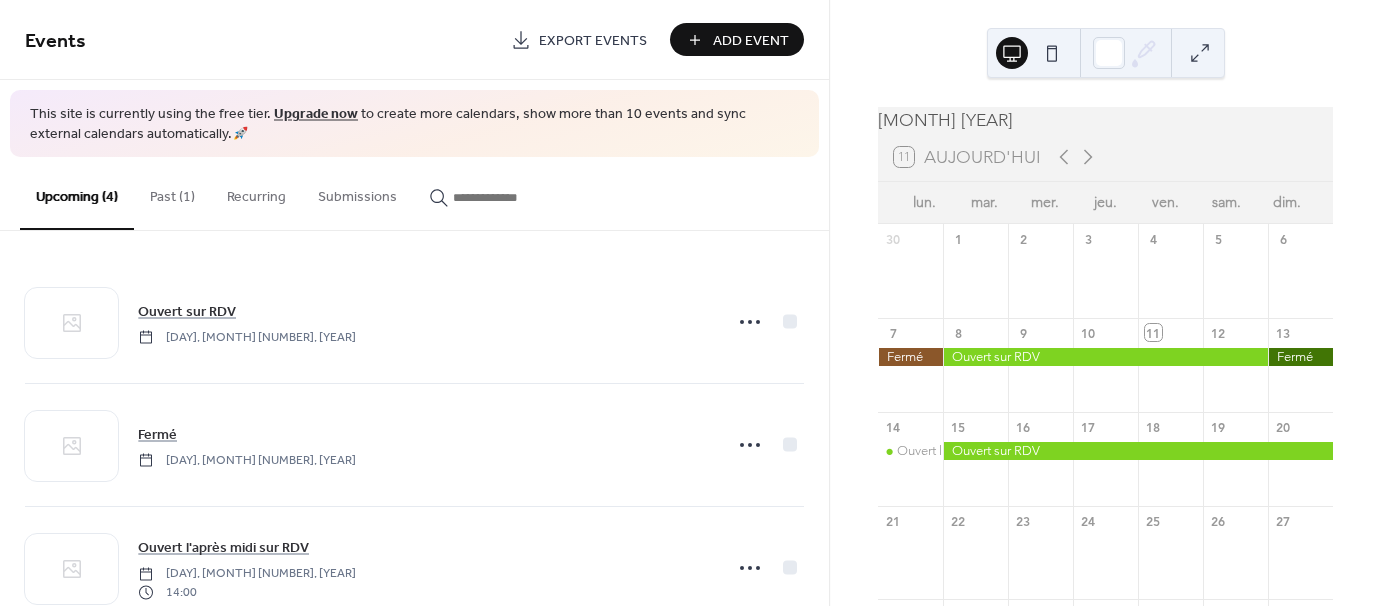 click on "Add Event" at bounding box center [751, 41] 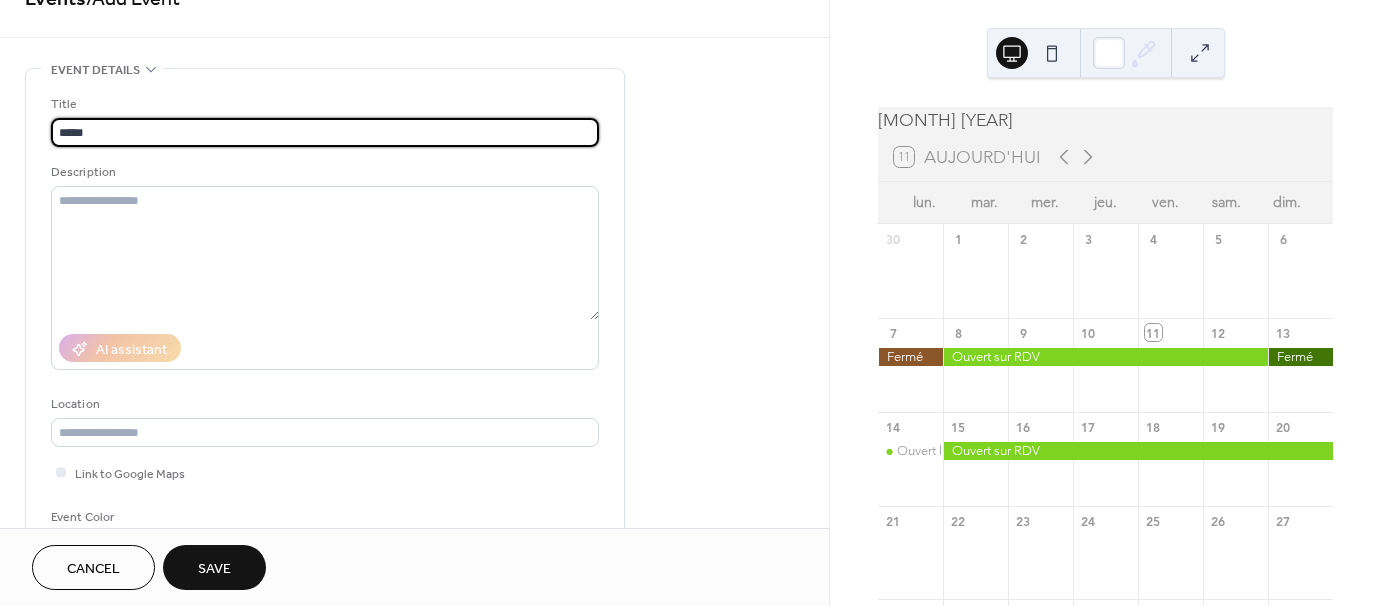 scroll, scrollTop: 200, scrollLeft: 0, axis: vertical 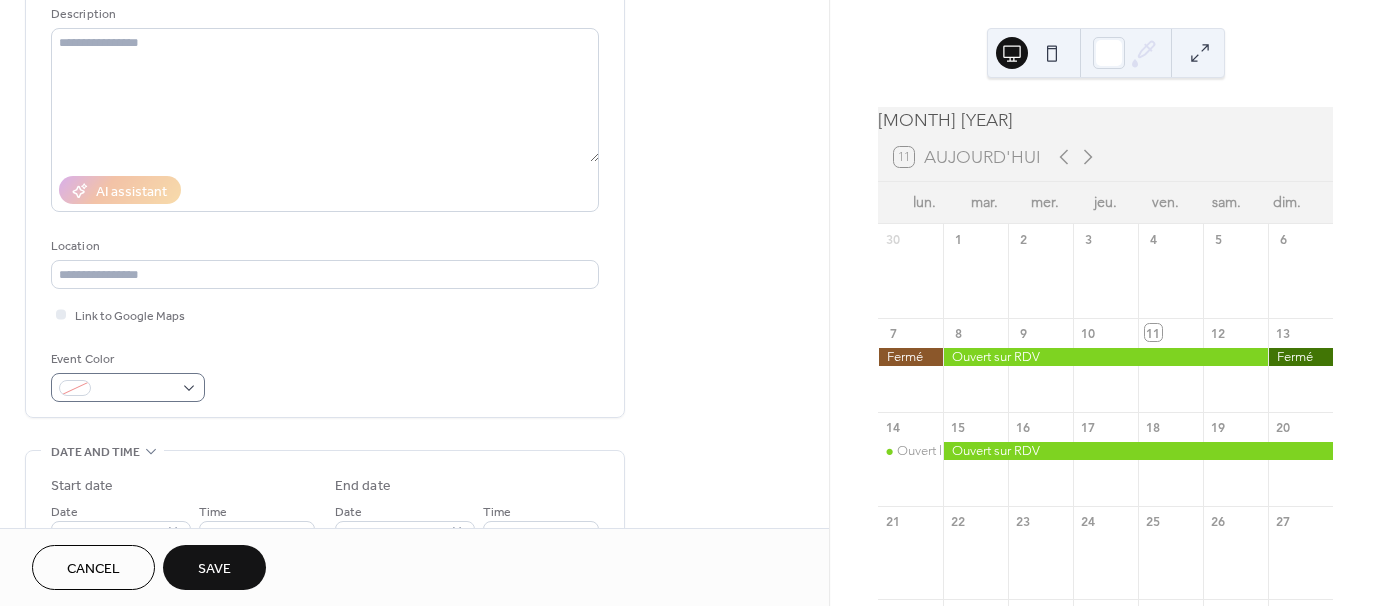 type on "*****" 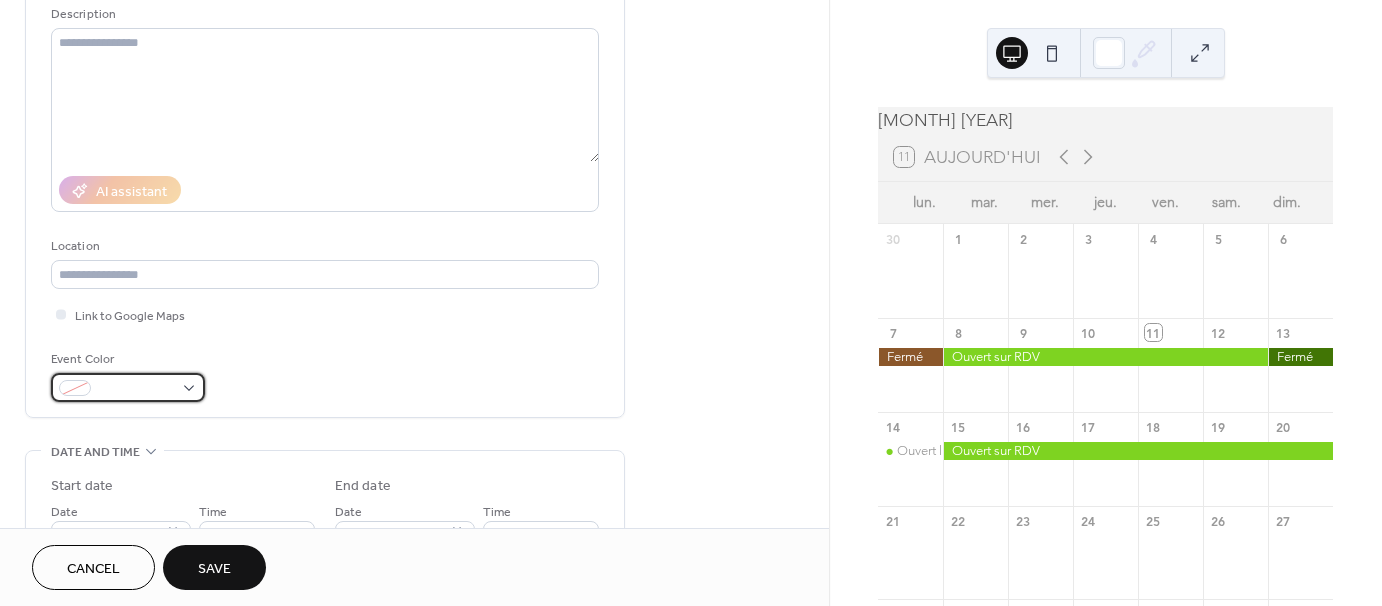 click at bounding box center [136, 389] 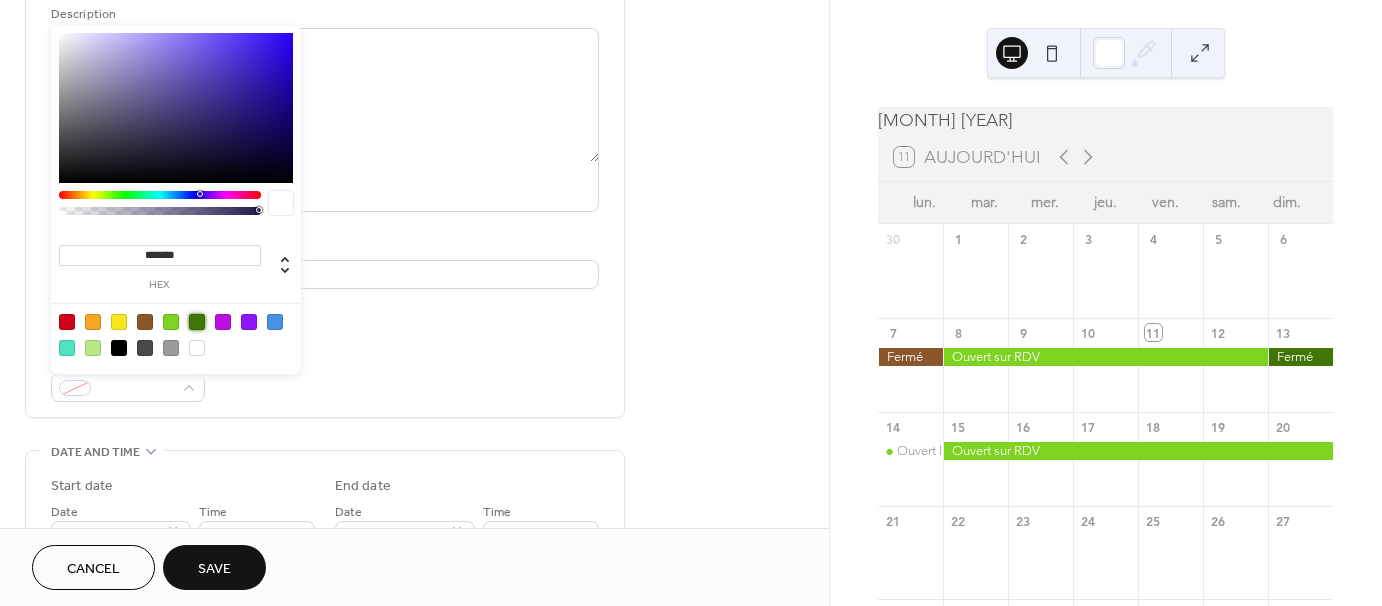 click at bounding box center [197, 322] 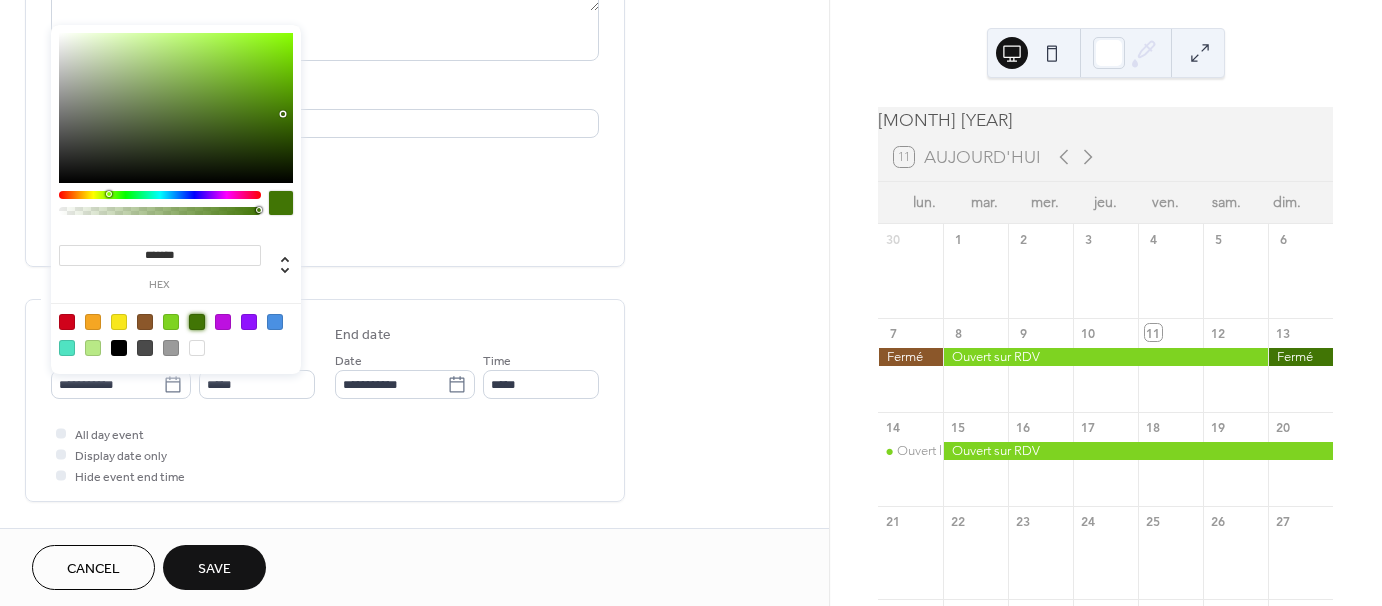 scroll, scrollTop: 400, scrollLeft: 0, axis: vertical 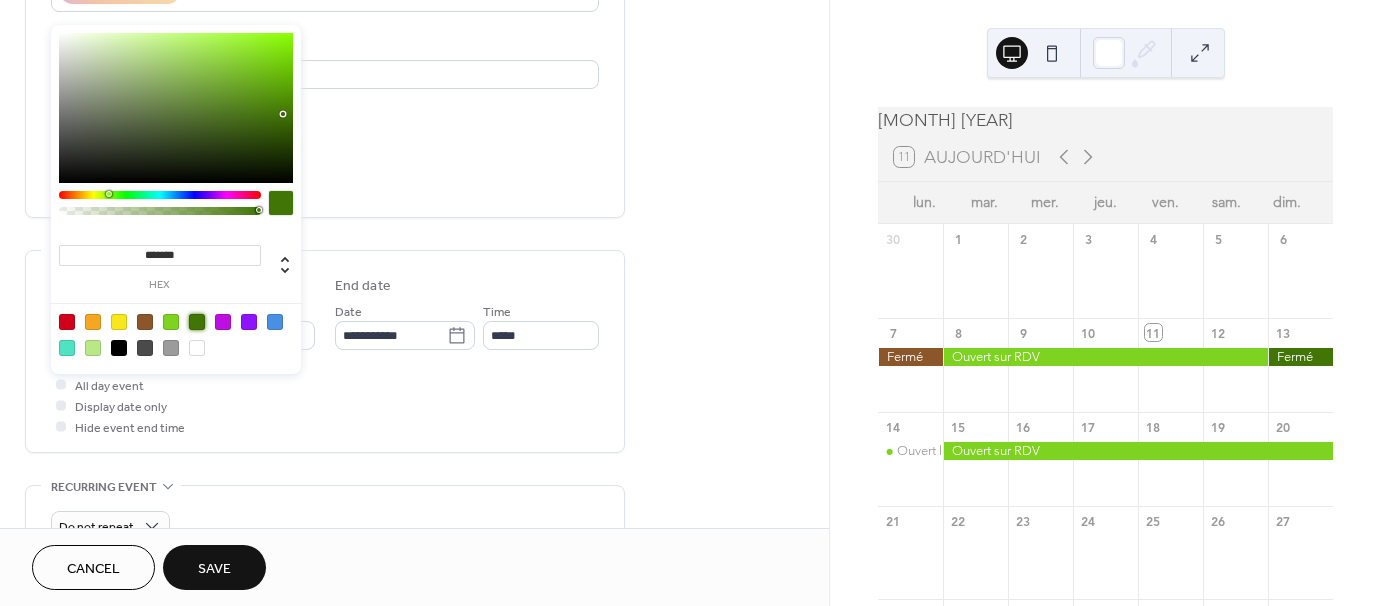 click on "All day event Display date only Hide event end time" at bounding box center [325, 405] 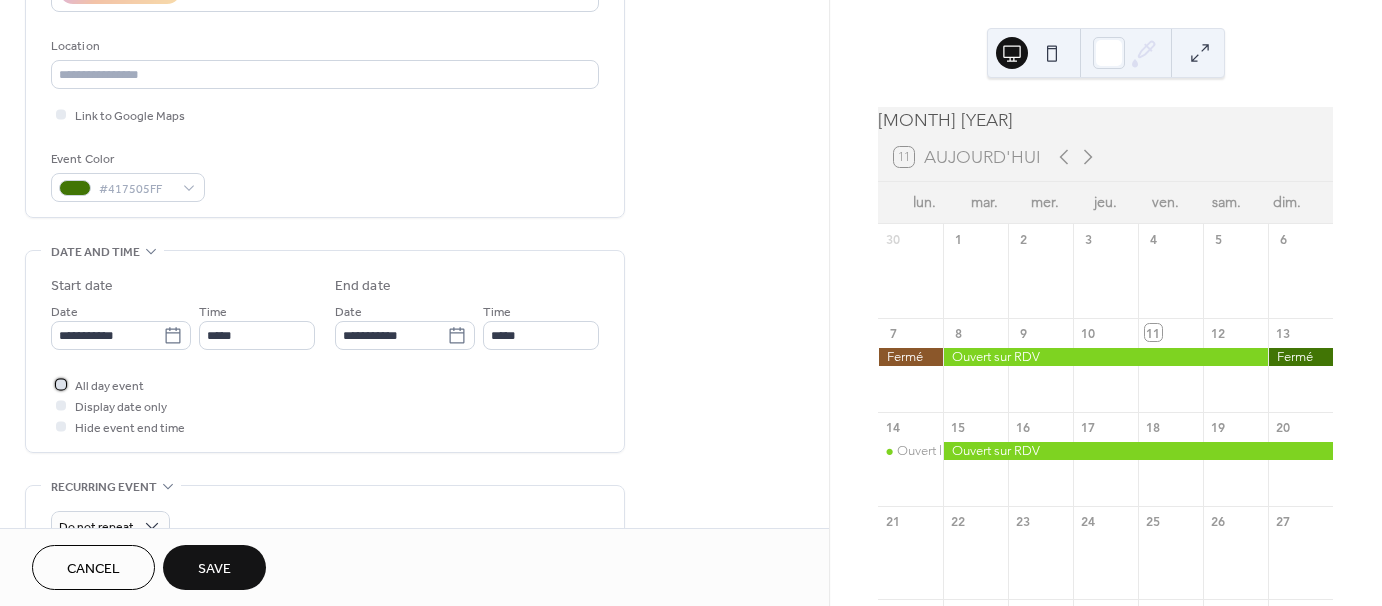 click at bounding box center (61, 384) 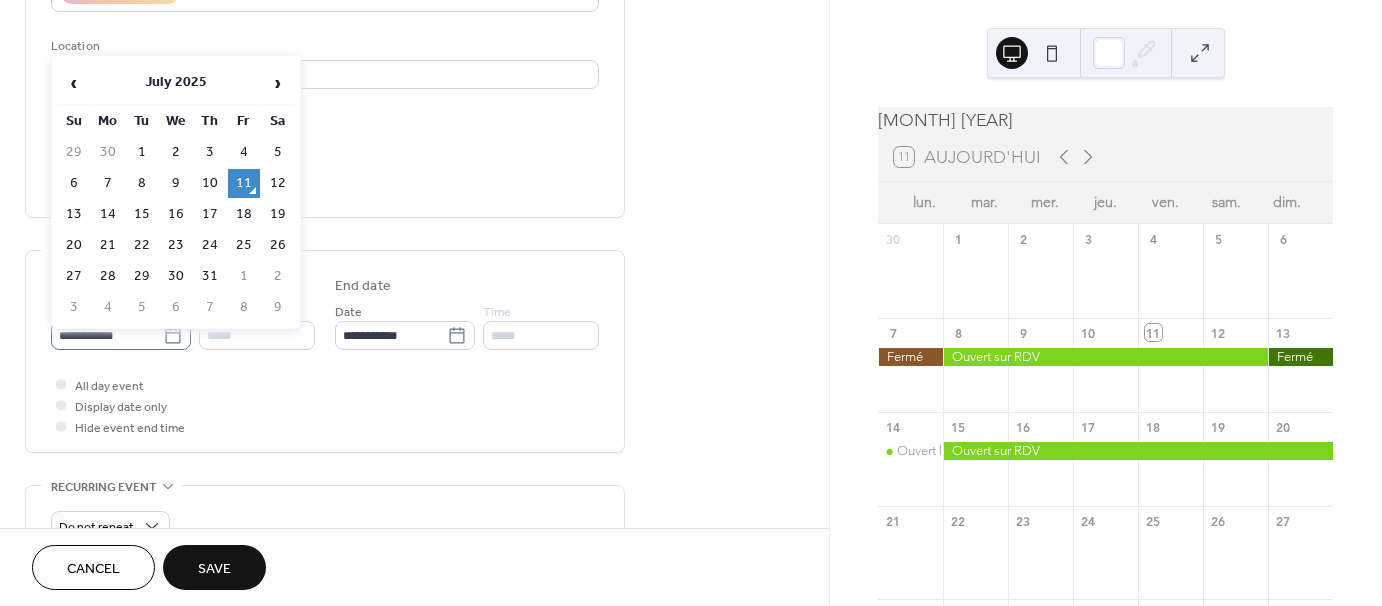click 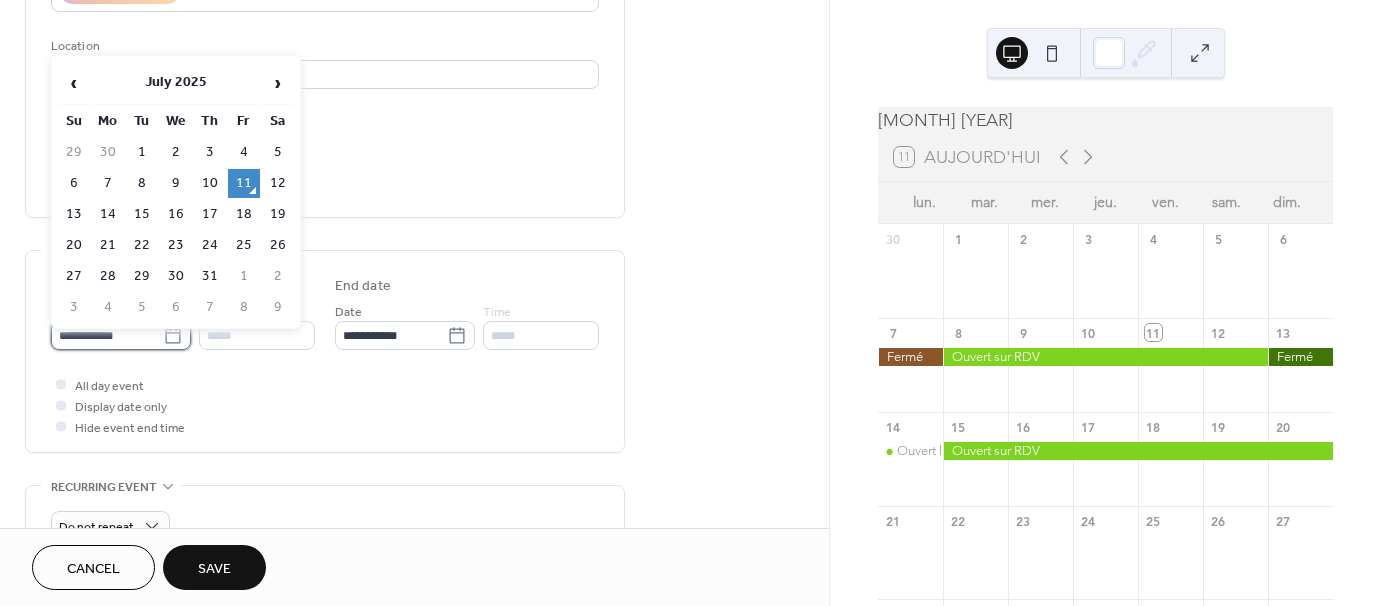 click on "**********" at bounding box center (107, 335) 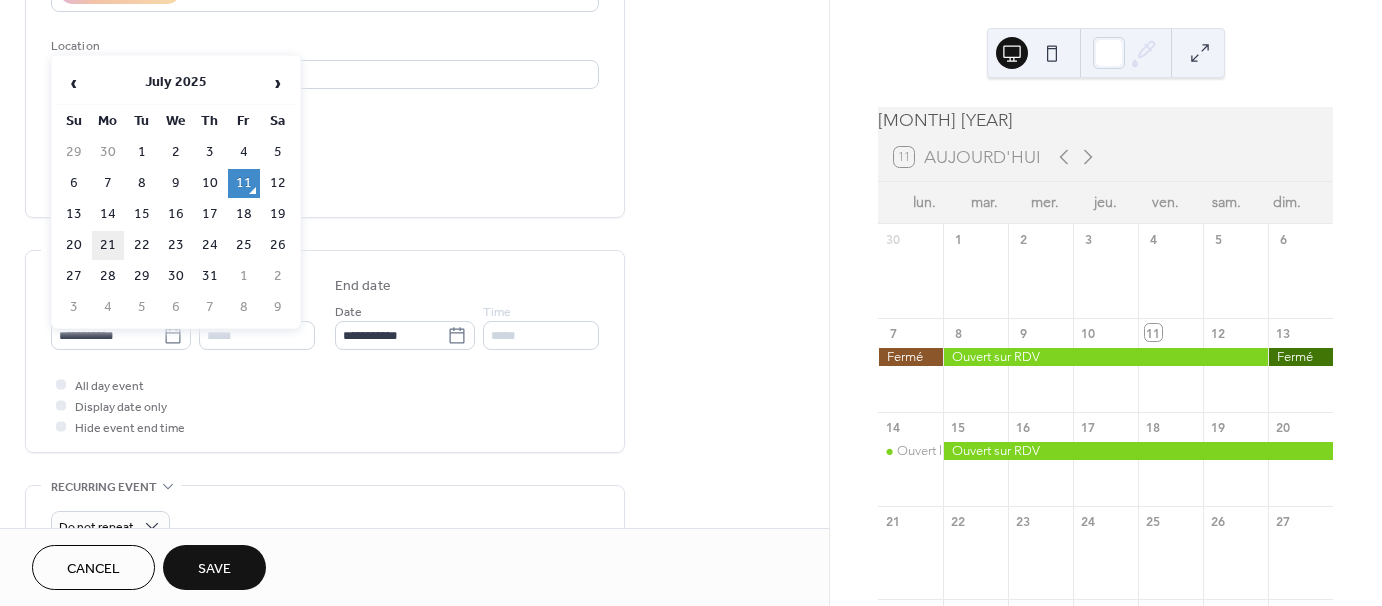 click on "21" at bounding box center [108, 245] 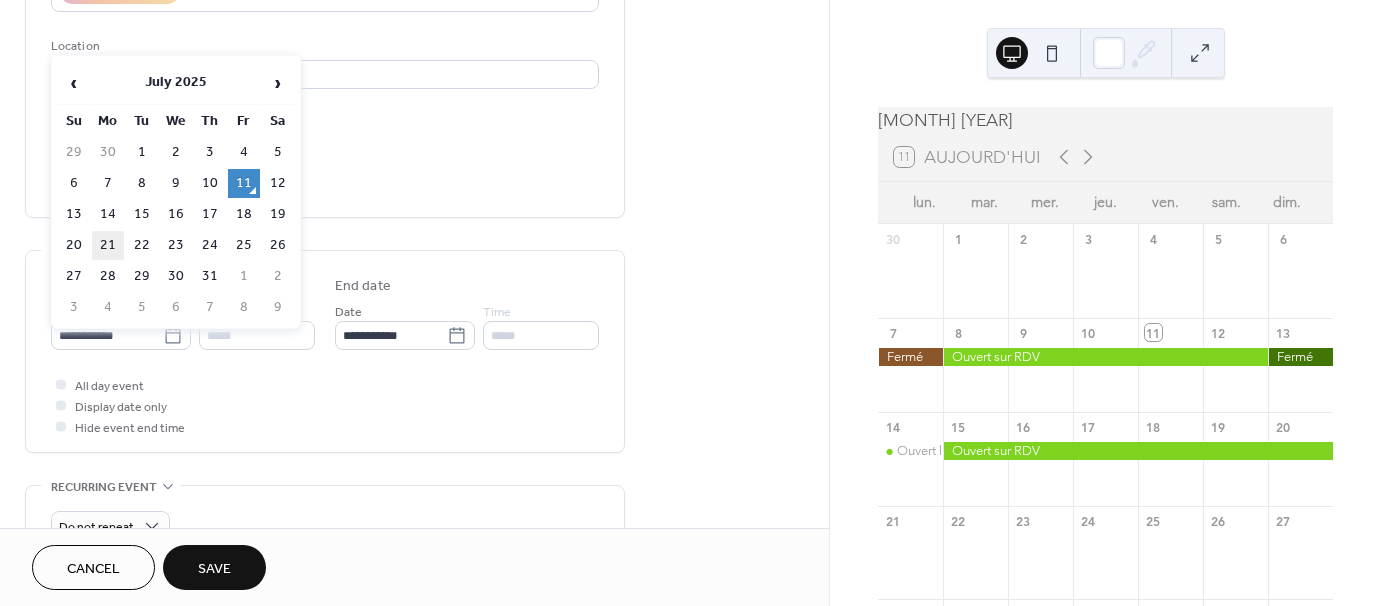 type on "**********" 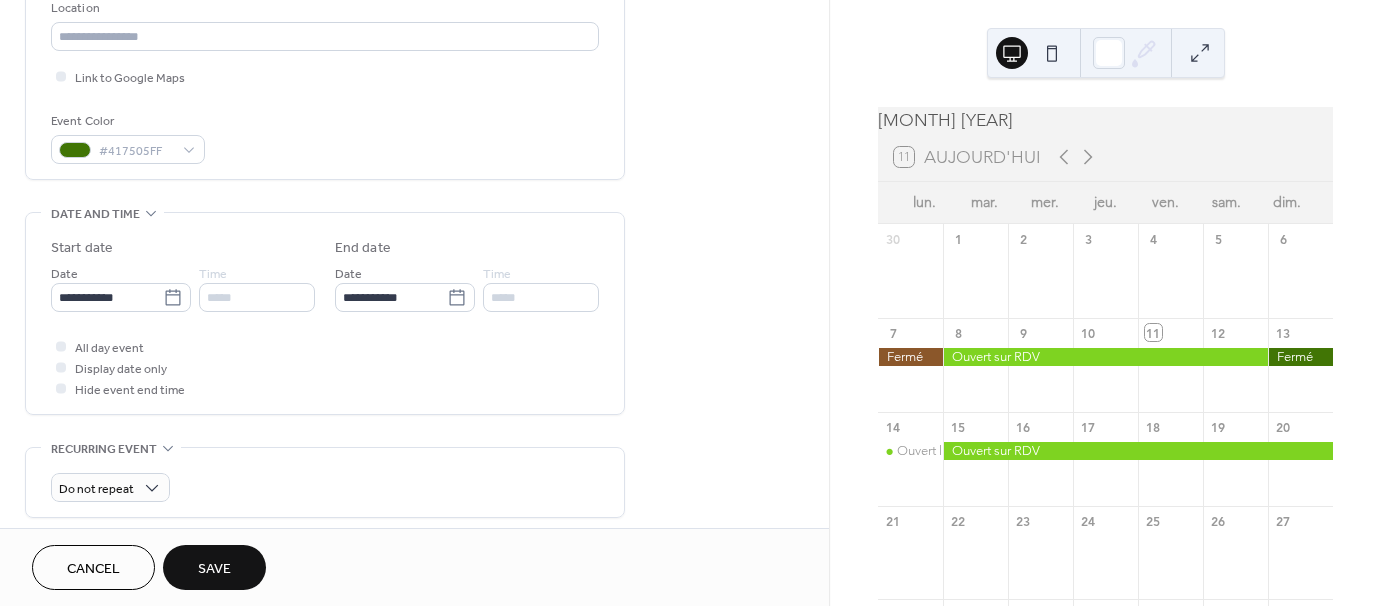 scroll, scrollTop: 500, scrollLeft: 0, axis: vertical 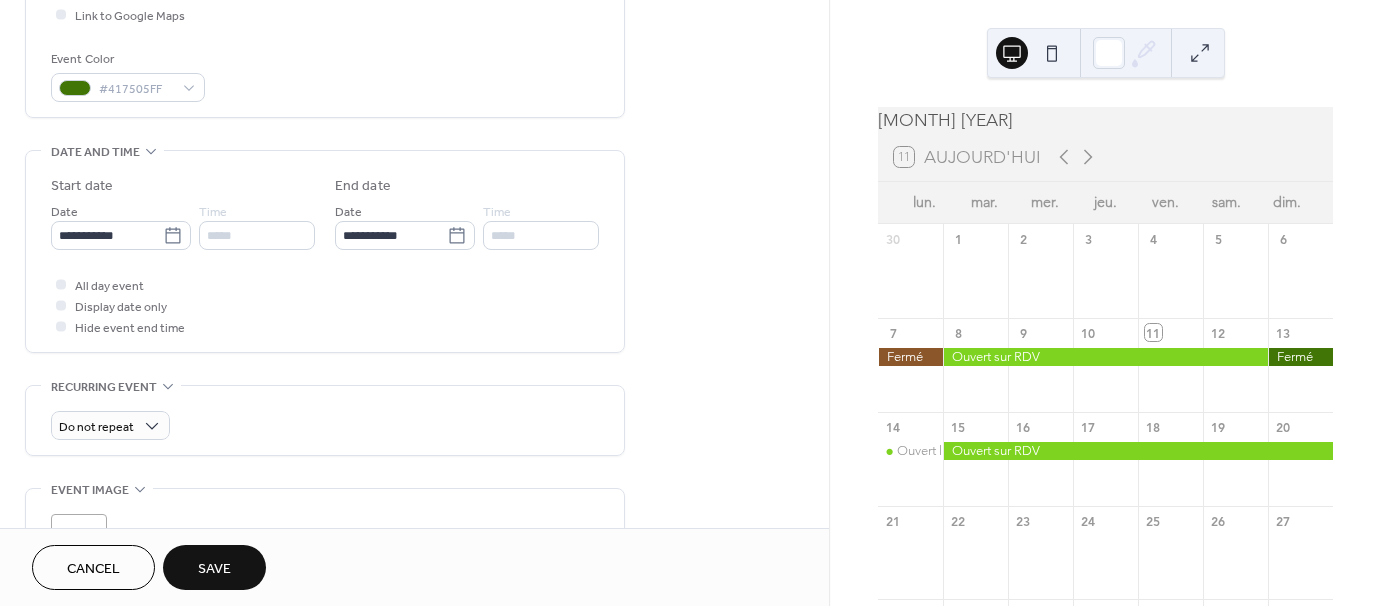click on "Save" at bounding box center (214, 569) 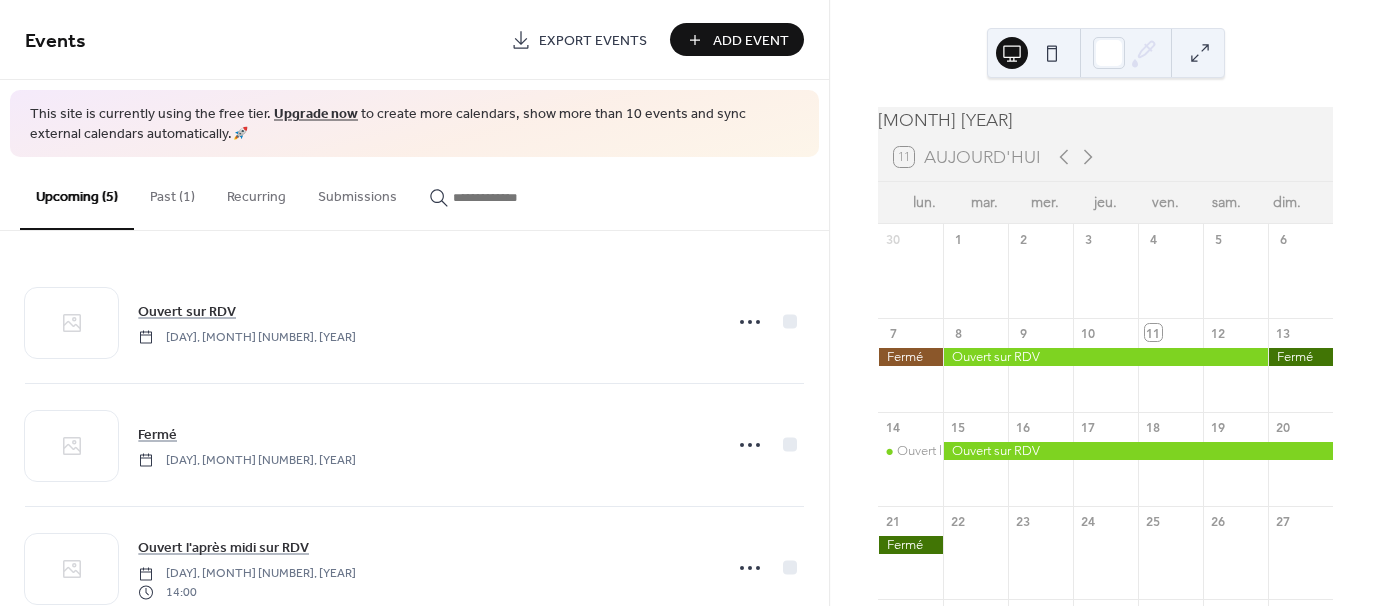 click on "Add Event" at bounding box center [751, 41] 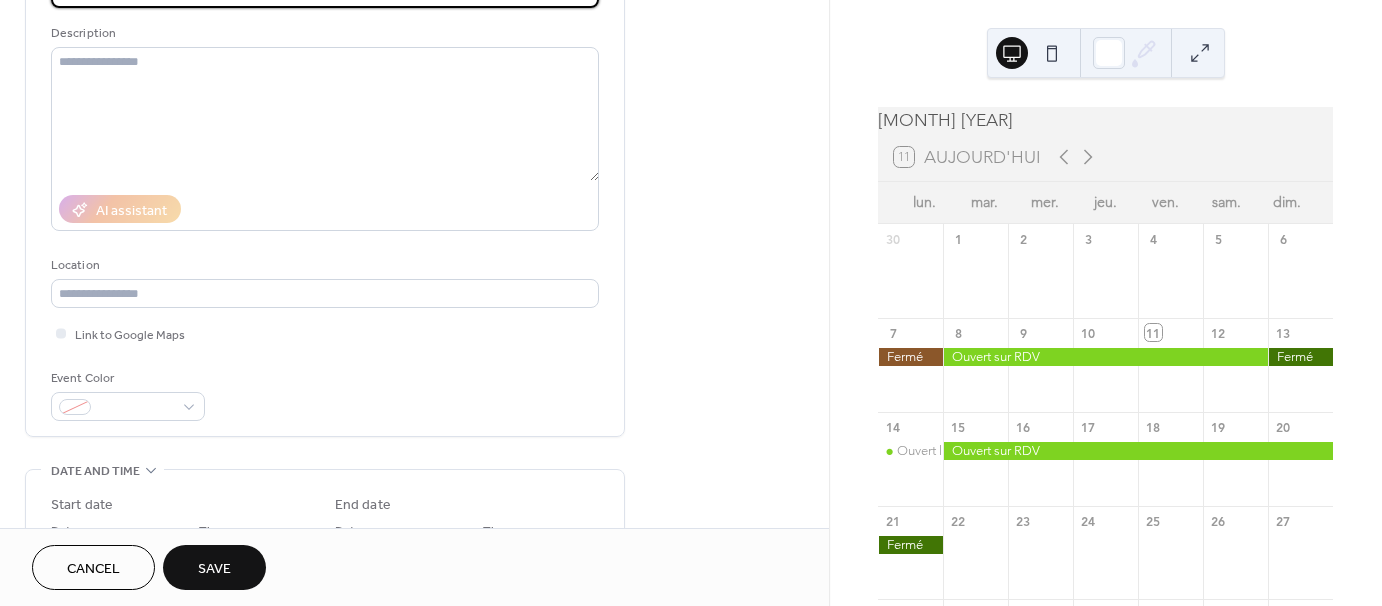 scroll, scrollTop: 300, scrollLeft: 0, axis: vertical 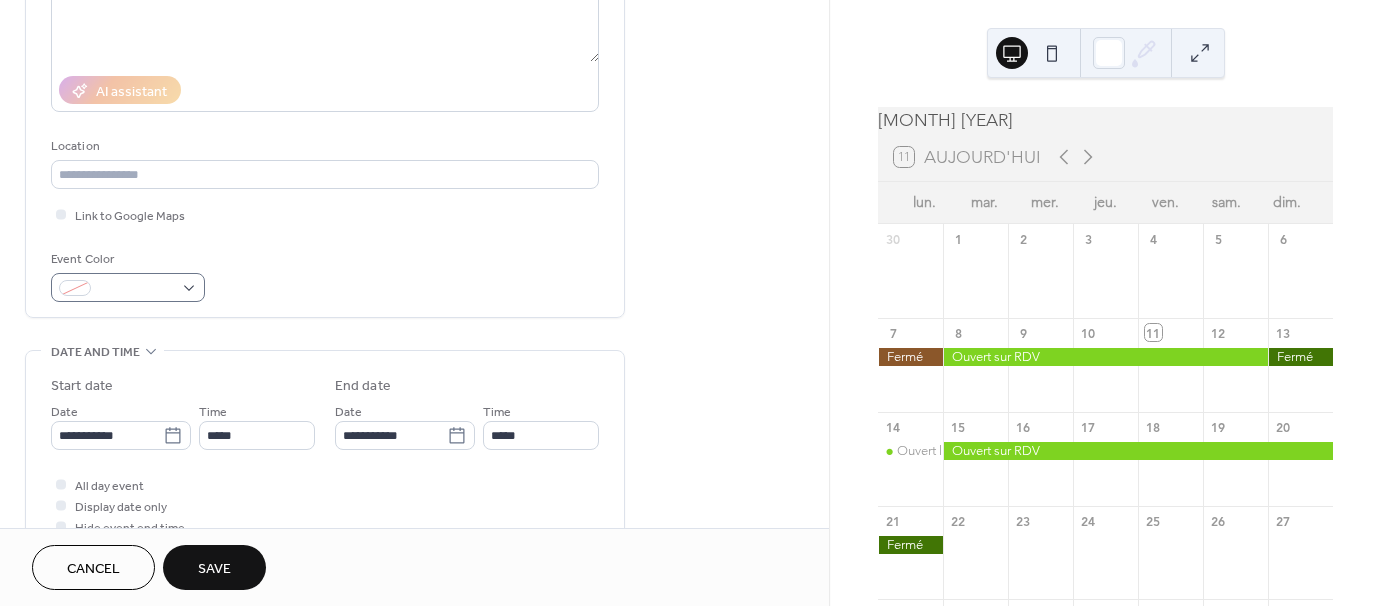 type on "**********" 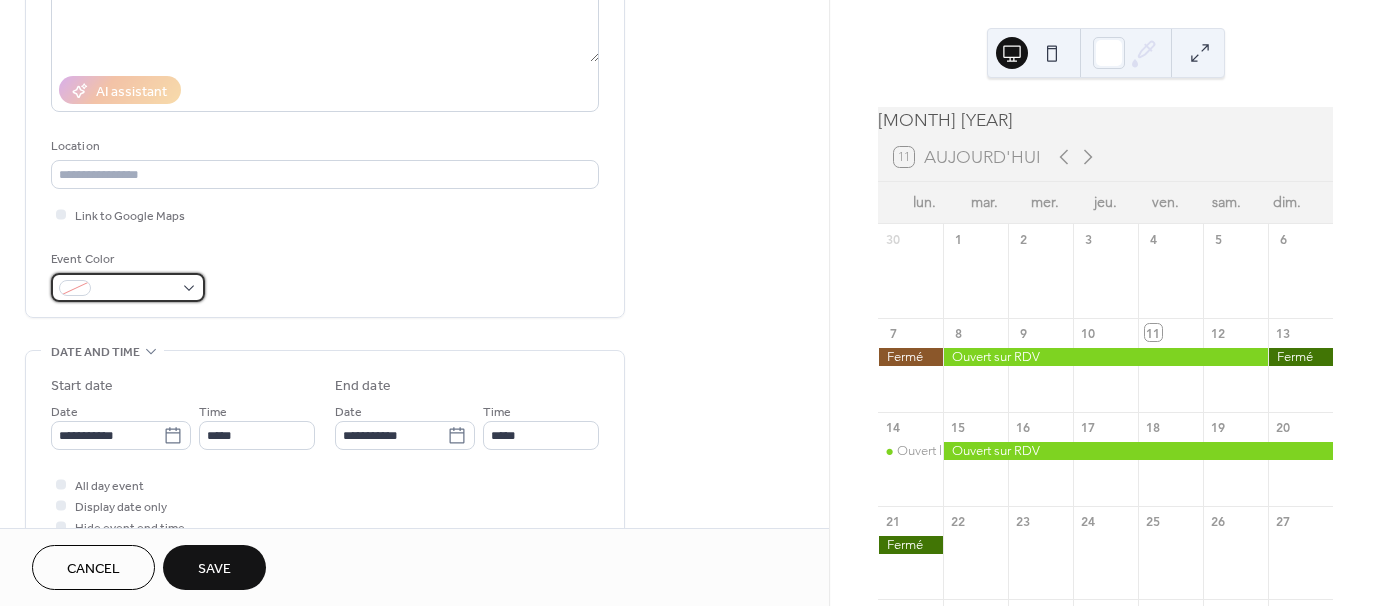 click at bounding box center (128, 287) 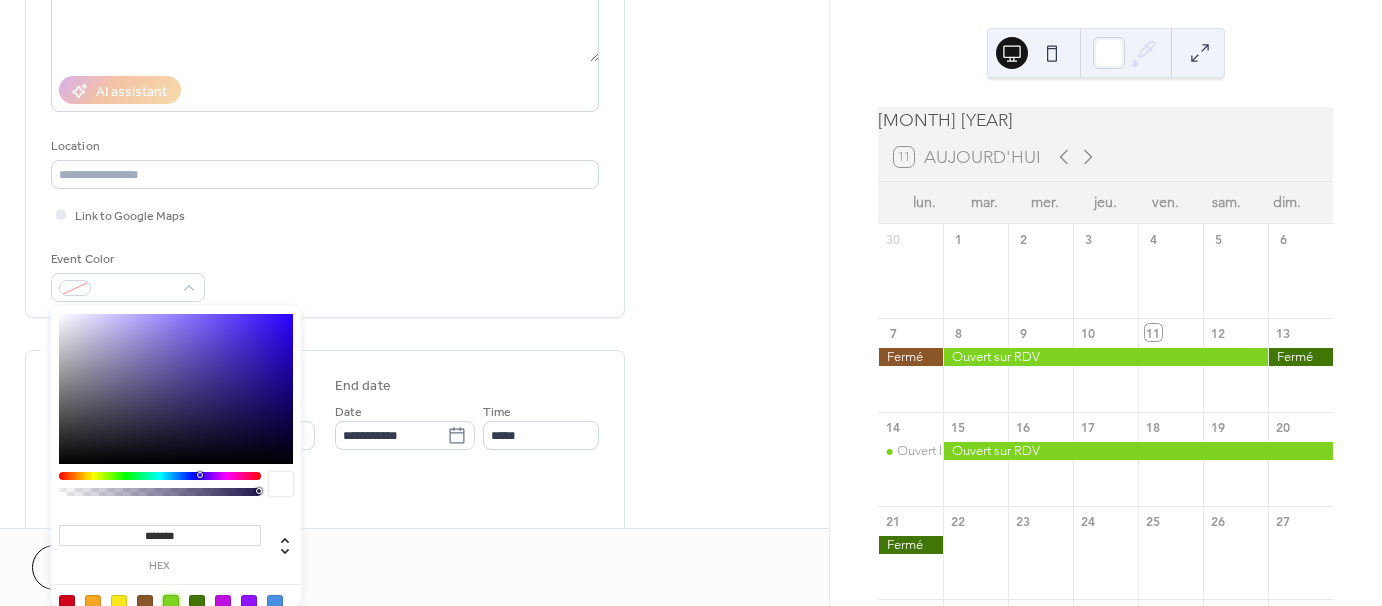 click at bounding box center (171, 603) 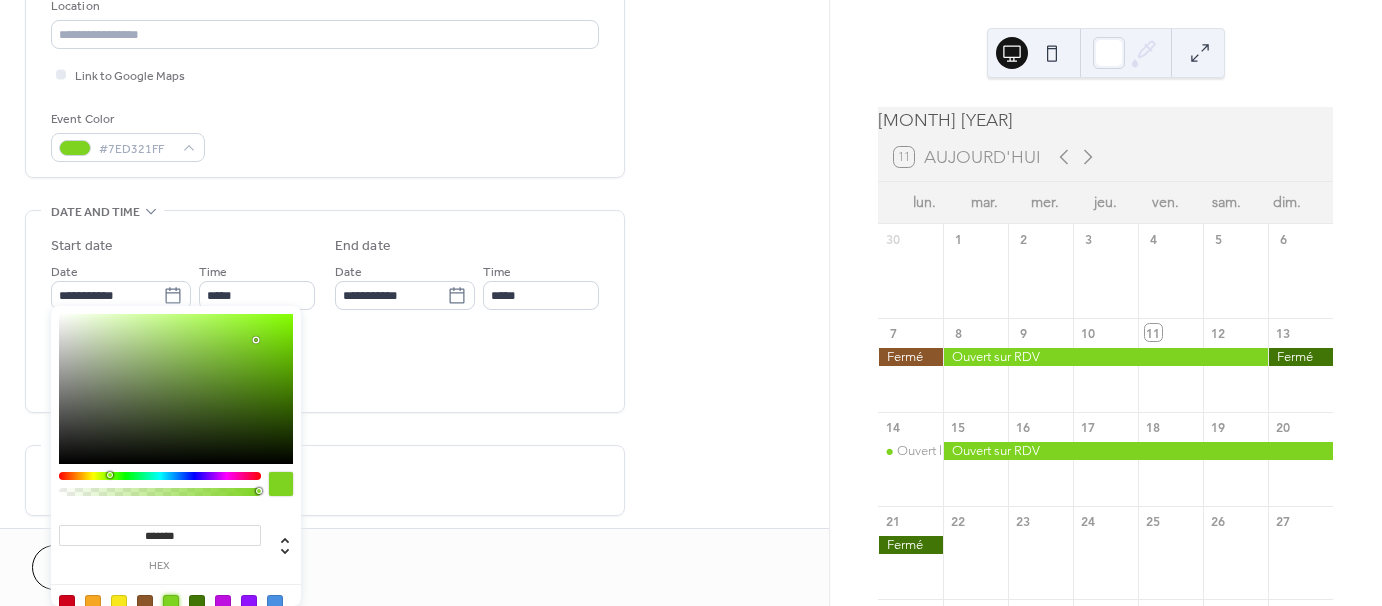 scroll, scrollTop: 500, scrollLeft: 0, axis: vertical 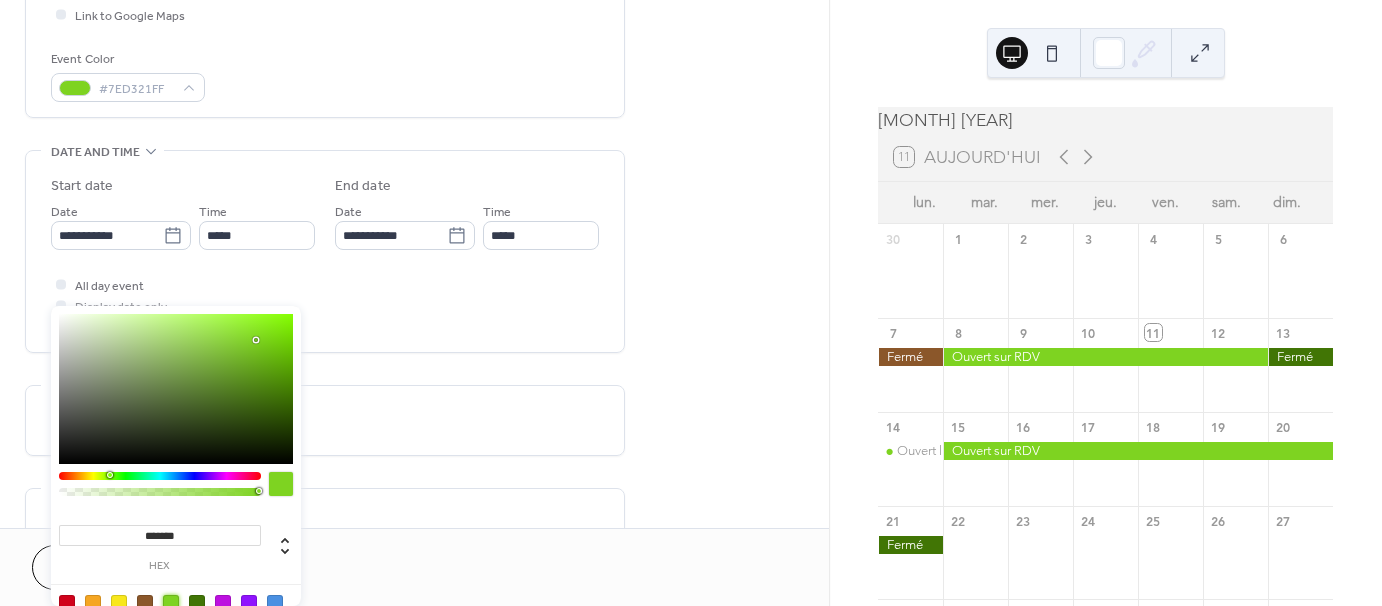 click at bounding box center (119, 603) 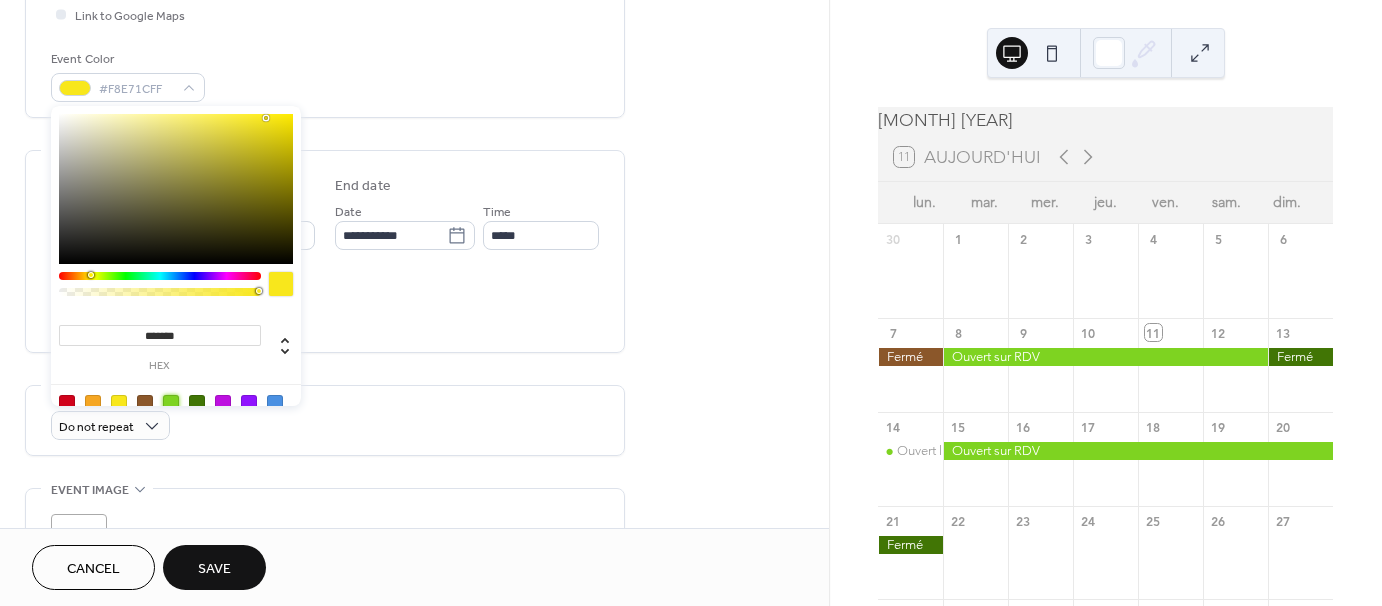 click at bounding box center [171, 403] 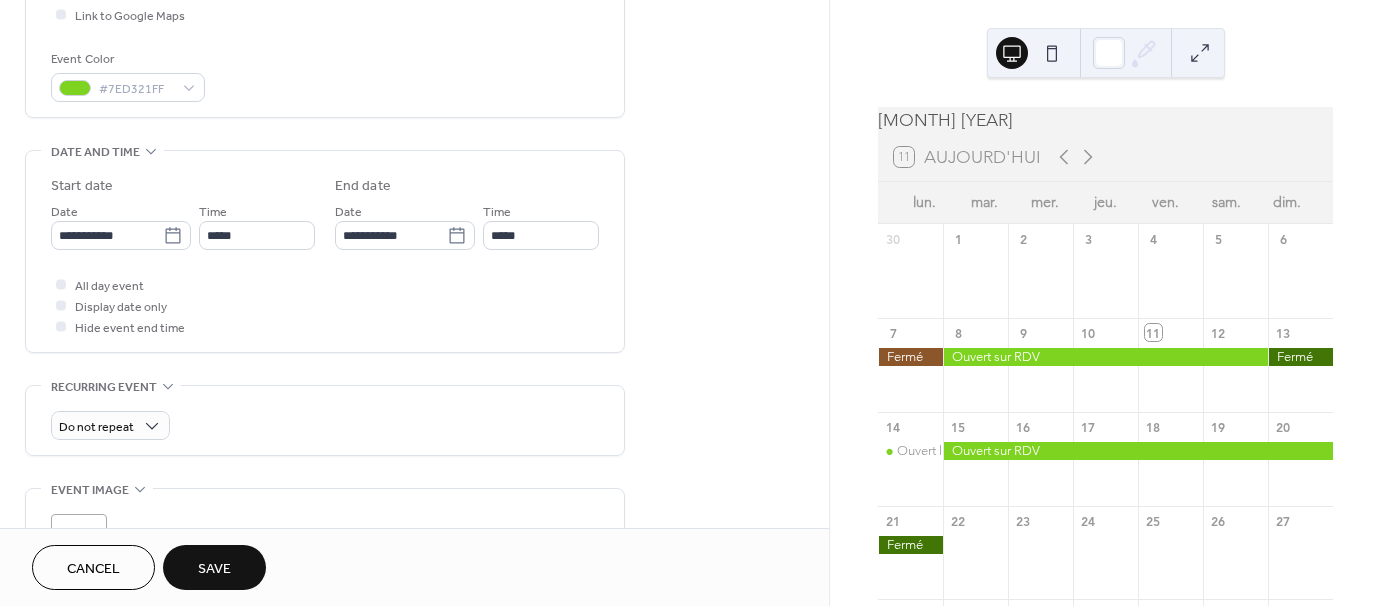 click on "All day event Display date only Hide event end time" at bounding box center [325, 305] 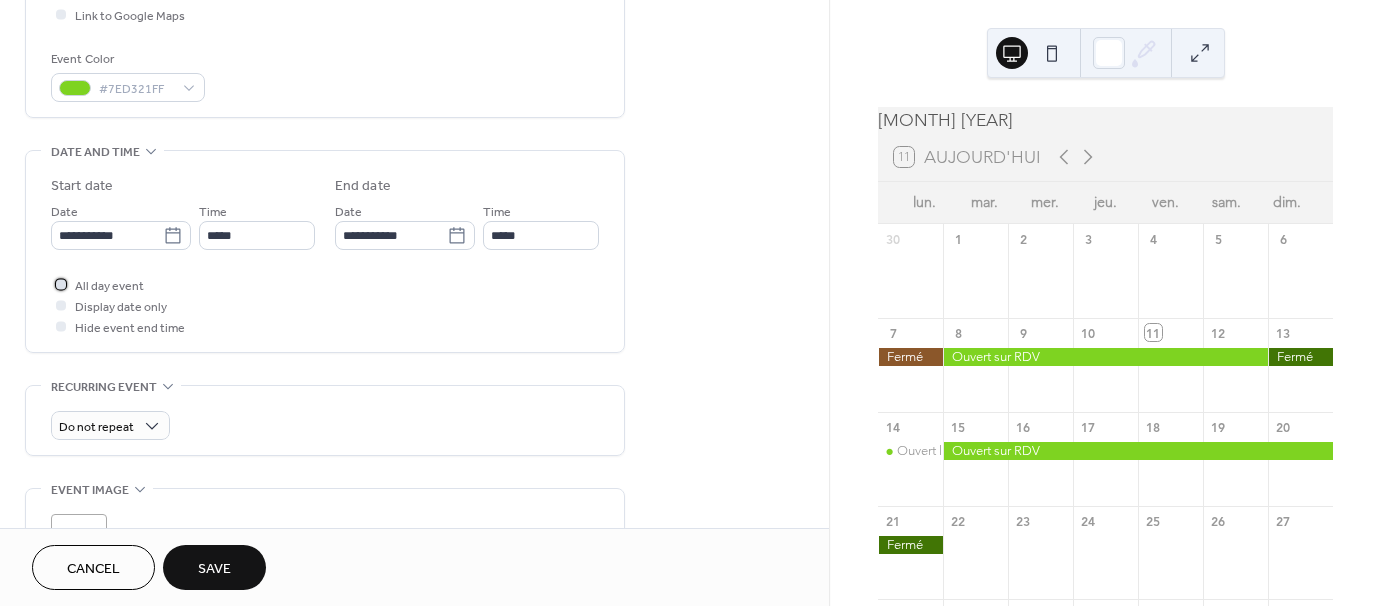 click at bounding box center (61, 284) 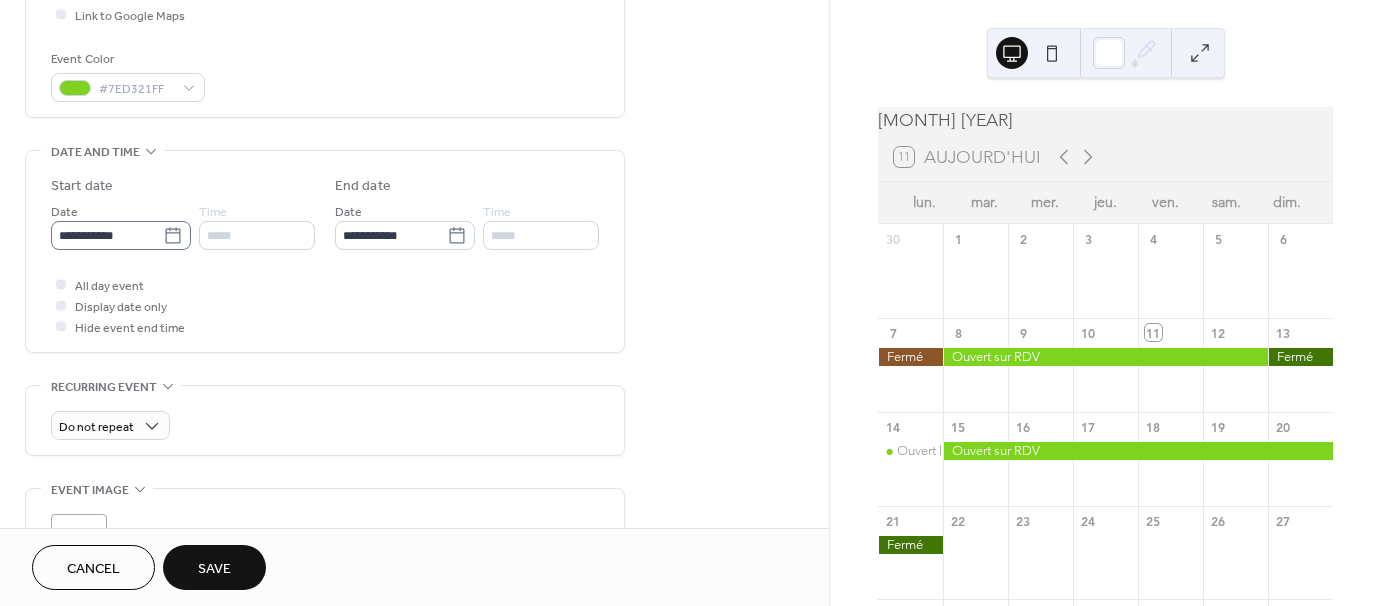 click 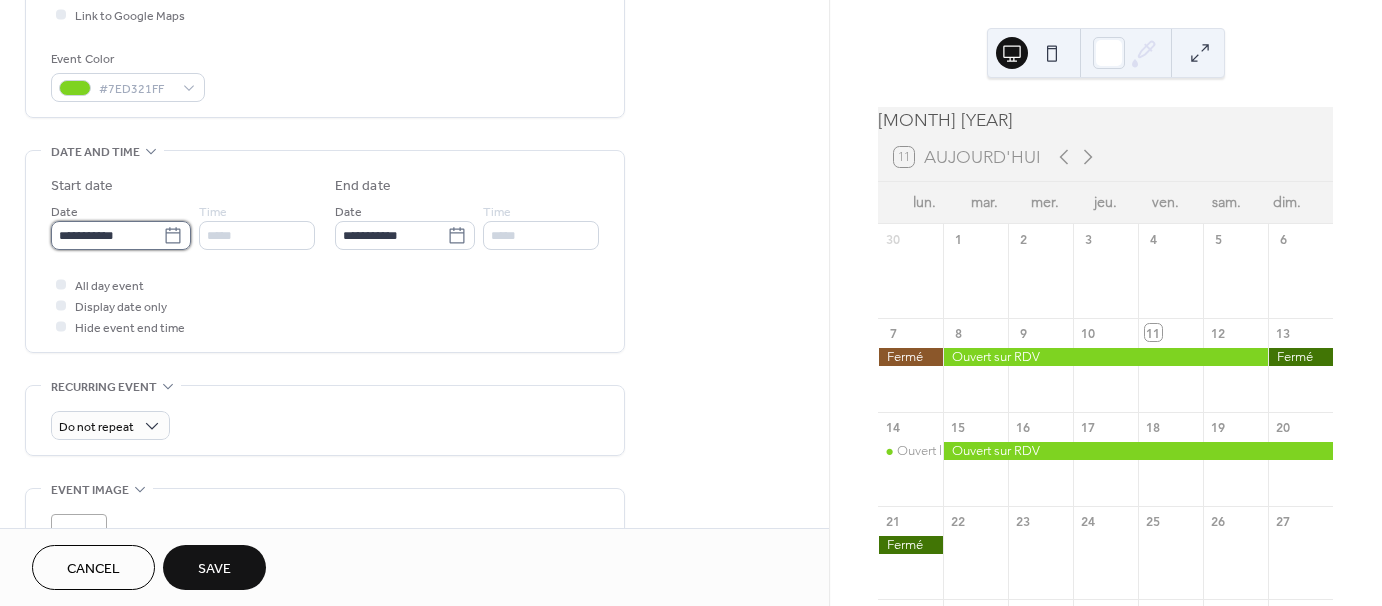 click on "**********" at bounding box center (107, 235) 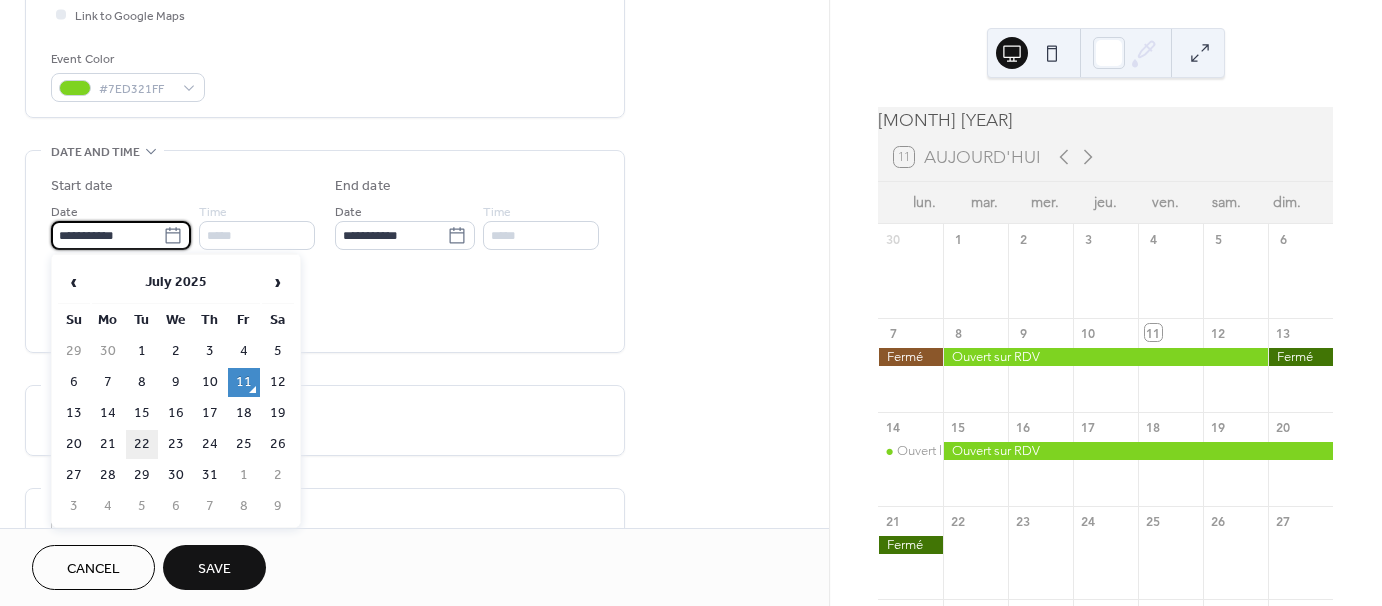 click on "22" at bounding box center (142, 444) 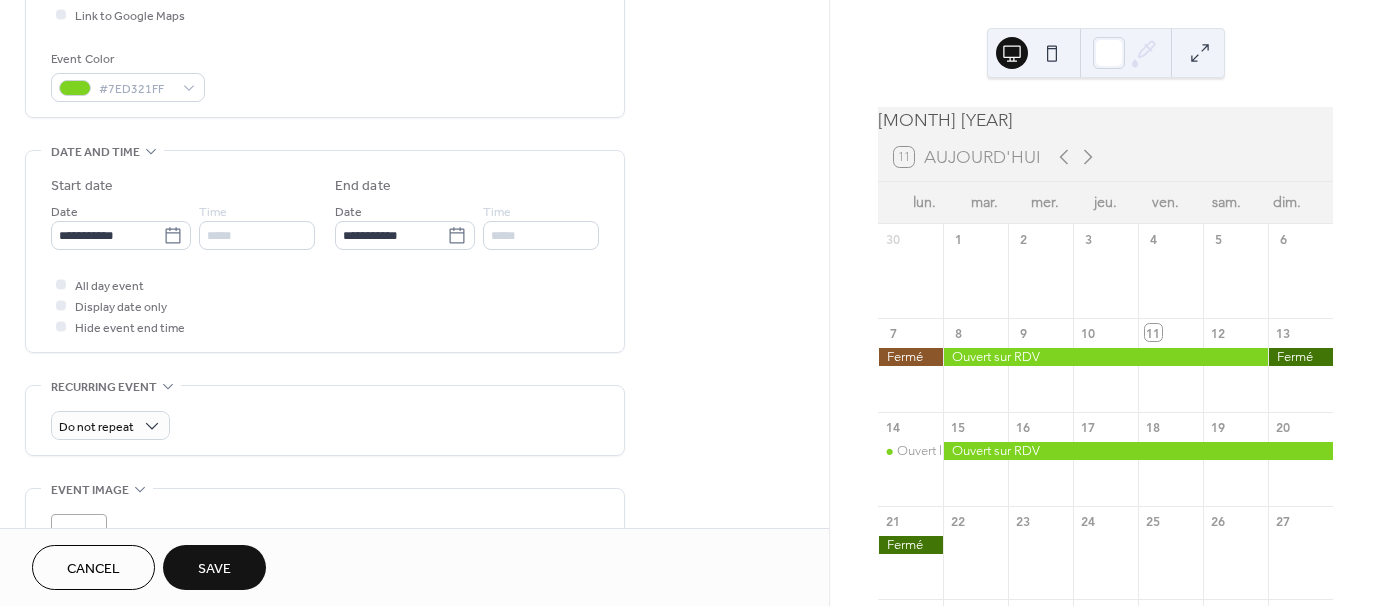 type on "**********" 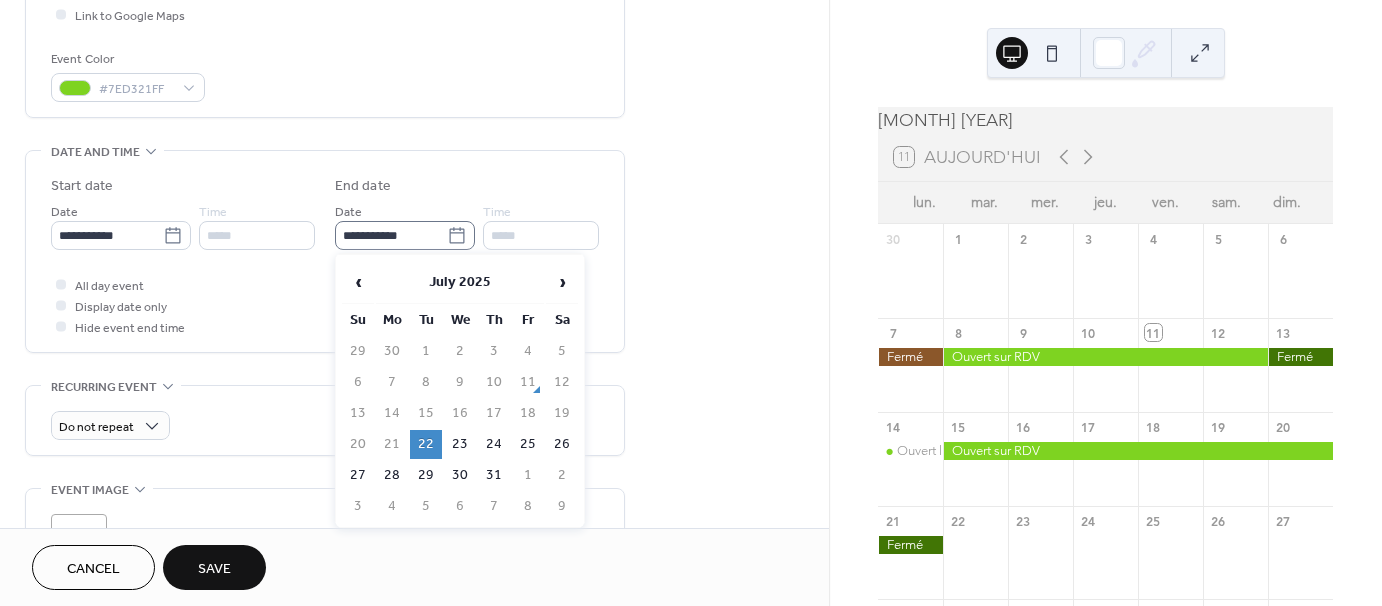 click 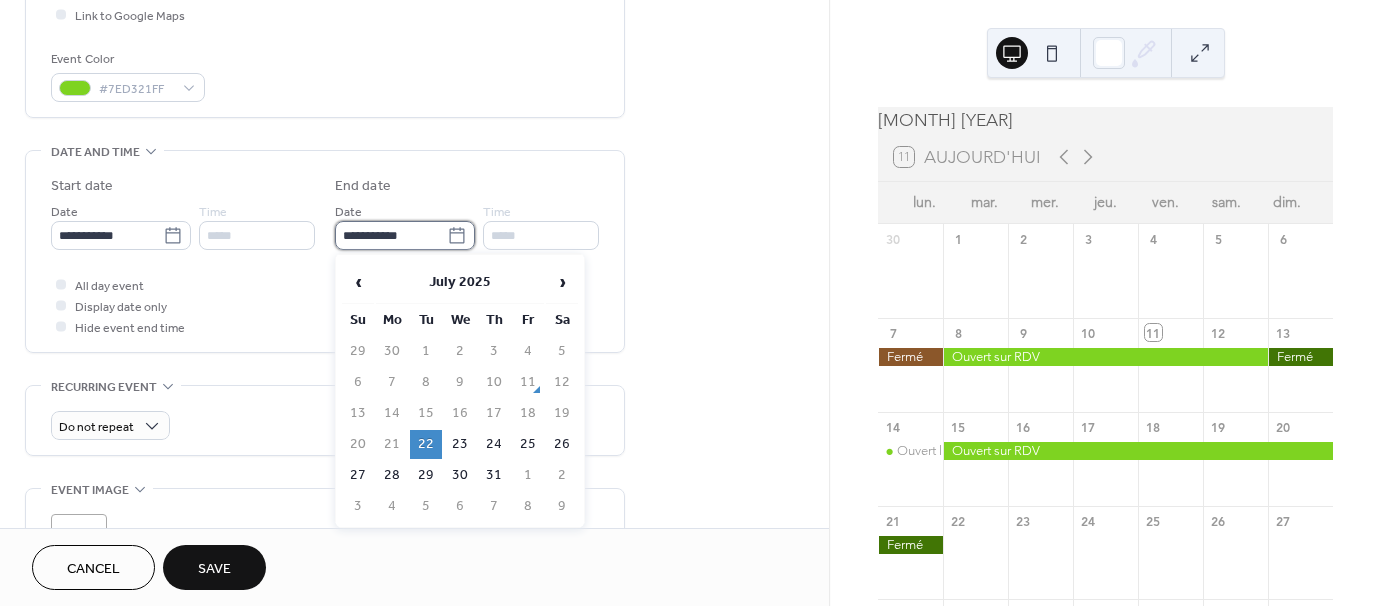 click on "**********" at bounding box center (391, 235) 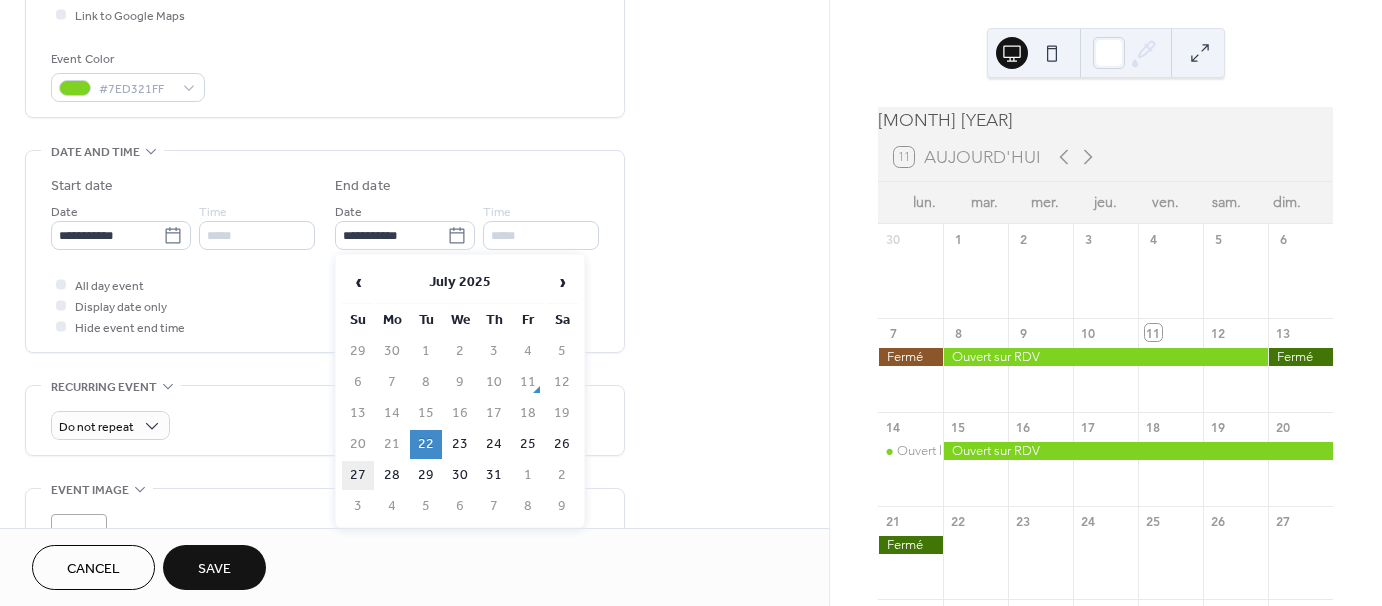 click on "27" at bounding box center [358, 475] 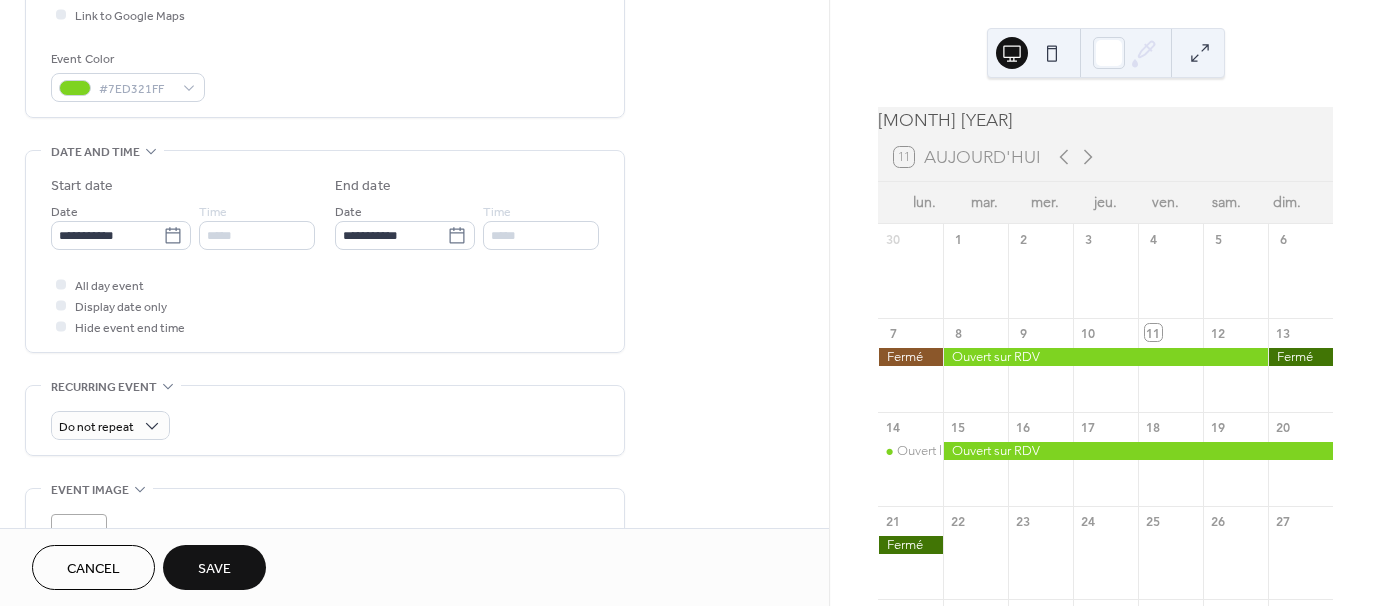 click on "Save" at bounding box center (214, 569) 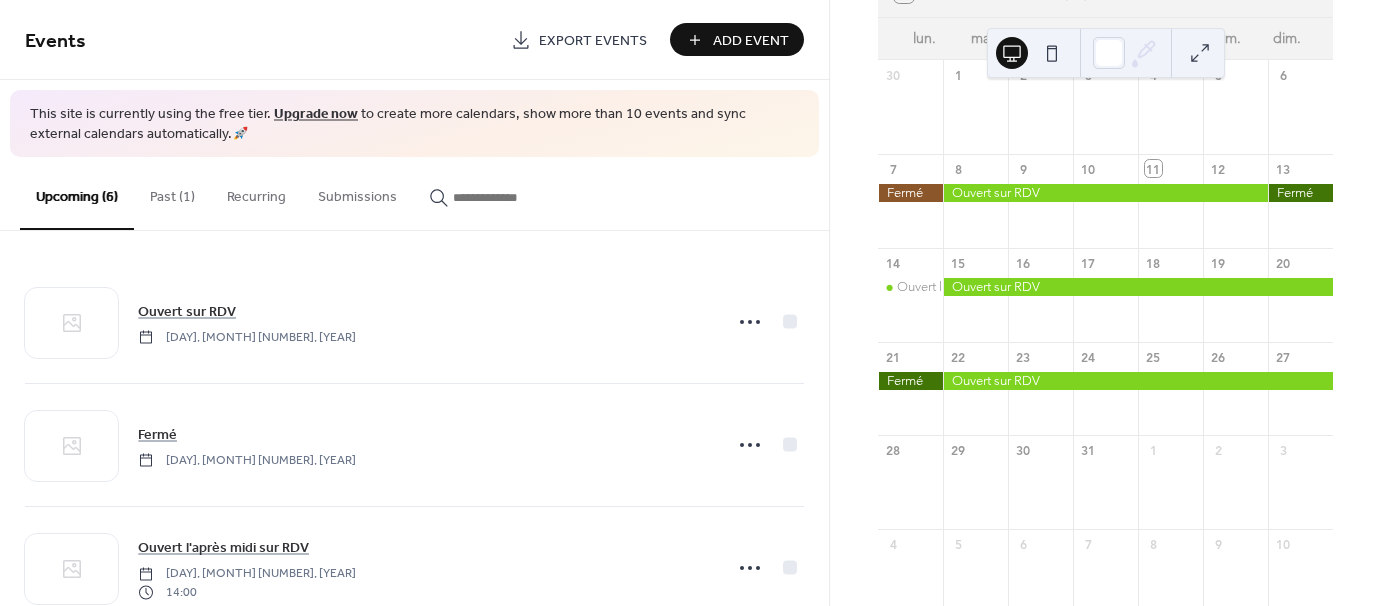 scroll, scrollTop: 200, scrollLeft: 0, axis: vertical 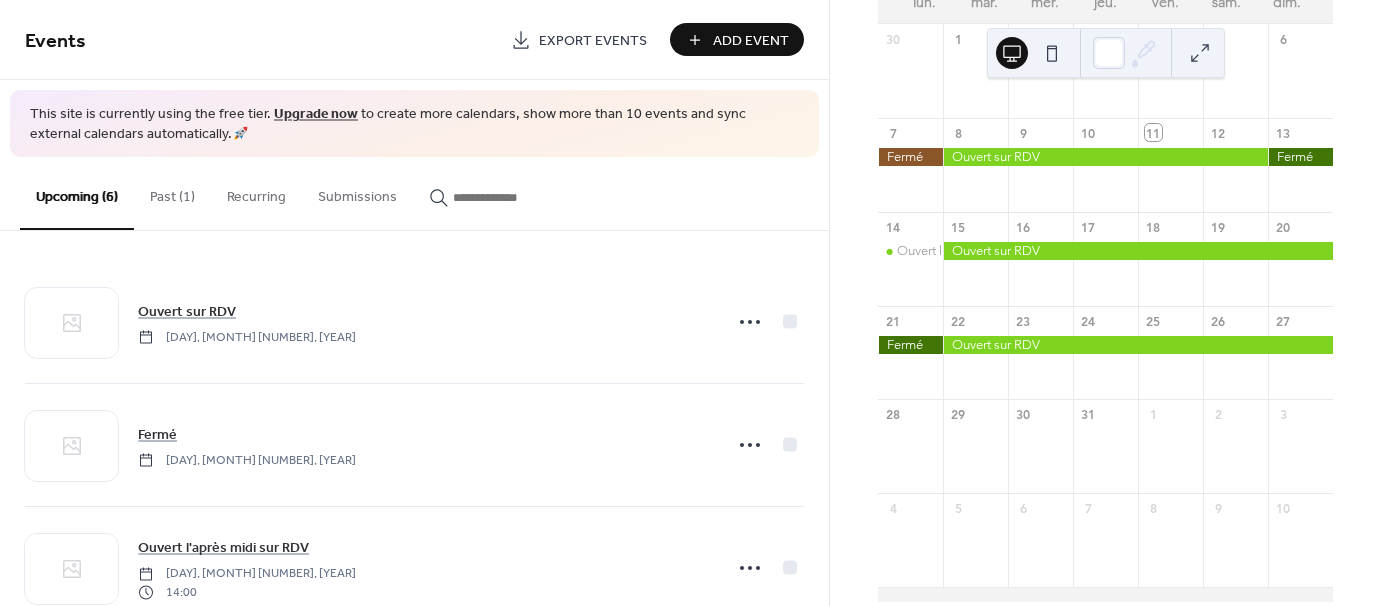 click on "Add Event" at bounding box center (751, 41) 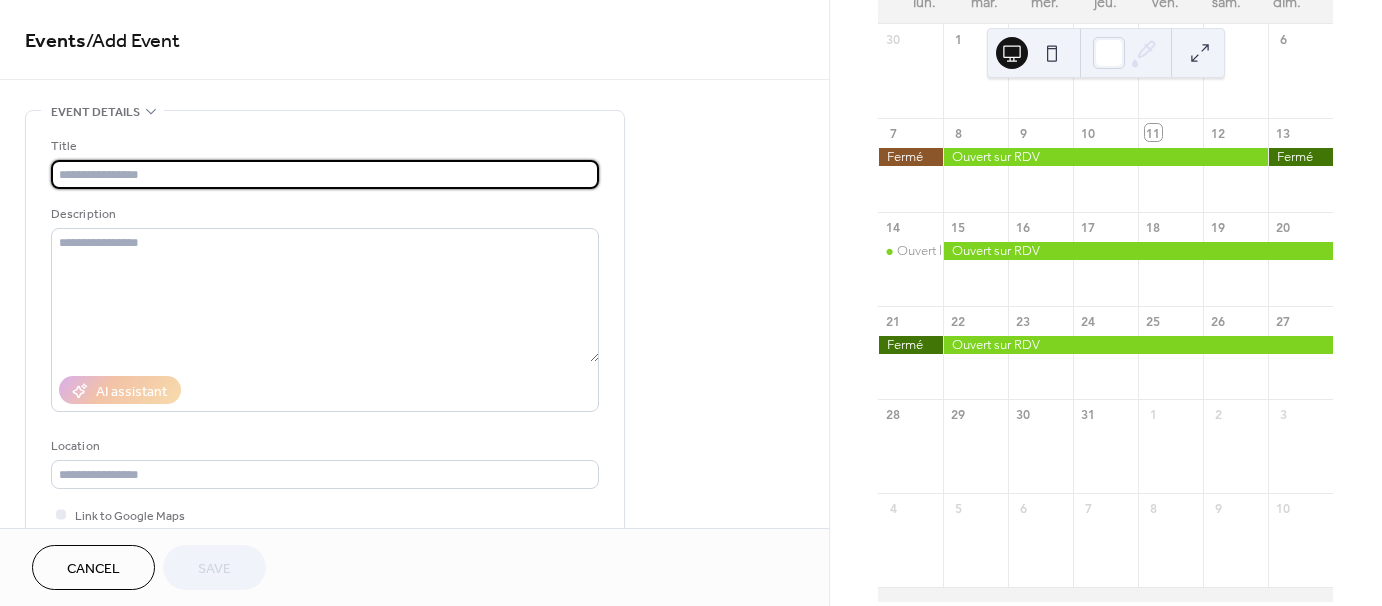 click at bounding box center (325, 174) 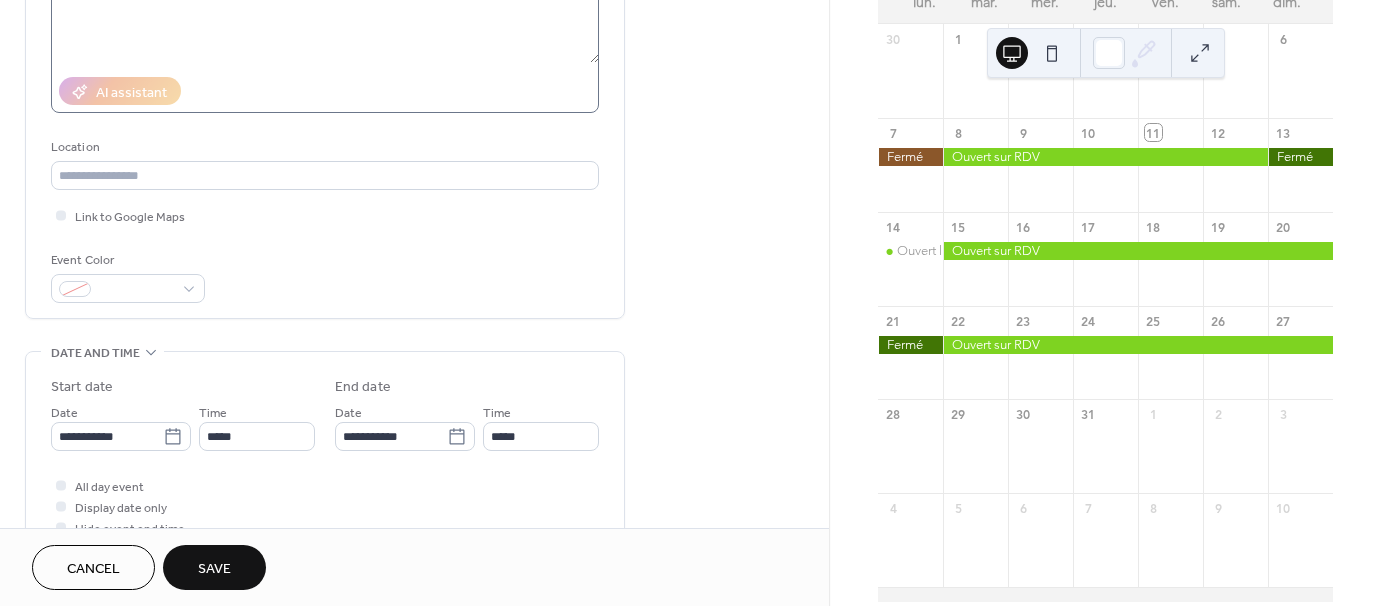 scroll, scrollTop: 300, scrollLeft: 0, axis: vertical 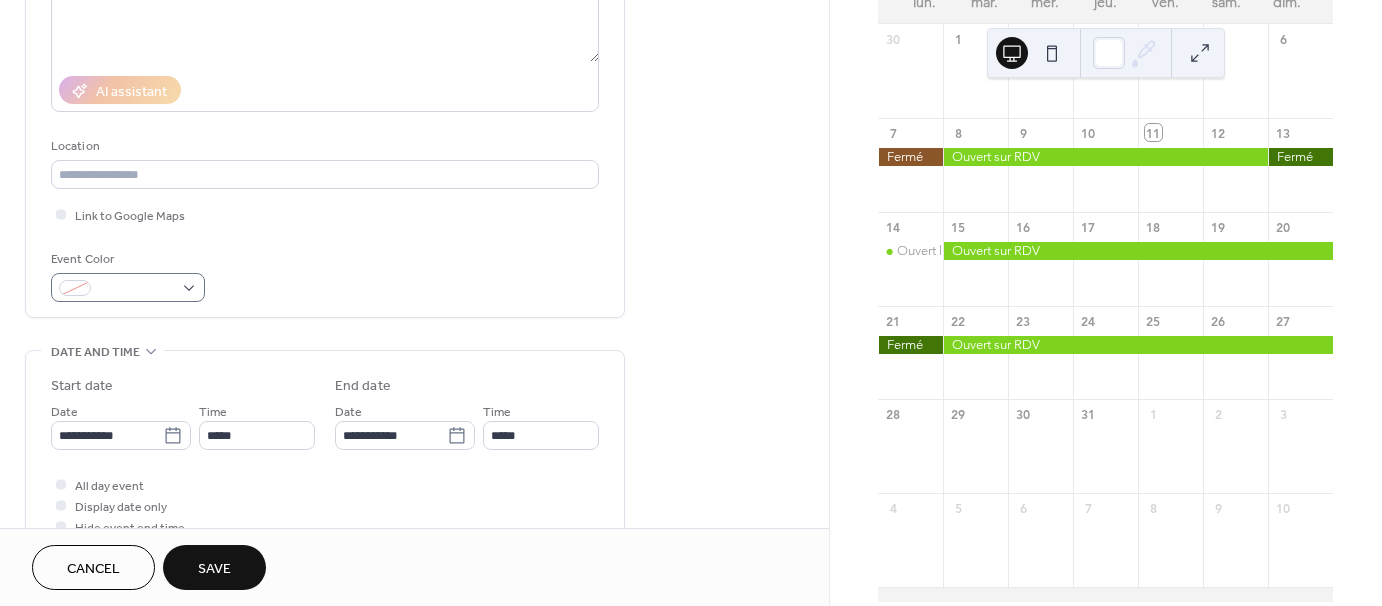 type on "*****" 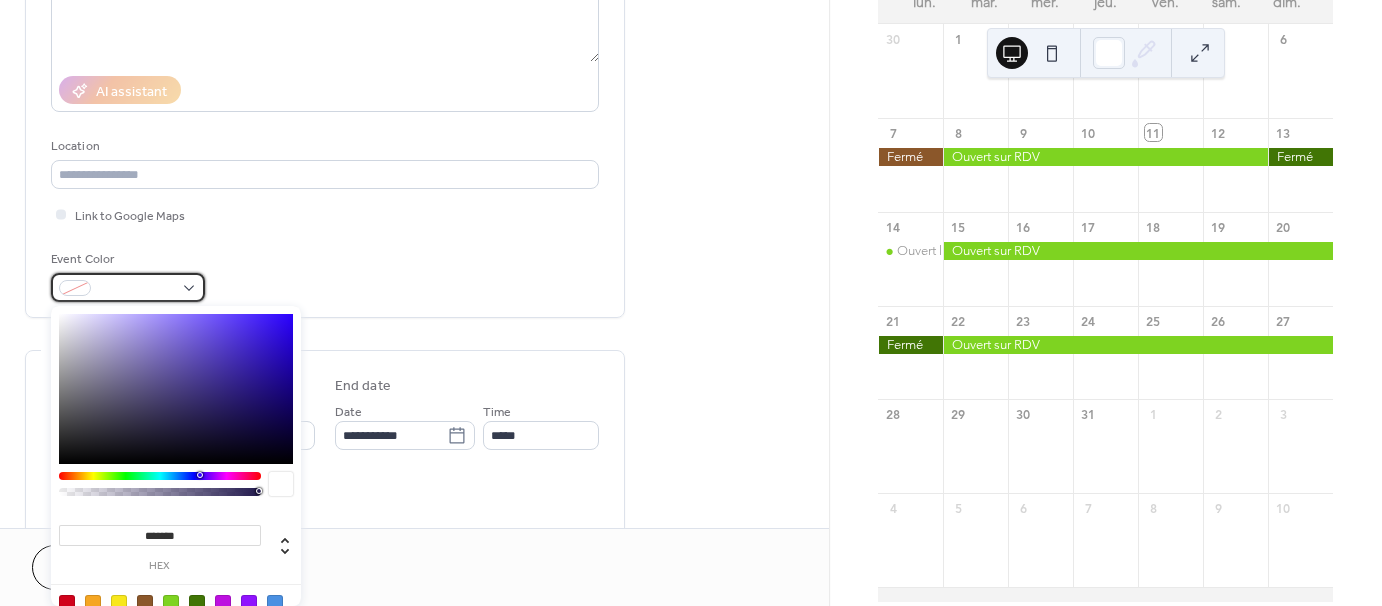 click at bounding box center [128, 287] 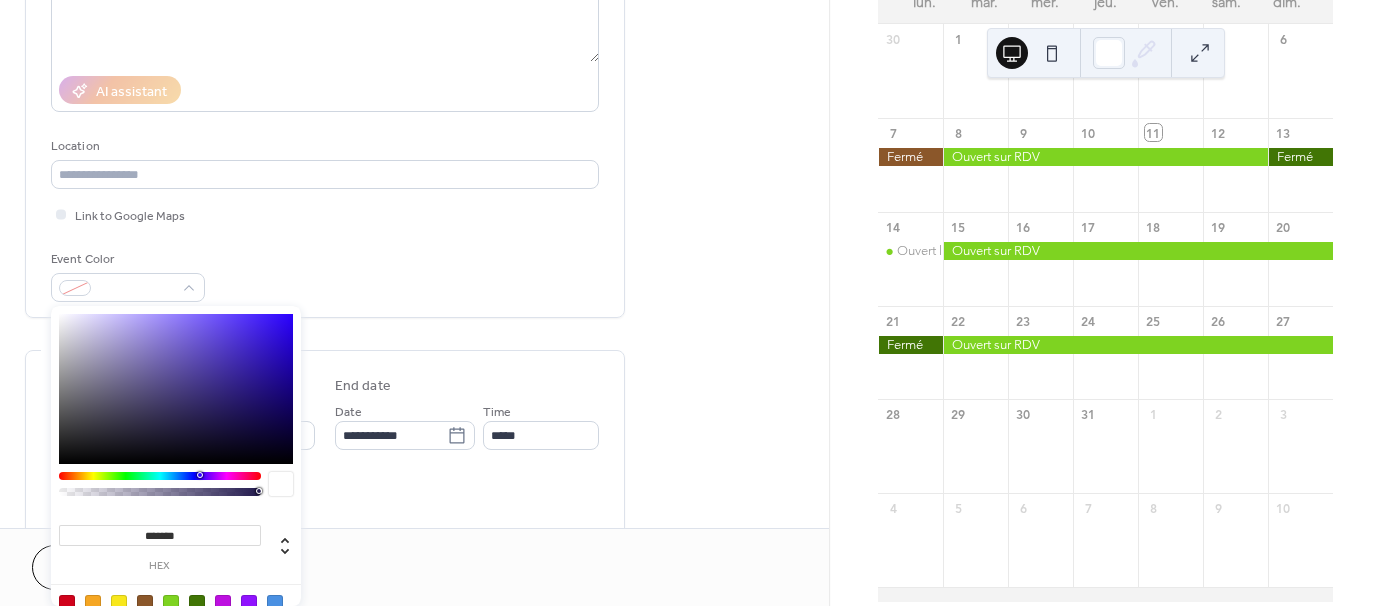 click at bounding box center [197, 603] 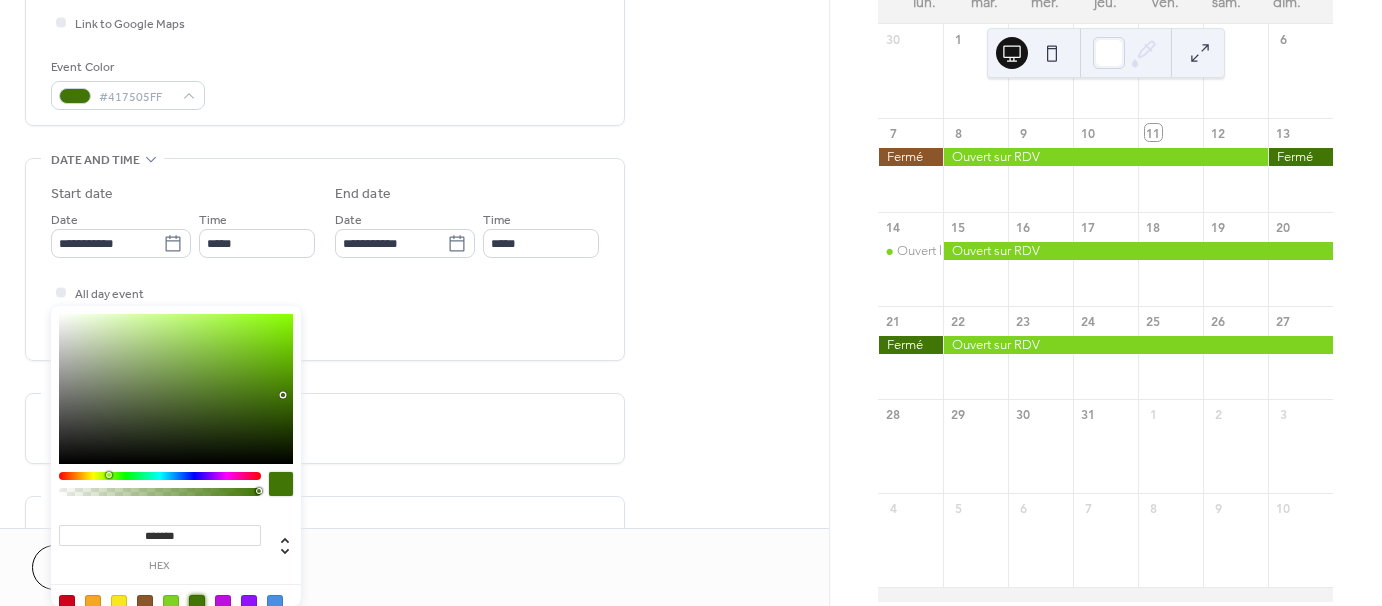 scroll, scrollTop: 500, scrollLeft: 0, axis: vertical 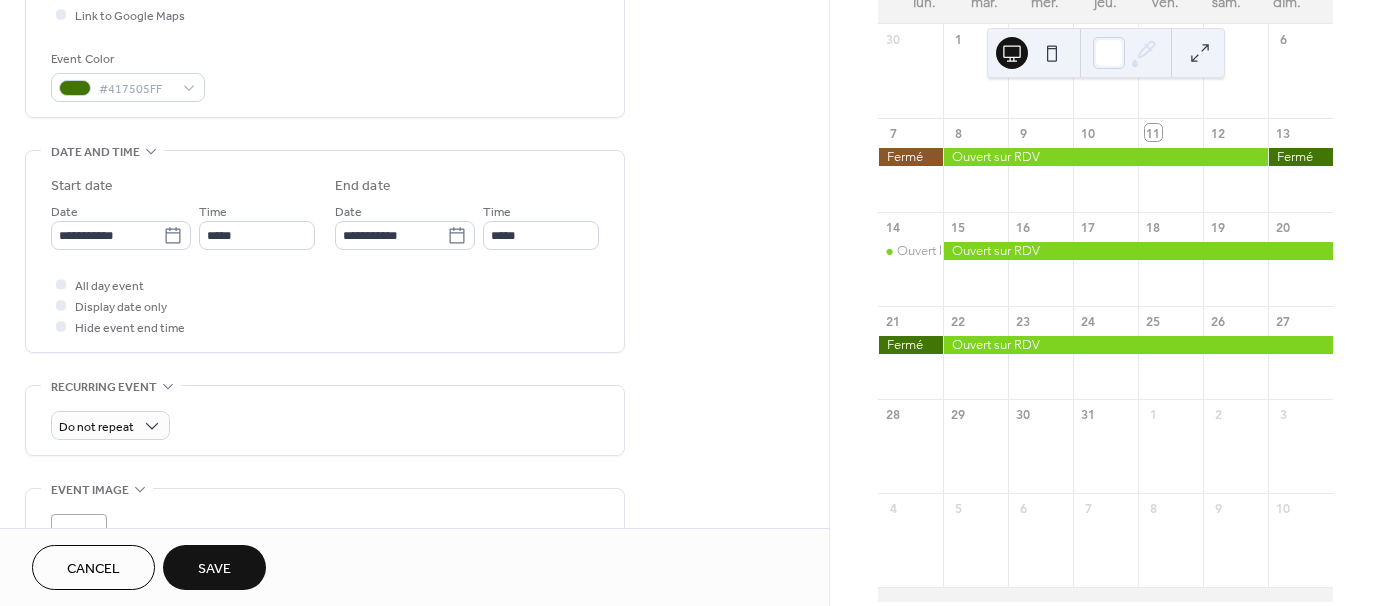 click on "All day event Display date only Hide event end time" at bounding box center [325, 305] 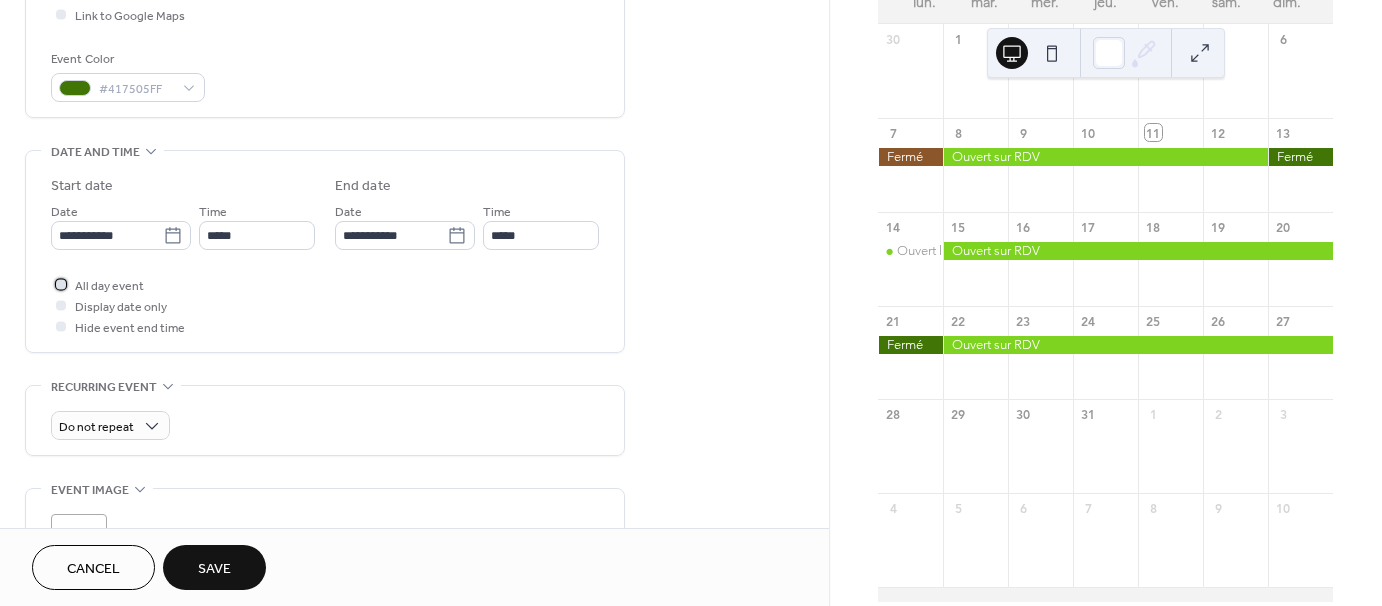 click at bounding box center (61, 284) 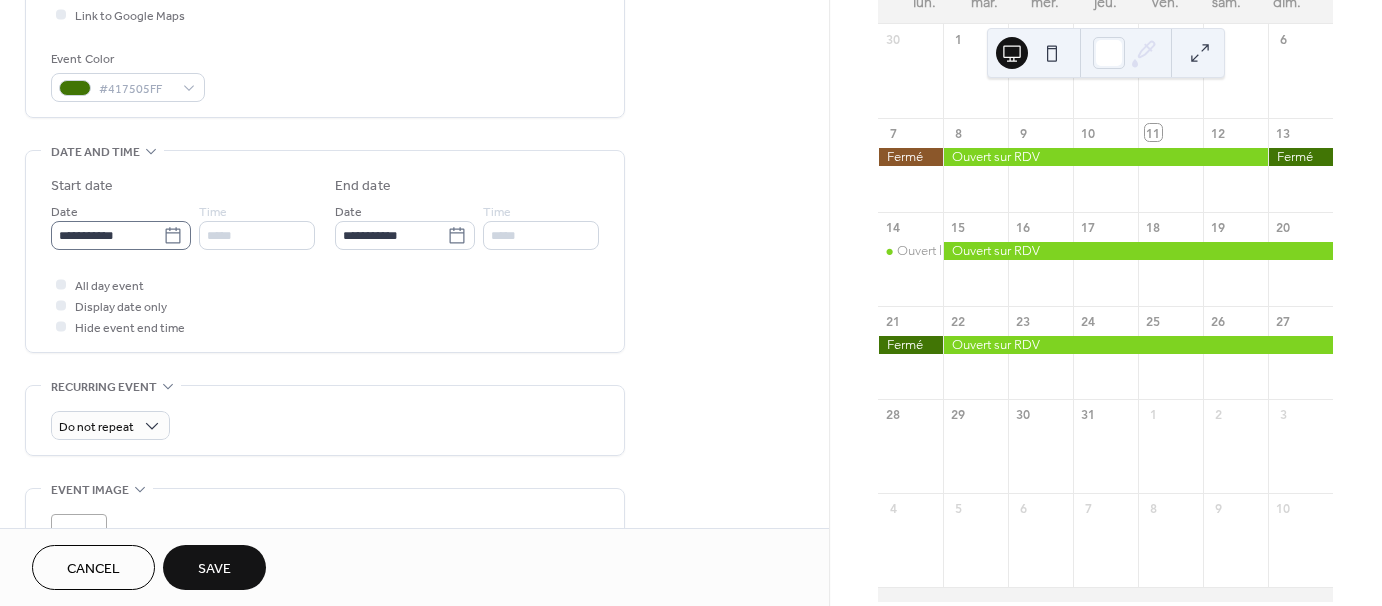 click 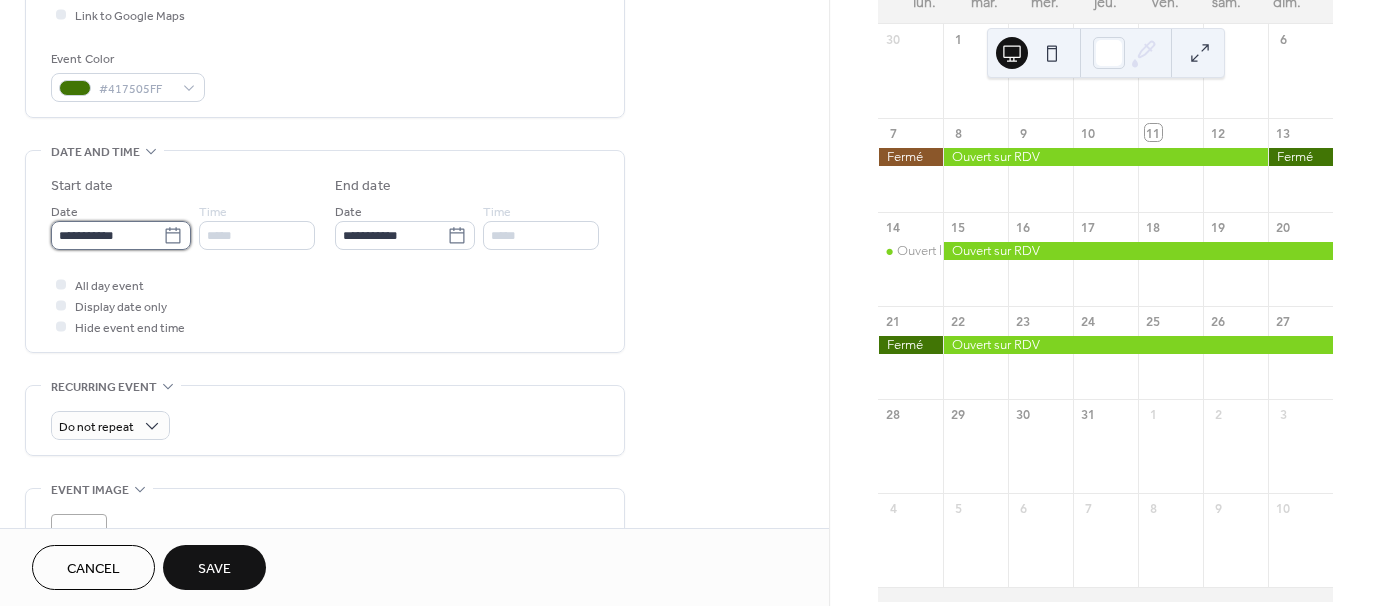 click on "**********" at bounding box center [107, 235] 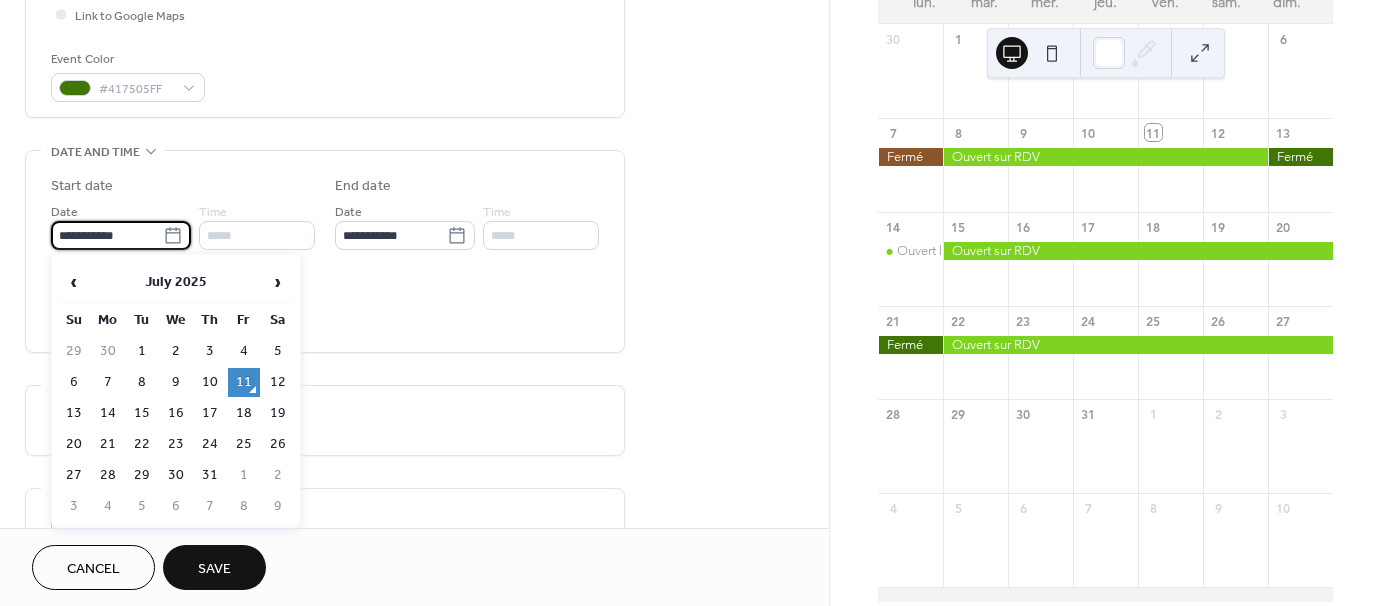 click on "28" at bounding box center [108, 475] 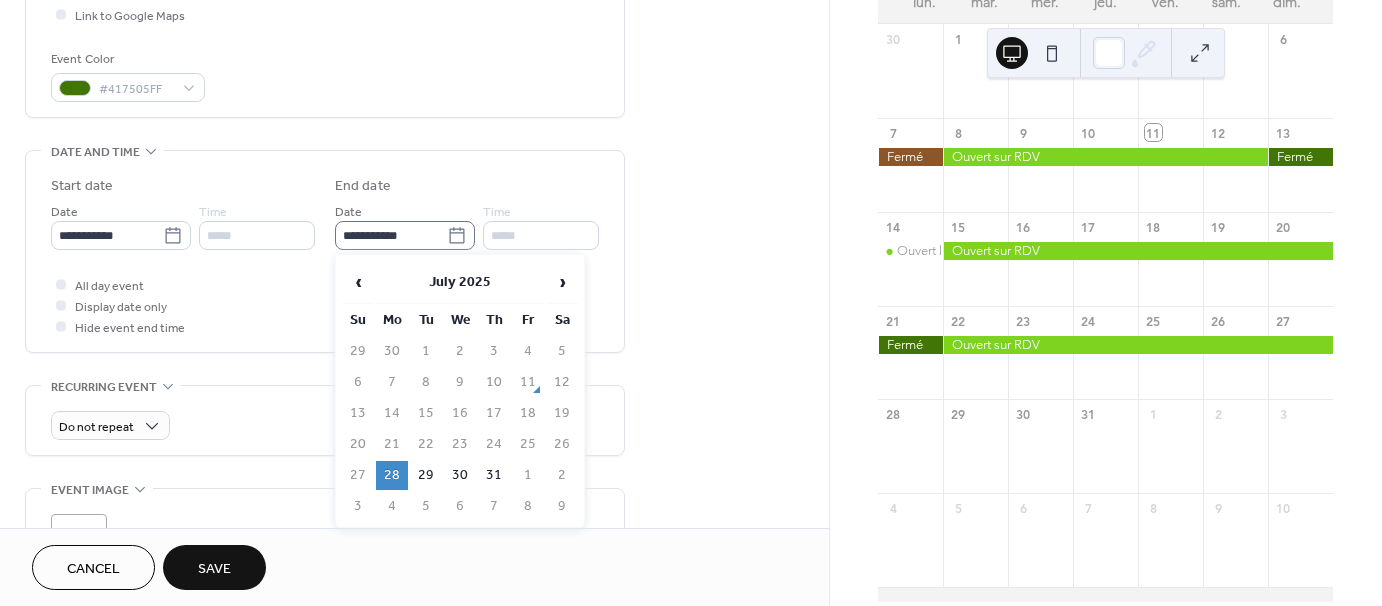 click 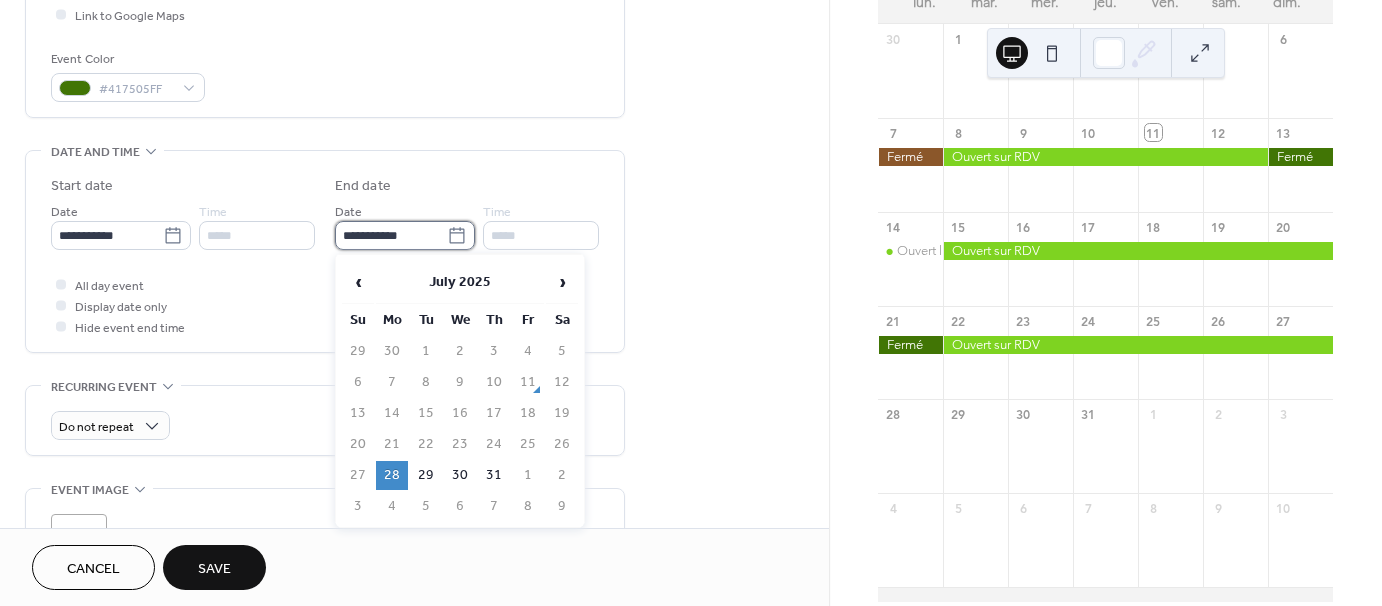 click on "**********" at bounding box center (391, 235) 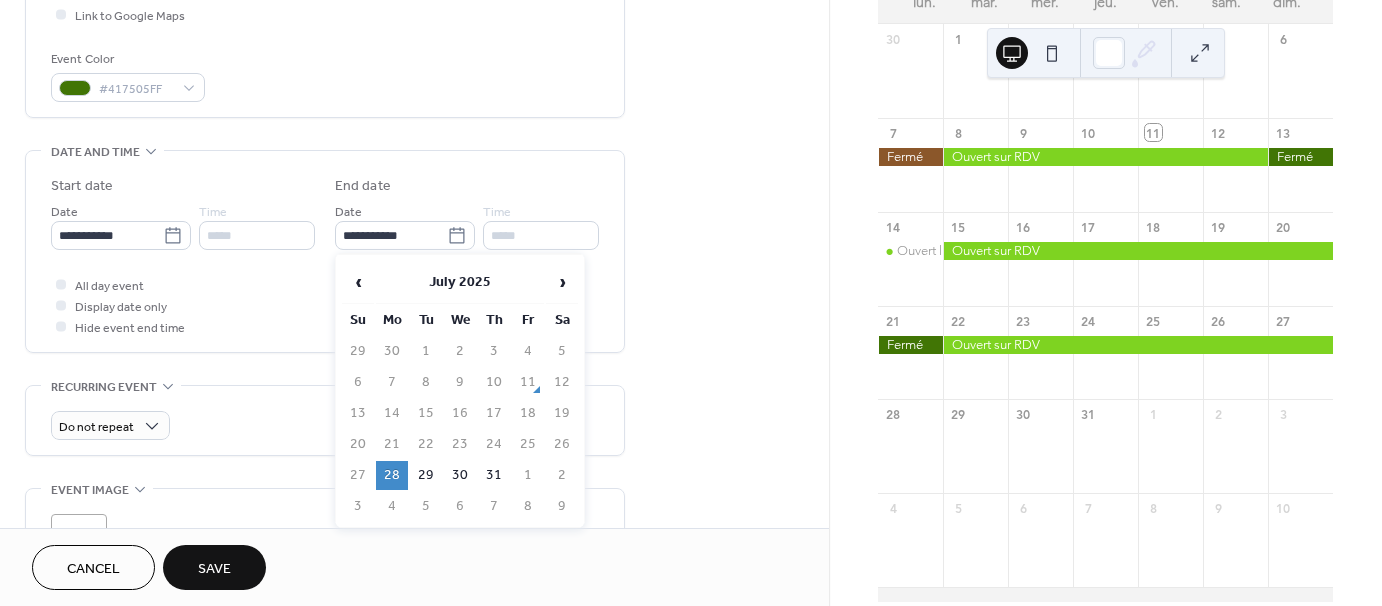 click on "28" at bounding box center [392, 475] 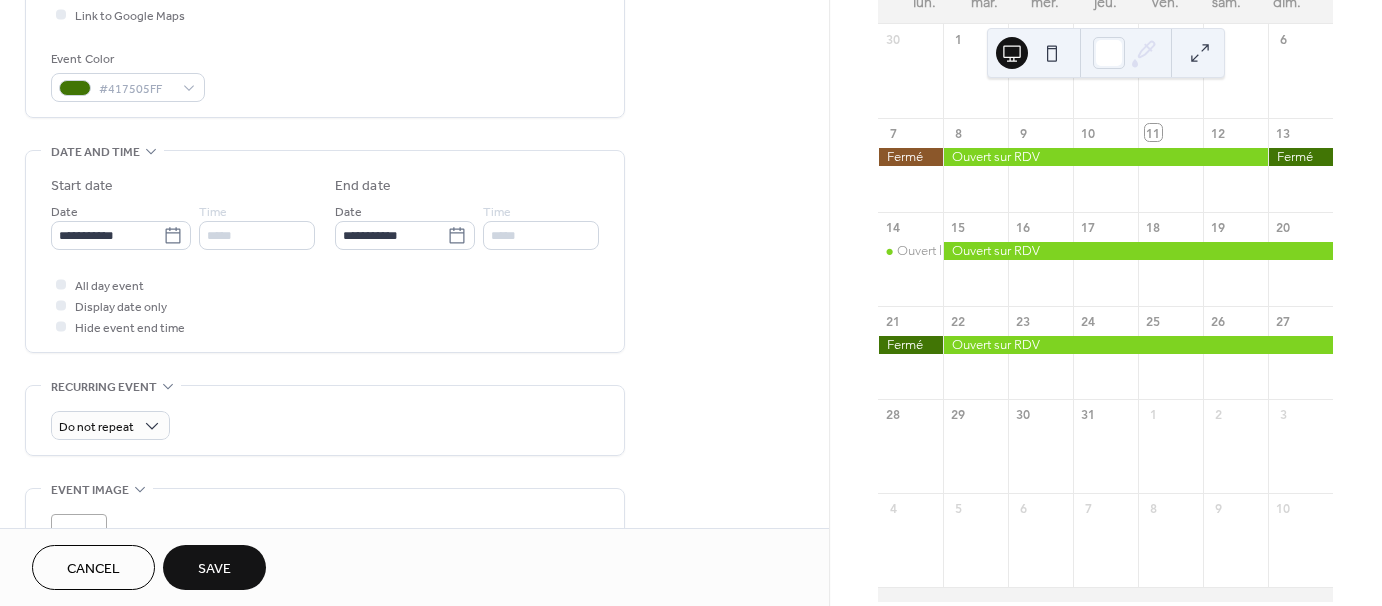 click on "Save" at bounding box center (214, 569) 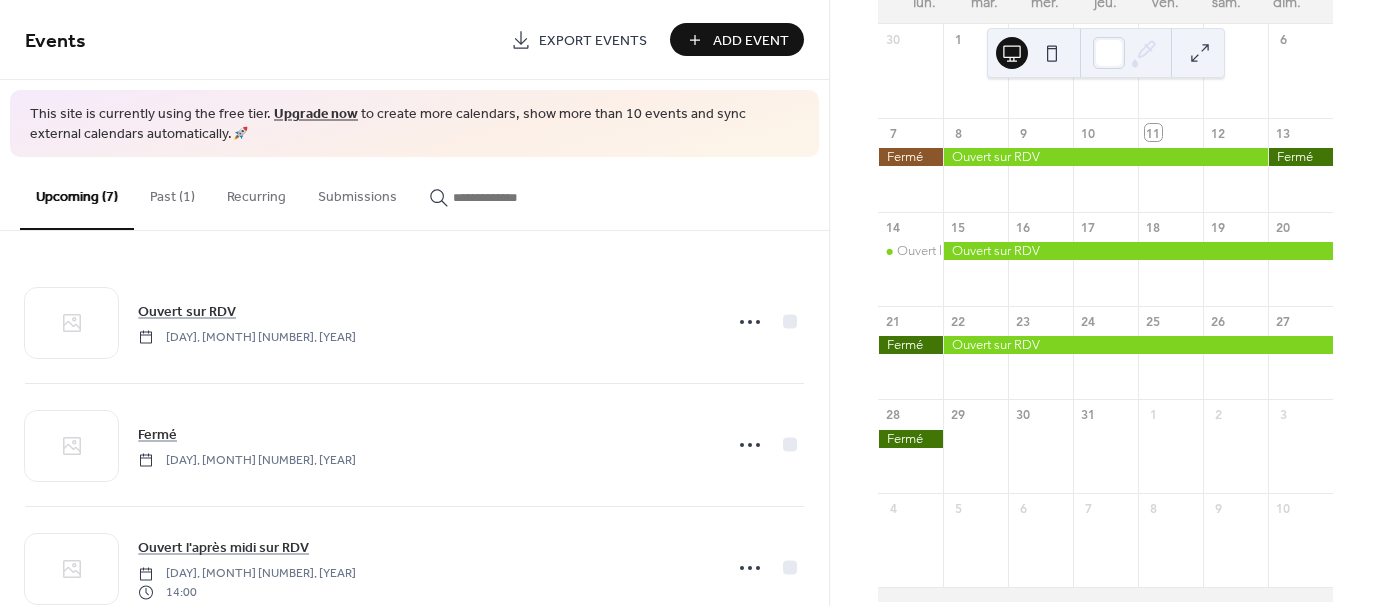 click on "Add Event" at bounding box center [751, 41] 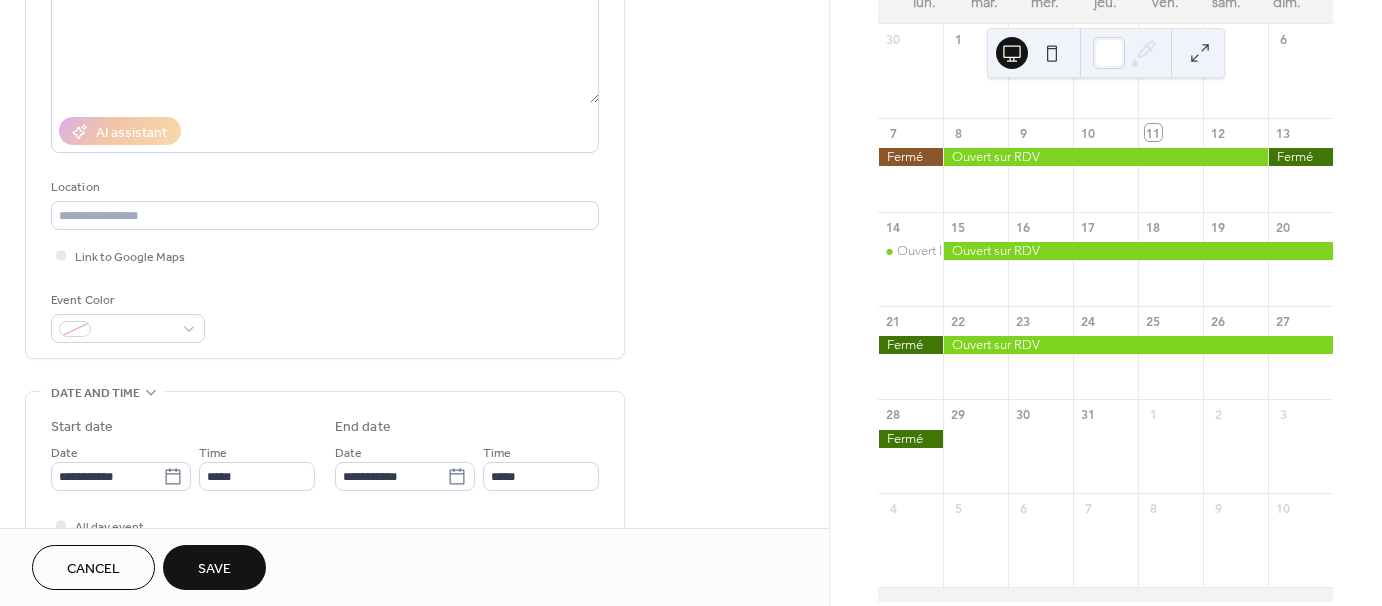 scroll, scrollTop: 300, scrollLeft: 0, axis: vertical 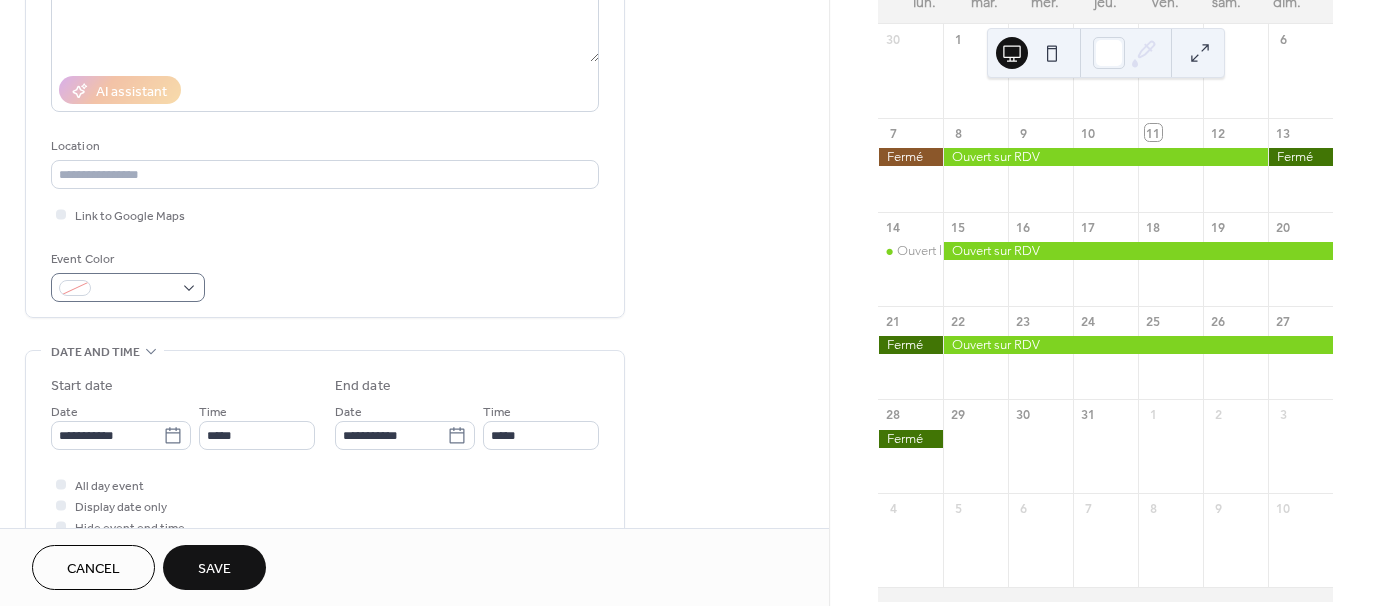 type on "**********" 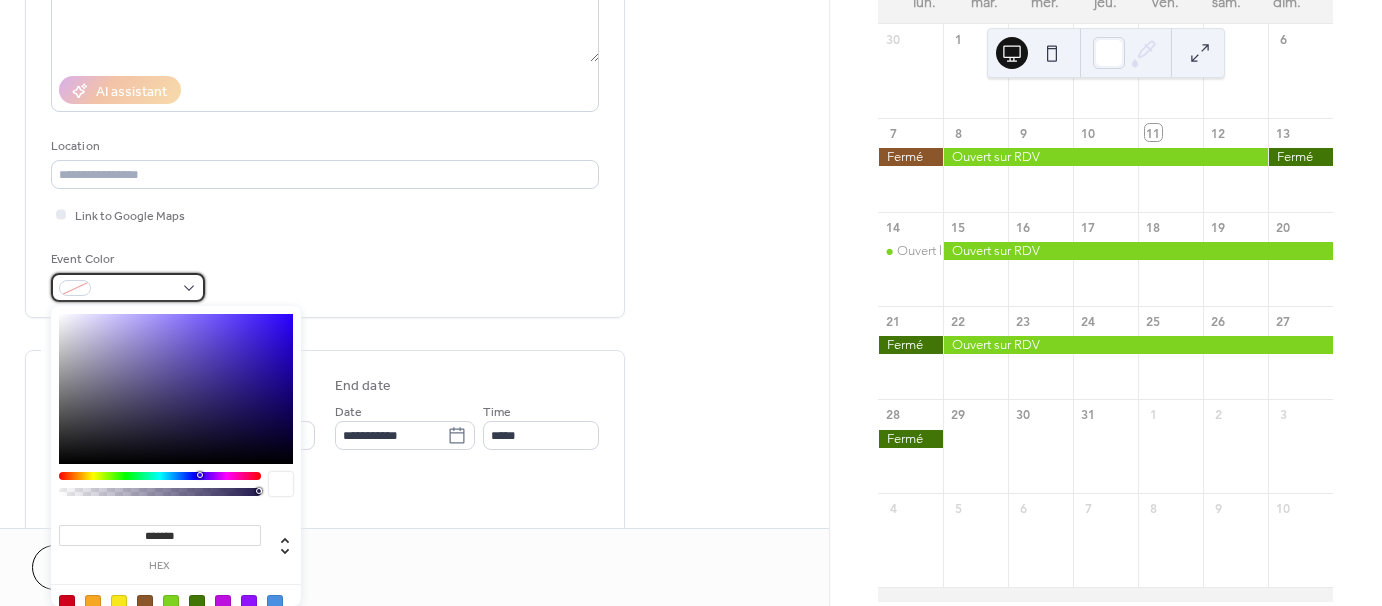 click at bounding box center [128, 287] 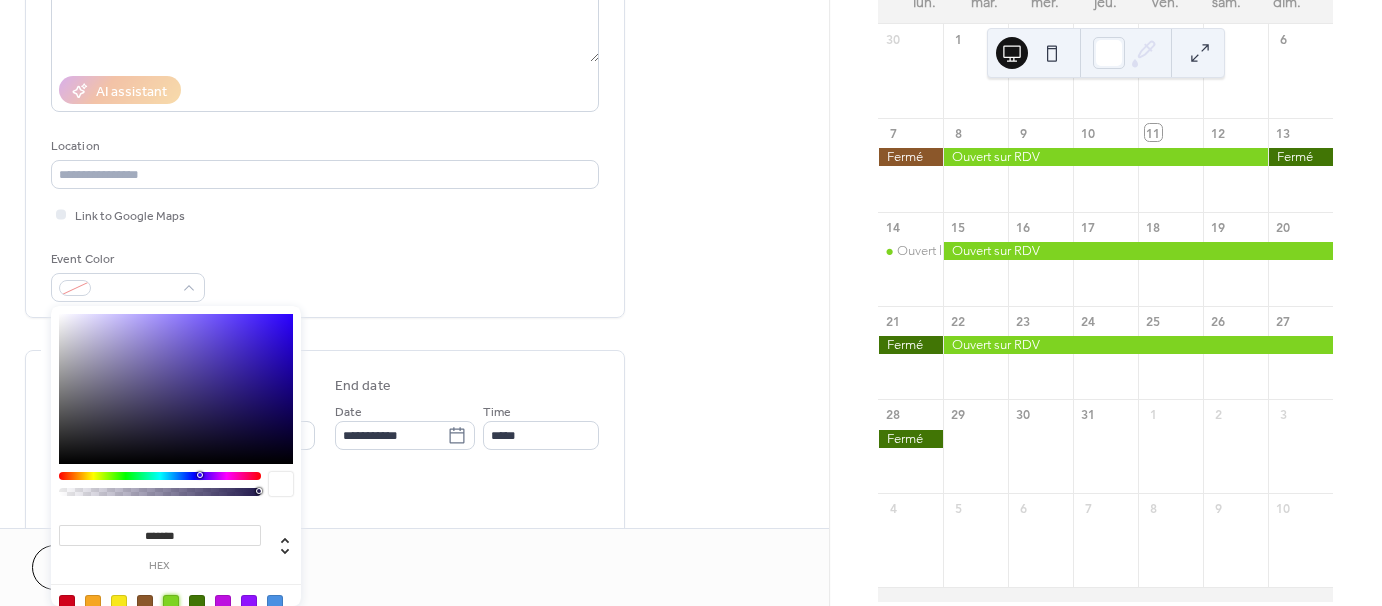 click at bounding box center [171, 603] 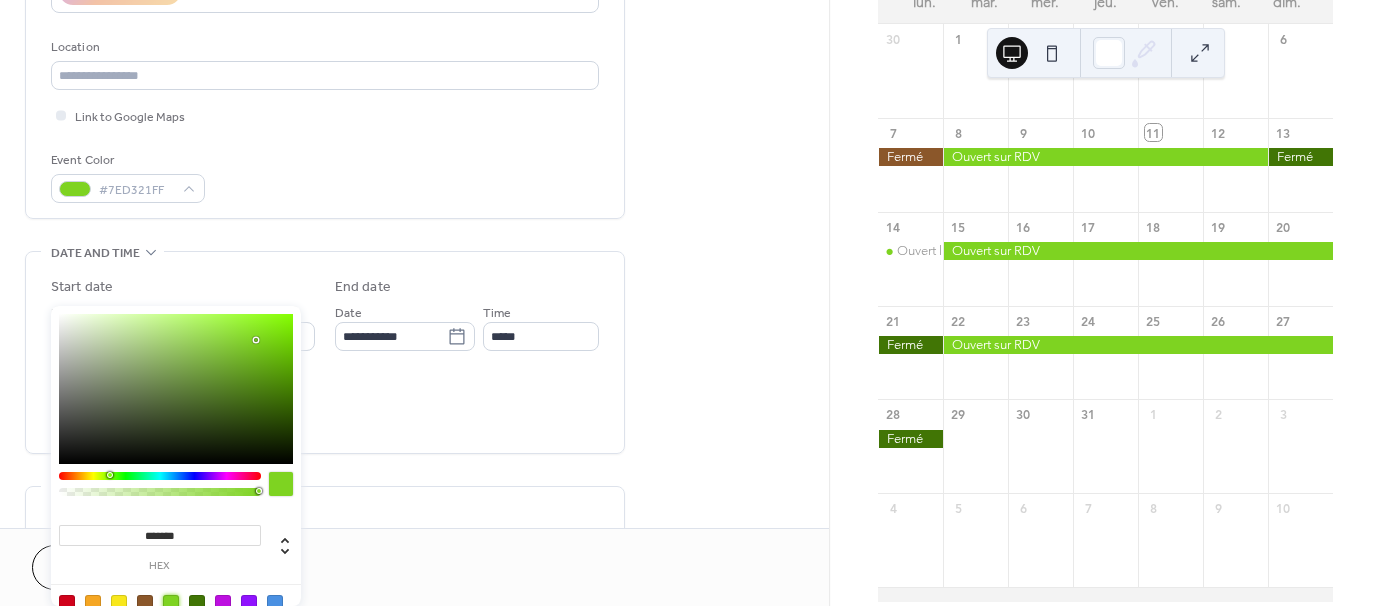 scroll, scrollTop: 400, scrollLeft: 0, axis: vertical 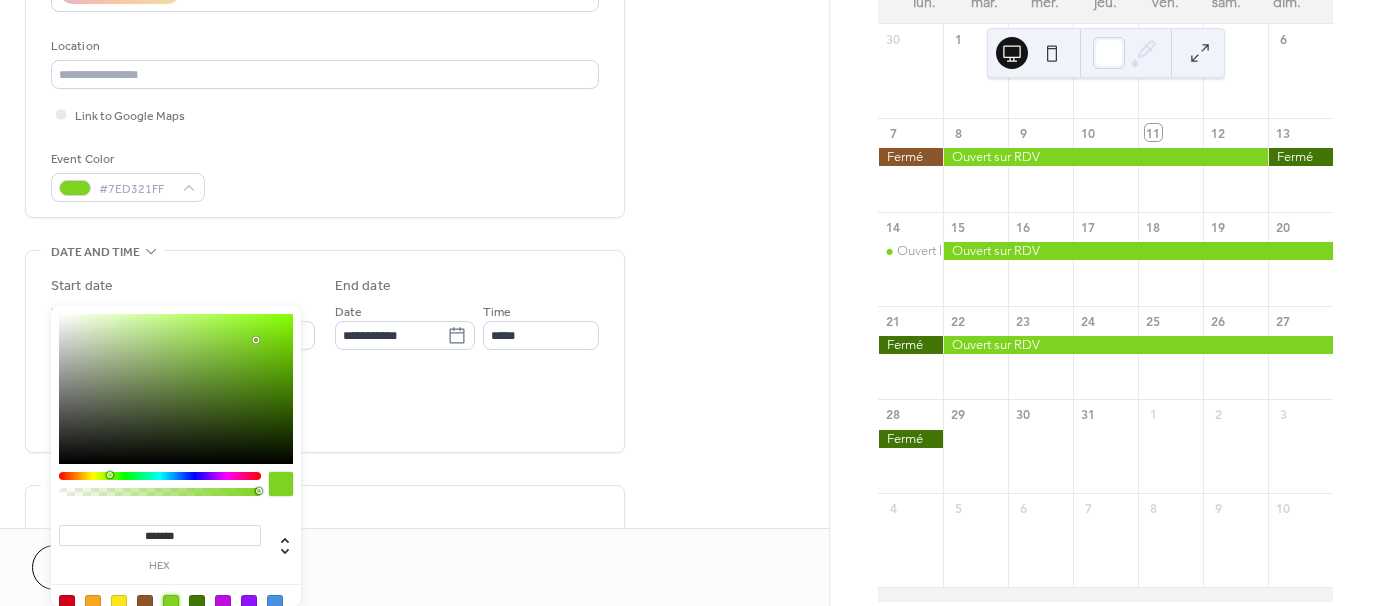 click on "All day event Display date only Hide event end time" at bounding box center (325, 405) 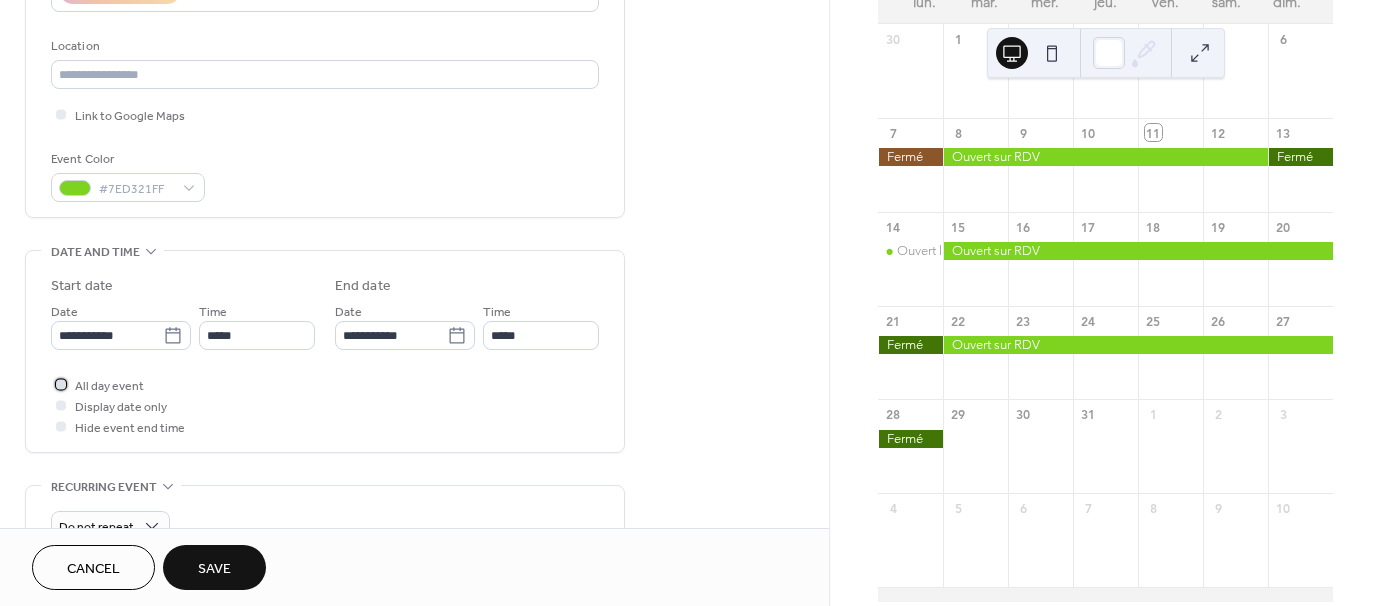 click at bounding box center [61, 384] 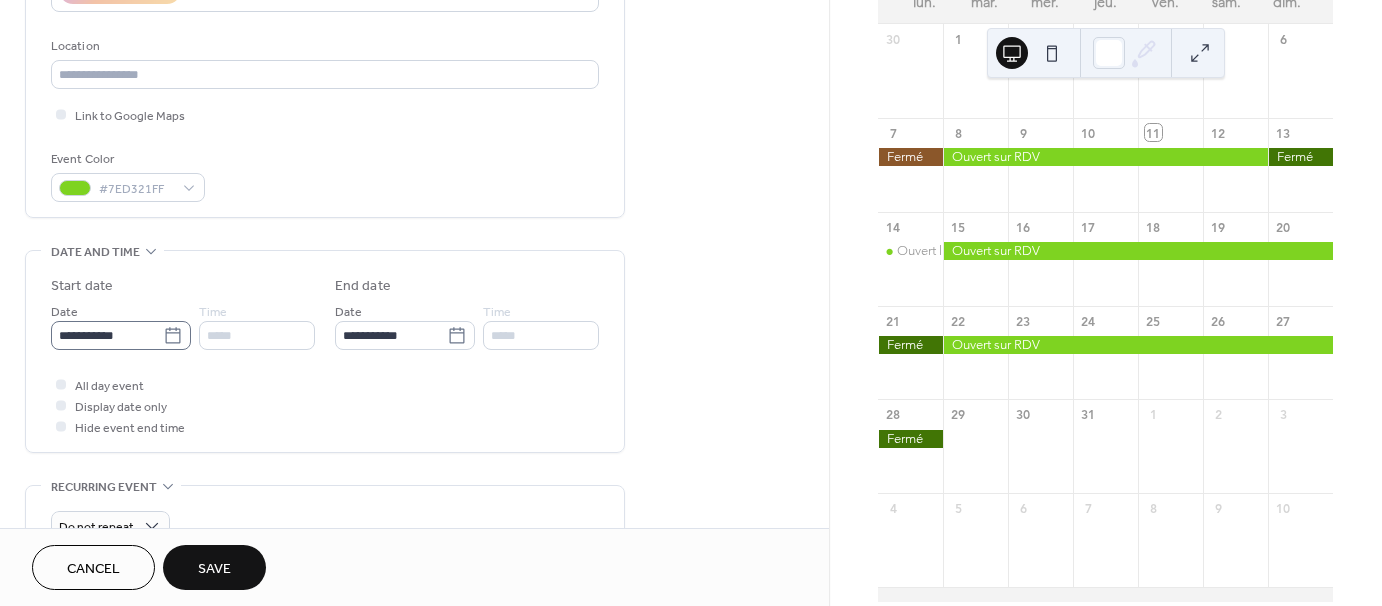 click 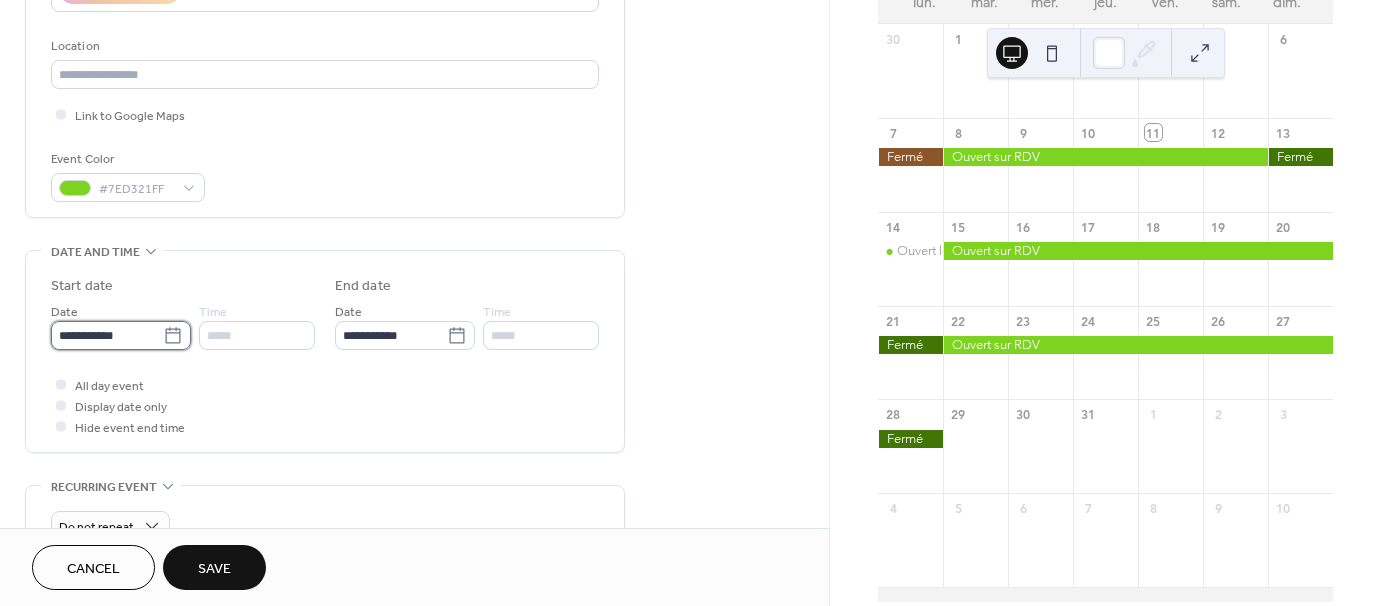 click on "**********" at bounding box center (107, 335) 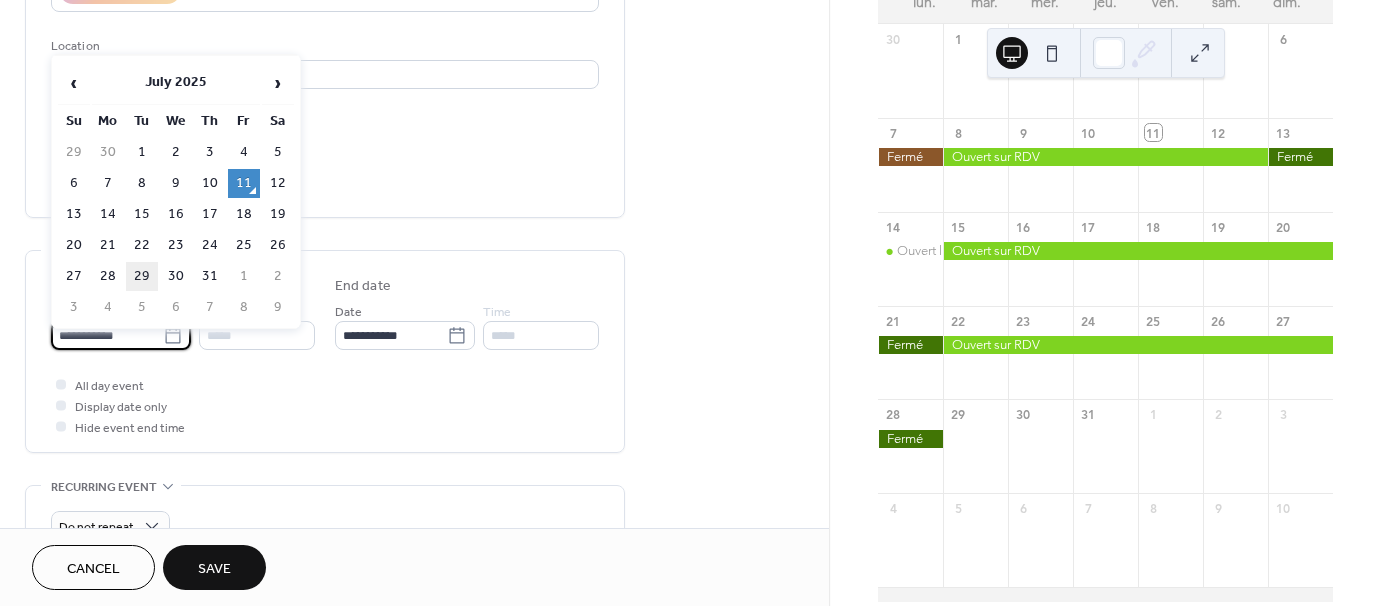 click on "29" at bounding box center [142, 276] 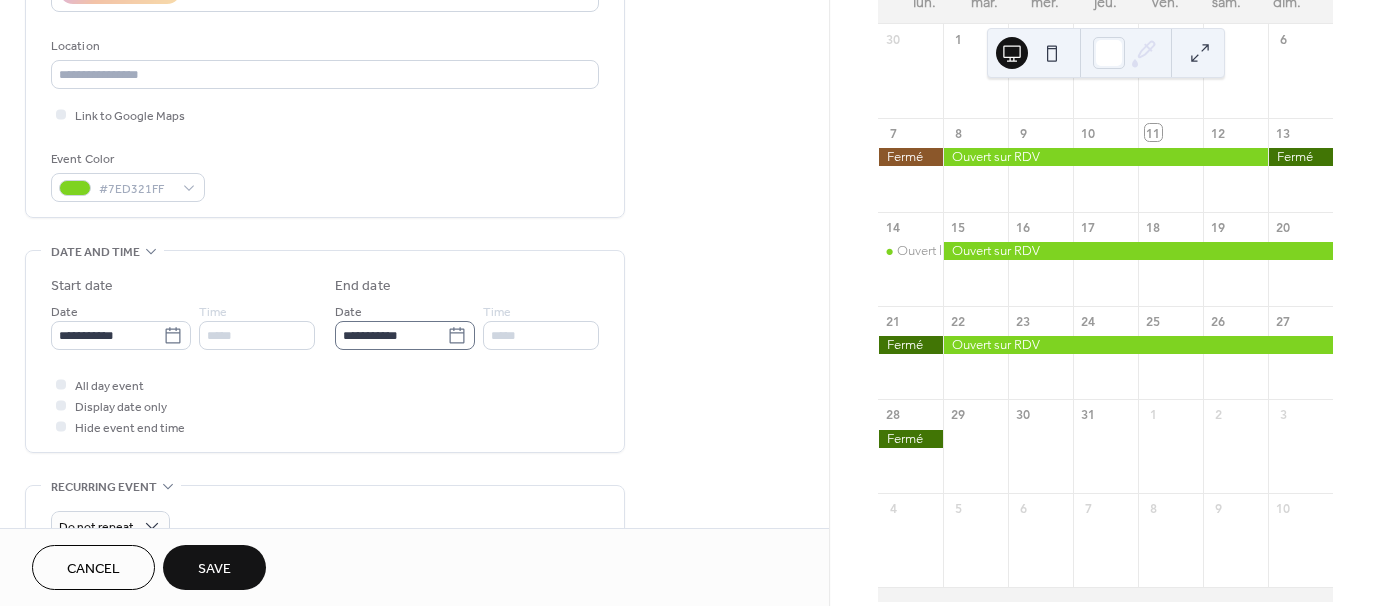 click 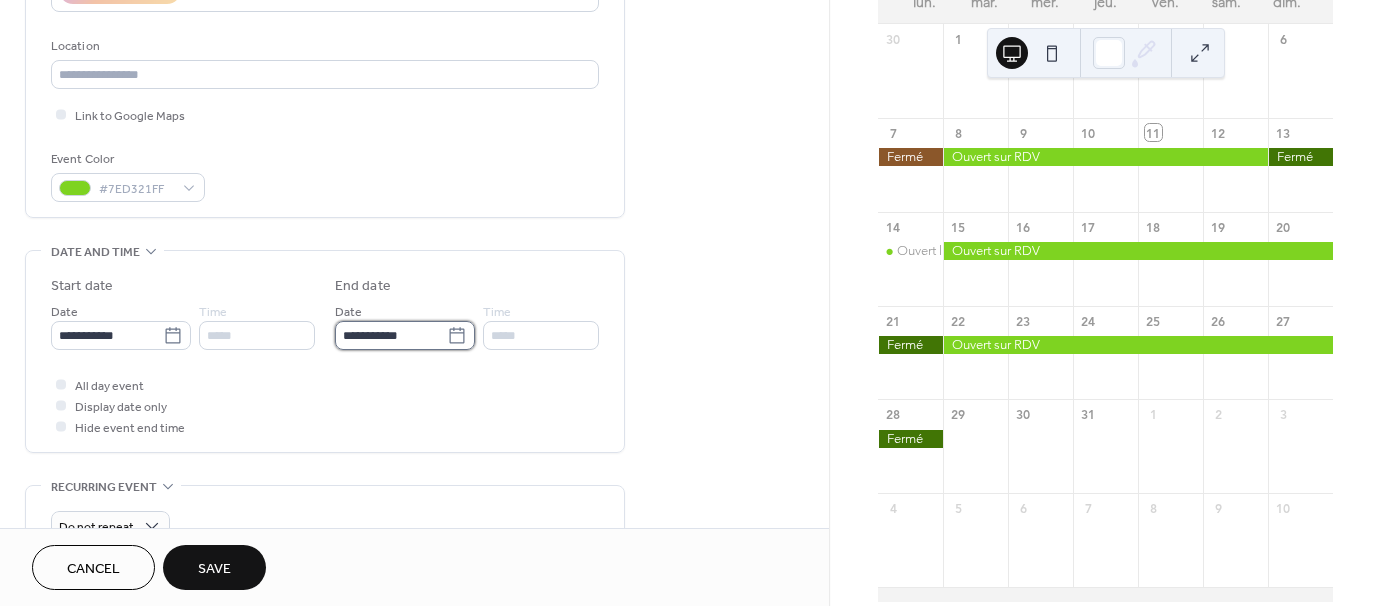 click on "**********" at bounding box center [391, 335] 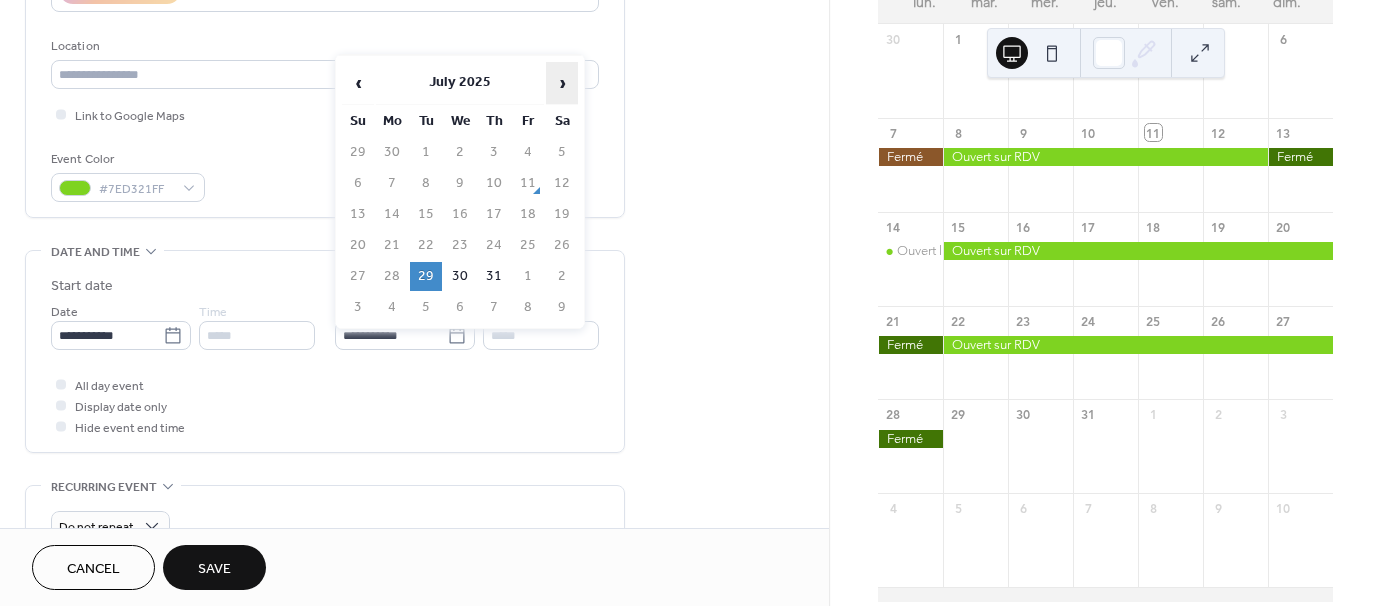 click on "›" at bounding box center (562, 83) 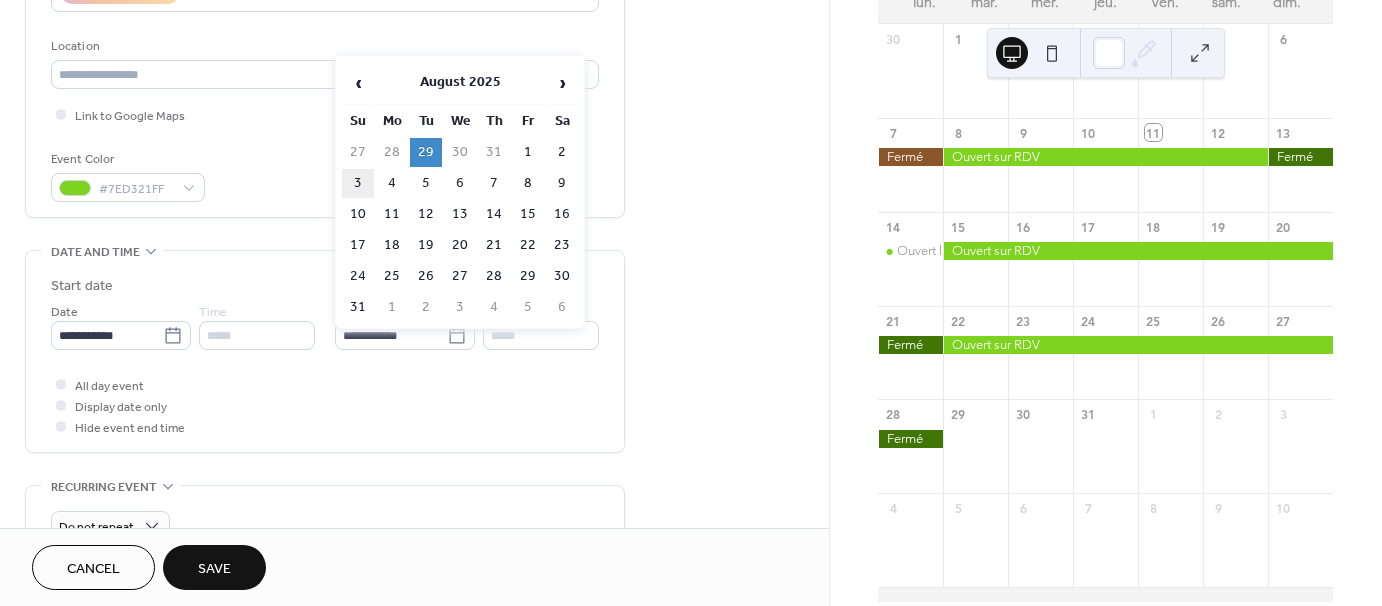 click on "3" at bounding box center (358, 183) 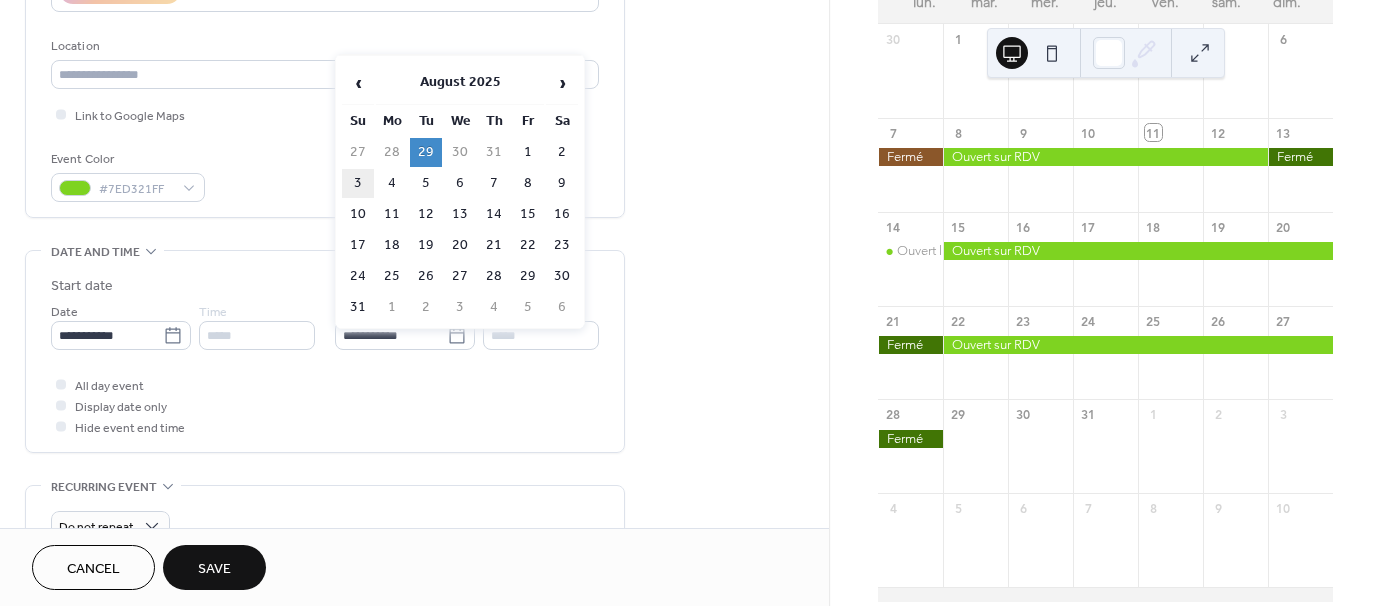 type on "**********" 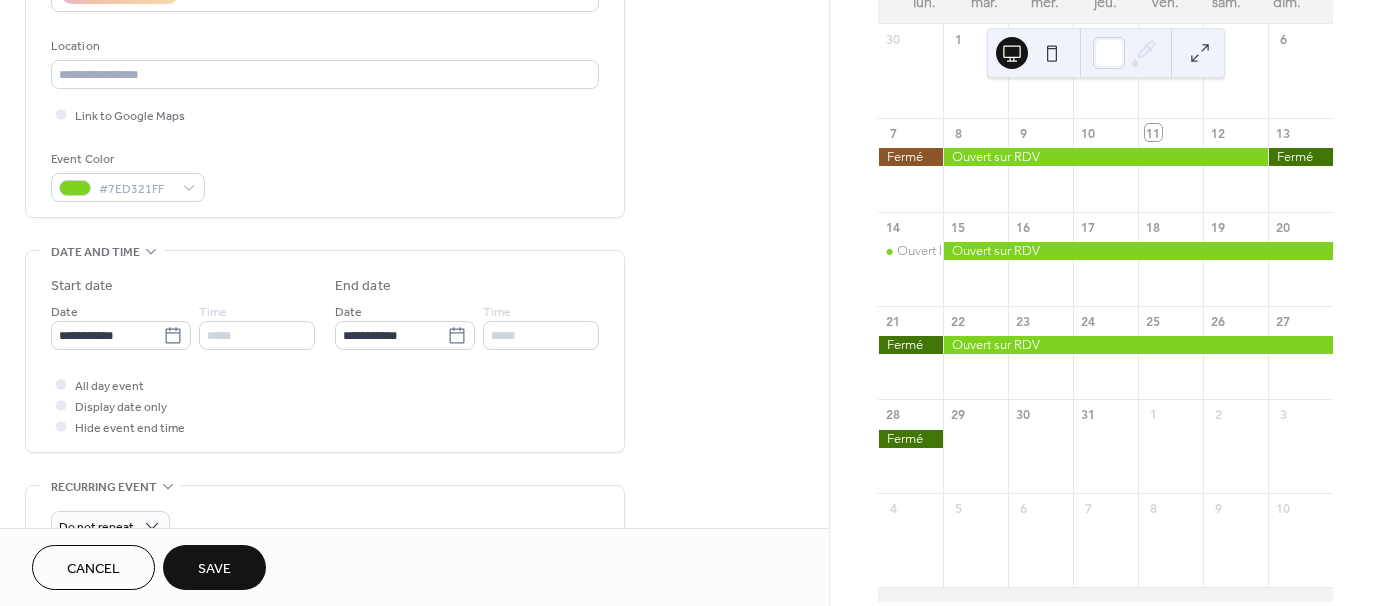 click on "Save" at bounding box center [214, 569] 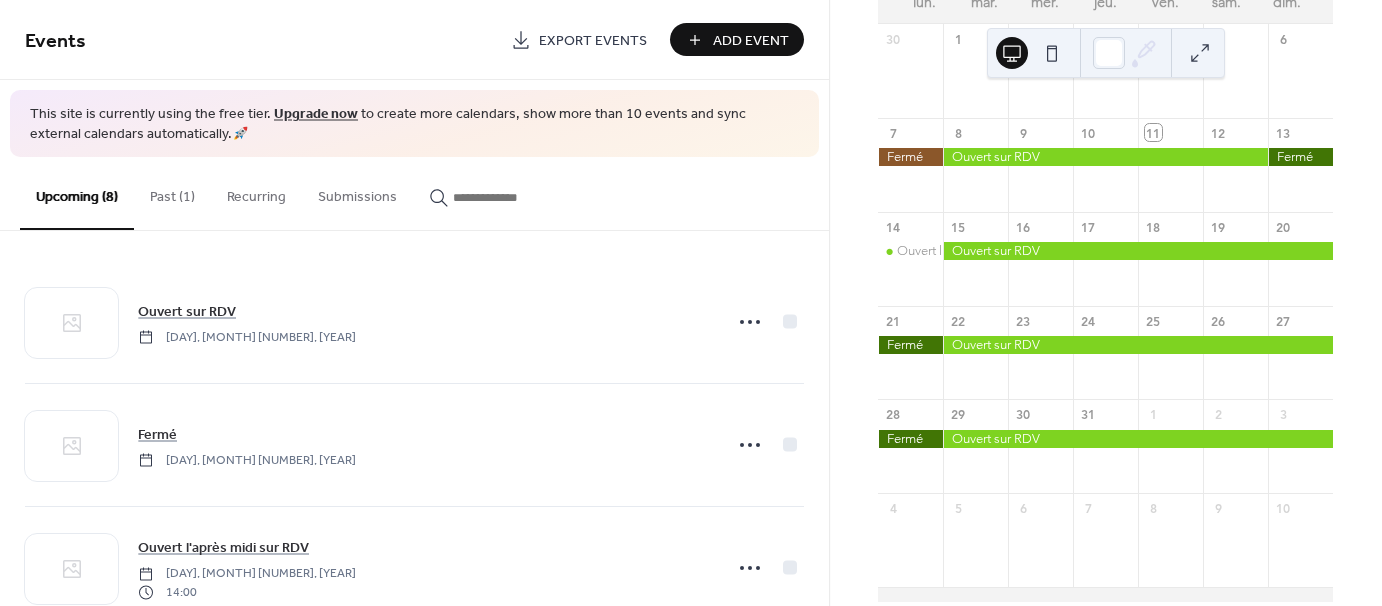 click on "Add Event" at bounding box center (751, 41) 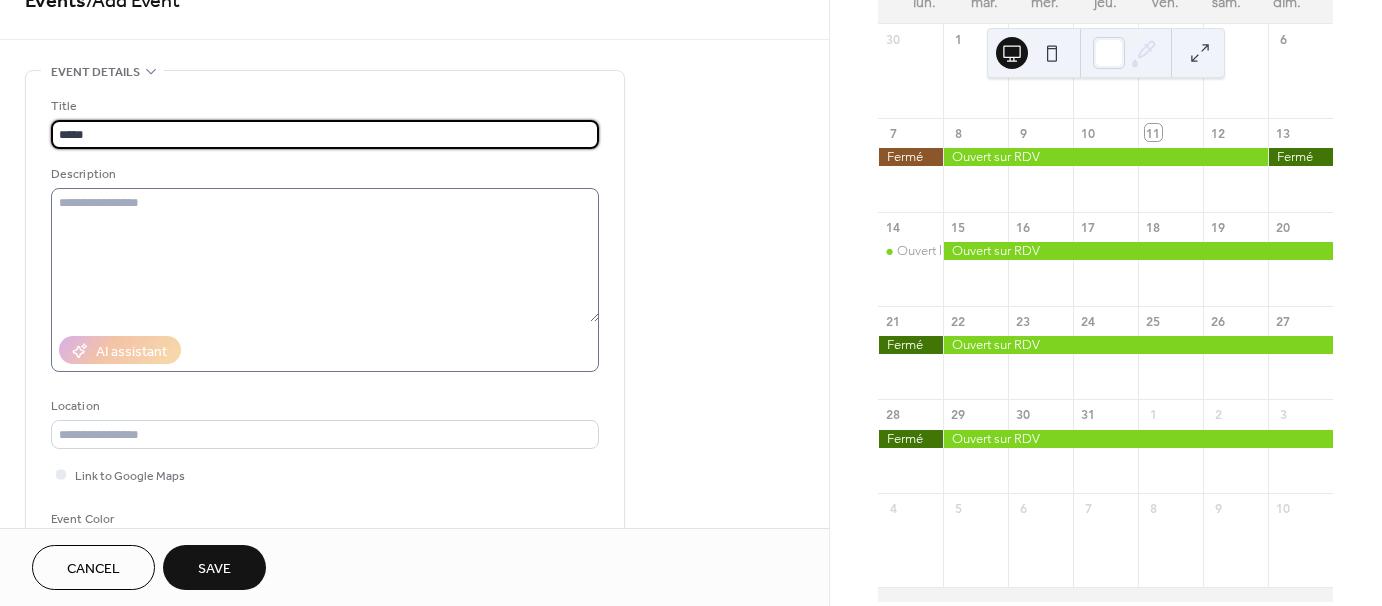 scroll, scrollTop: 100, scrollLeft: 0, axis: vertical 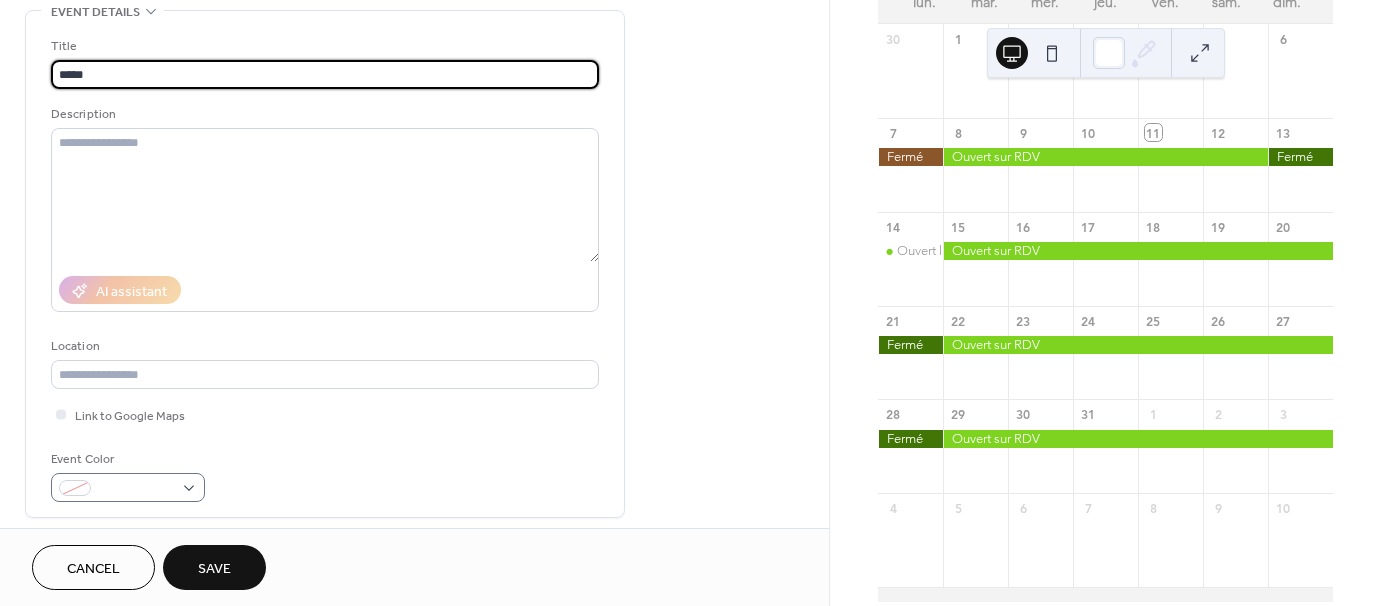 type on "*****" 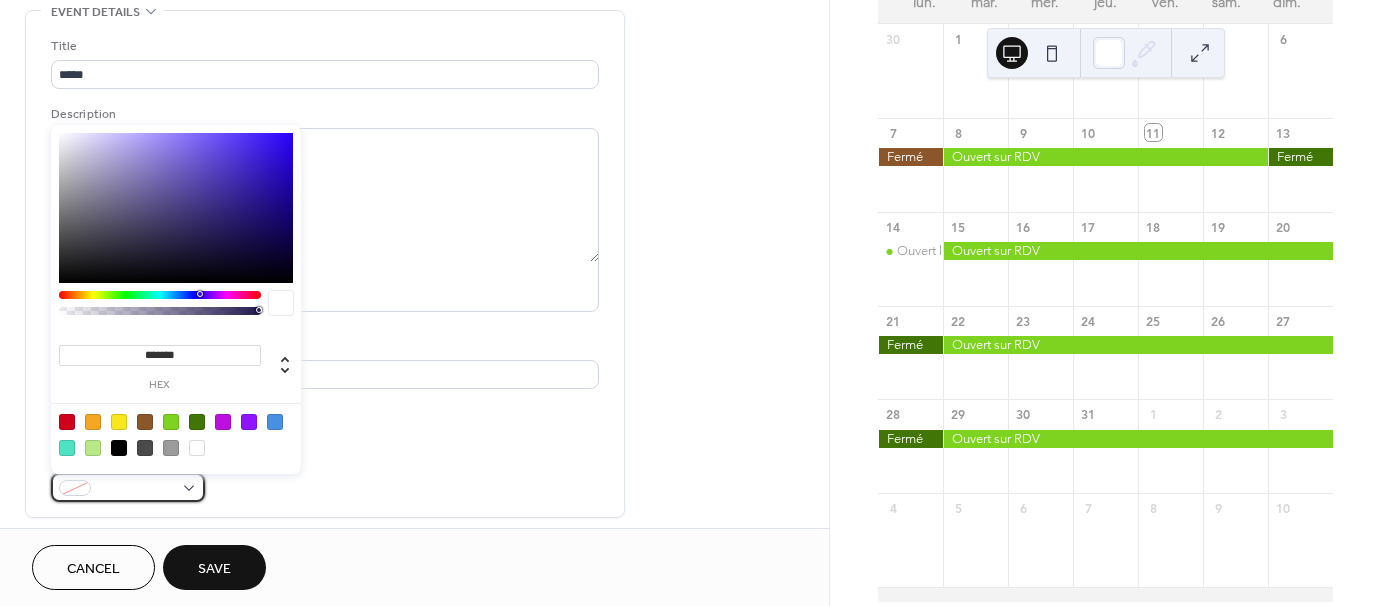 click at bounding box center (128, 487) 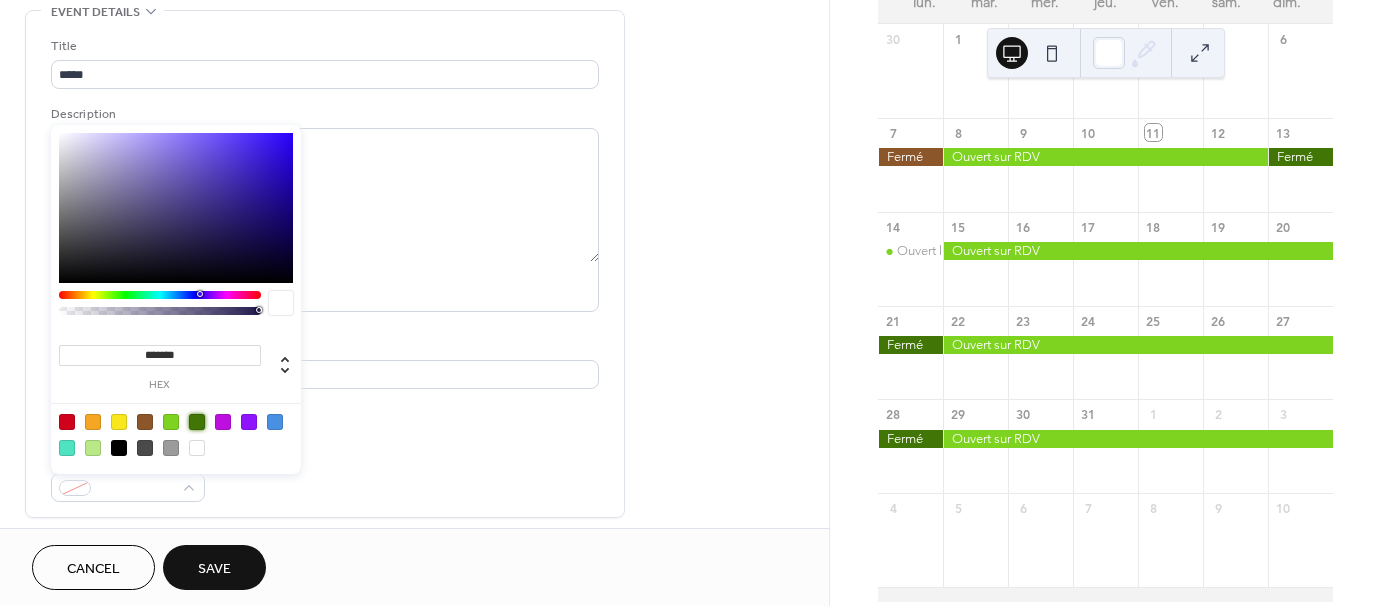 click at bounding box center (197, 422) 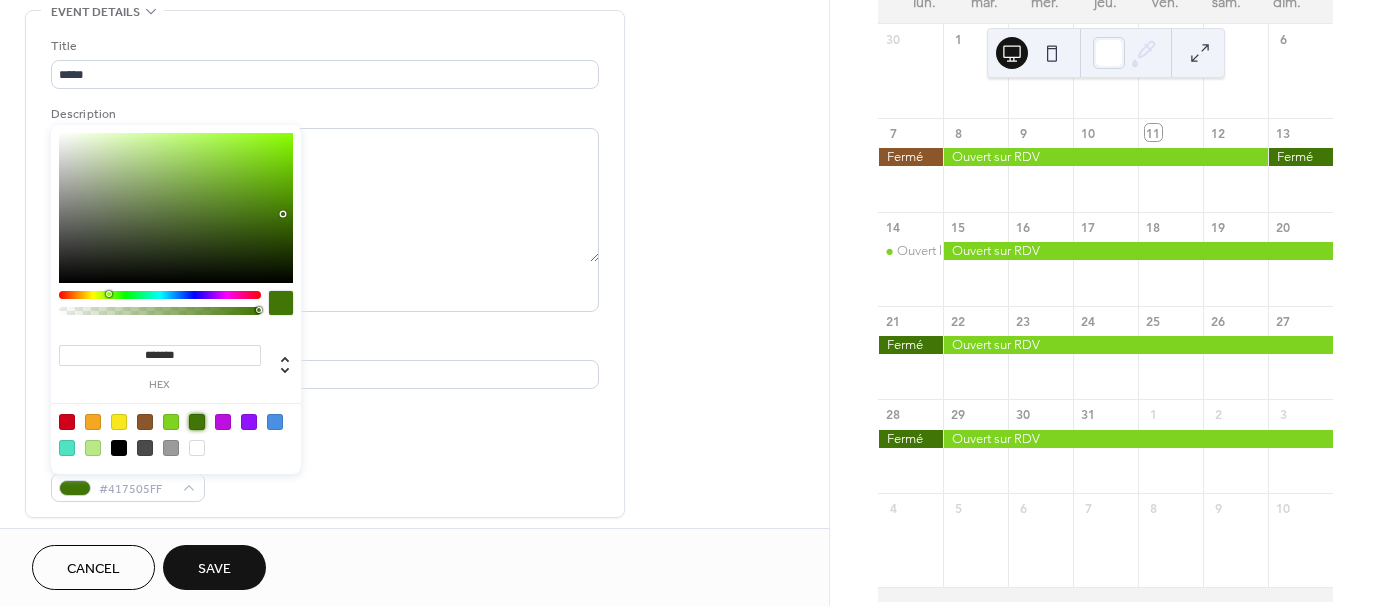 click on "Link to Google Maps" at bounding box center [325, 414] 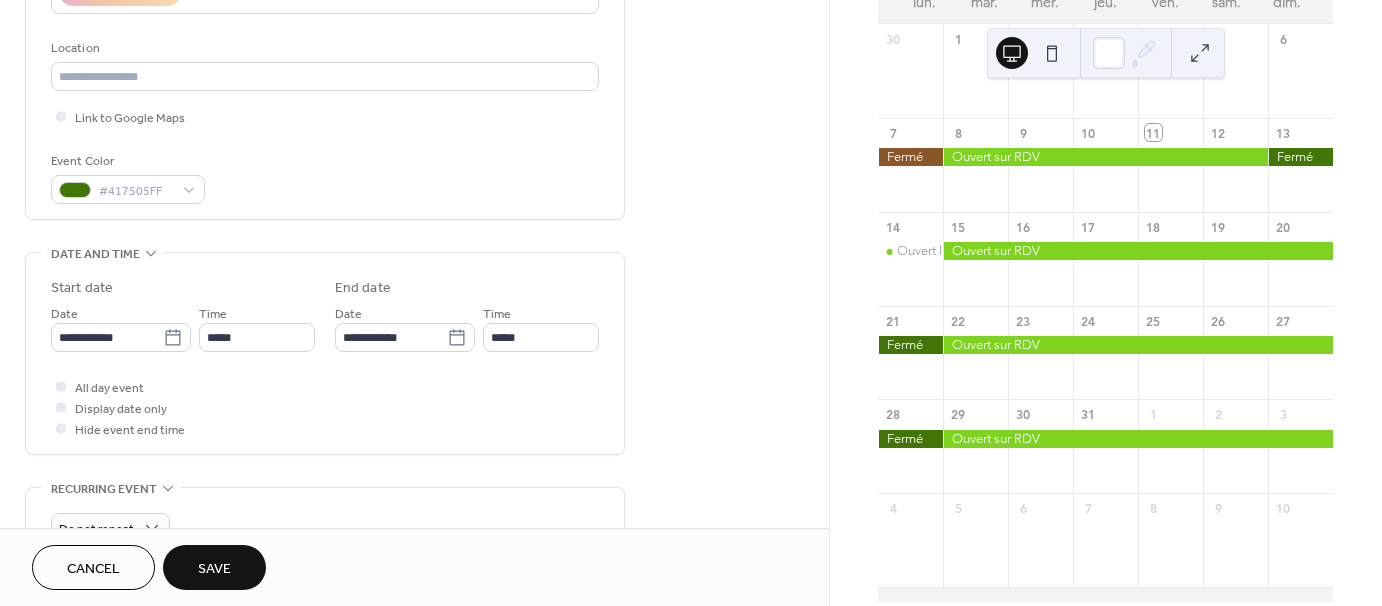 scroll, scrollTop: 400, scrollLeft: 0, axis: vertical 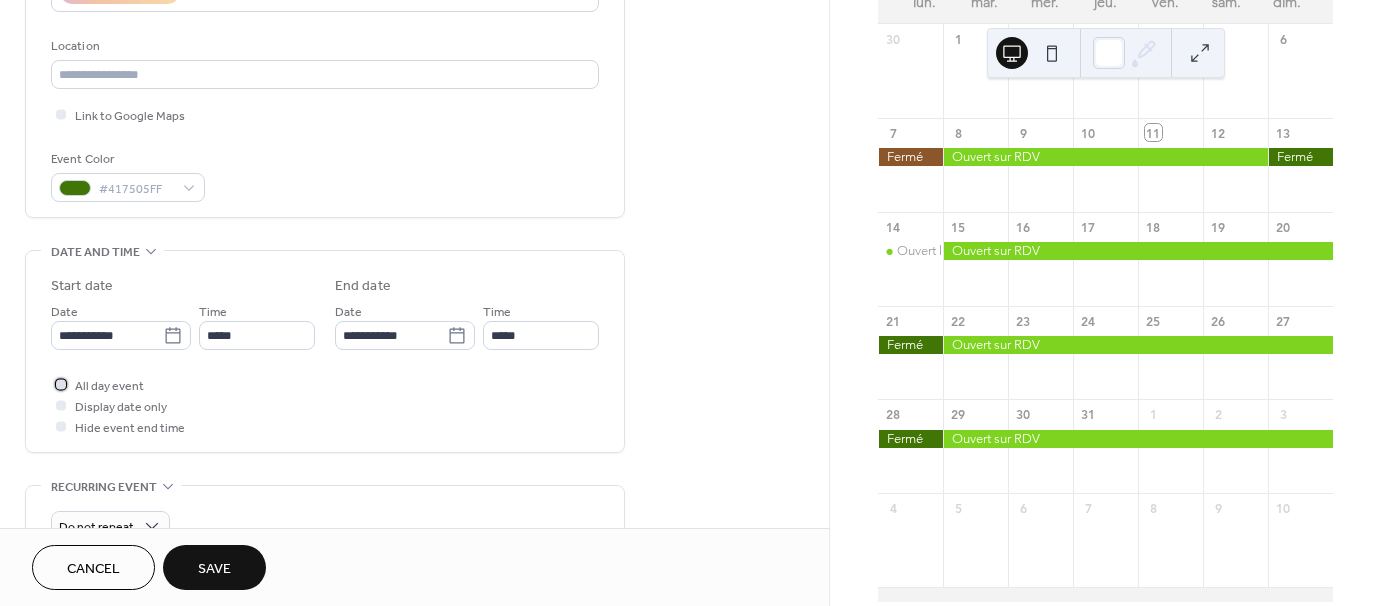 click at bounding box center (61, 384) 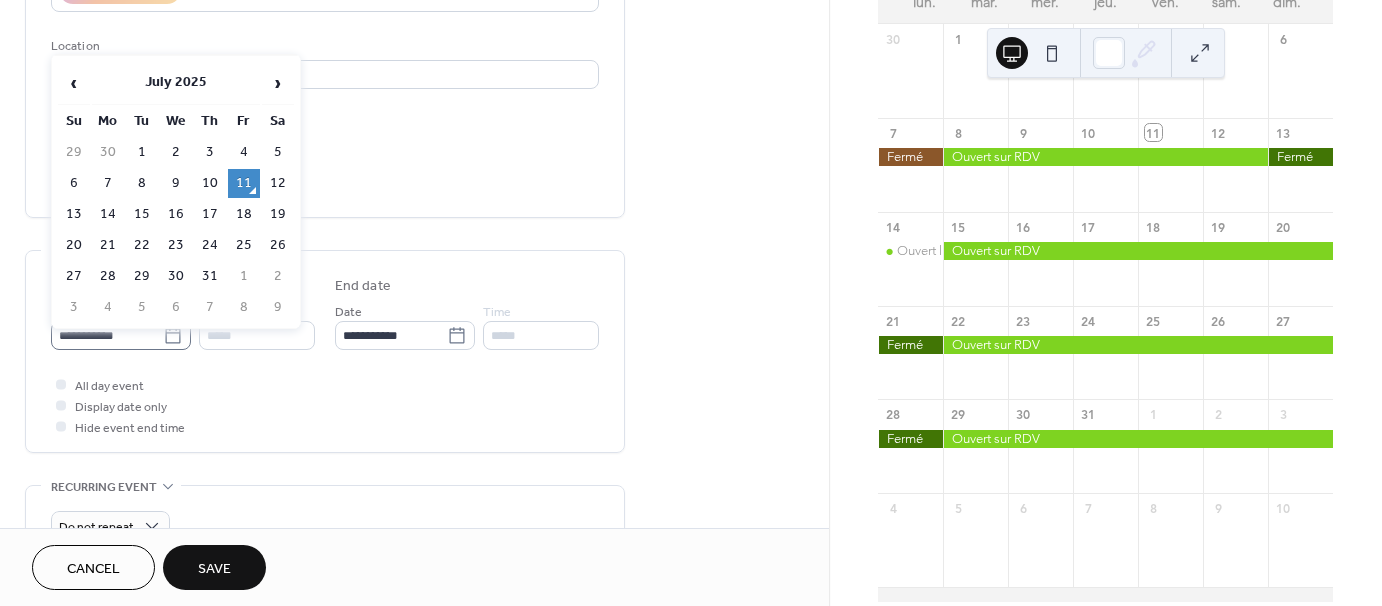 click 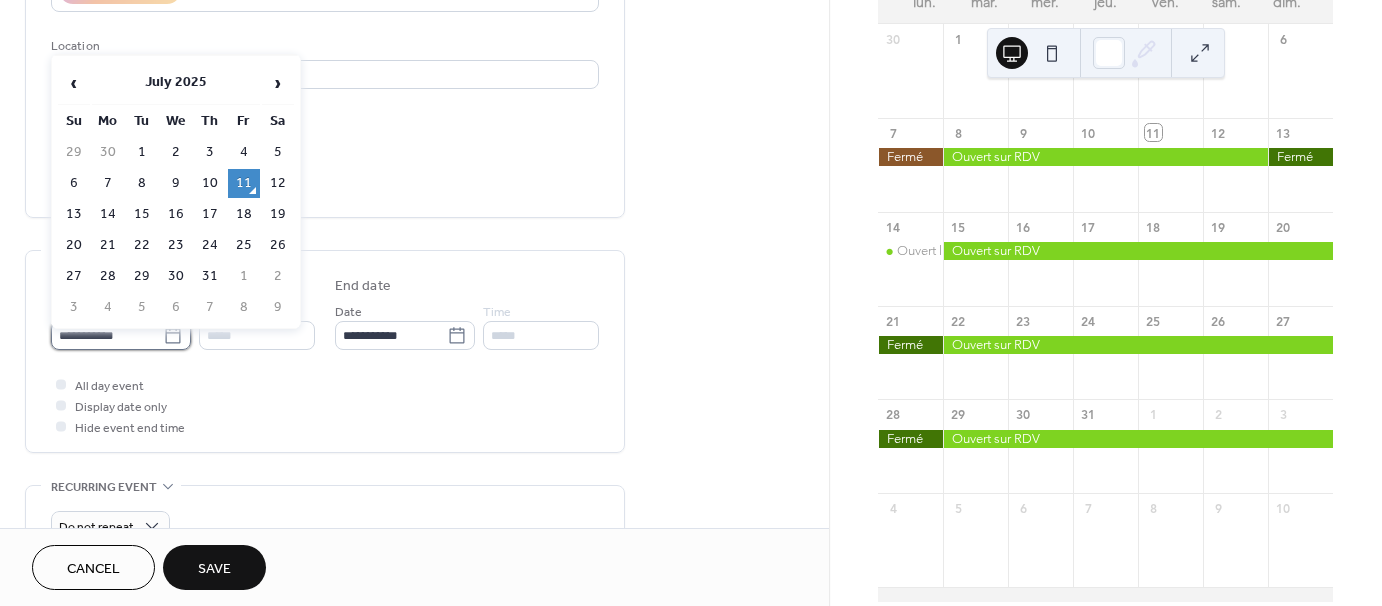 click on "**********" at bounding box center [107, 335] 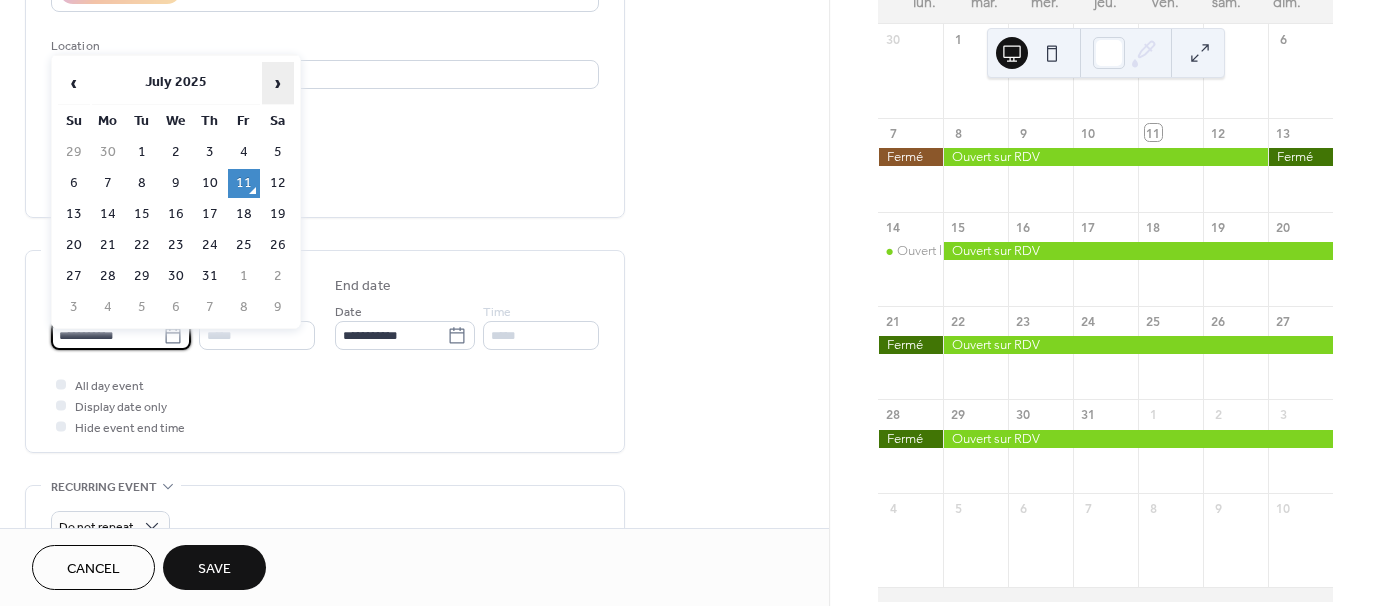 click on "›" at bounding box center (278, 83) 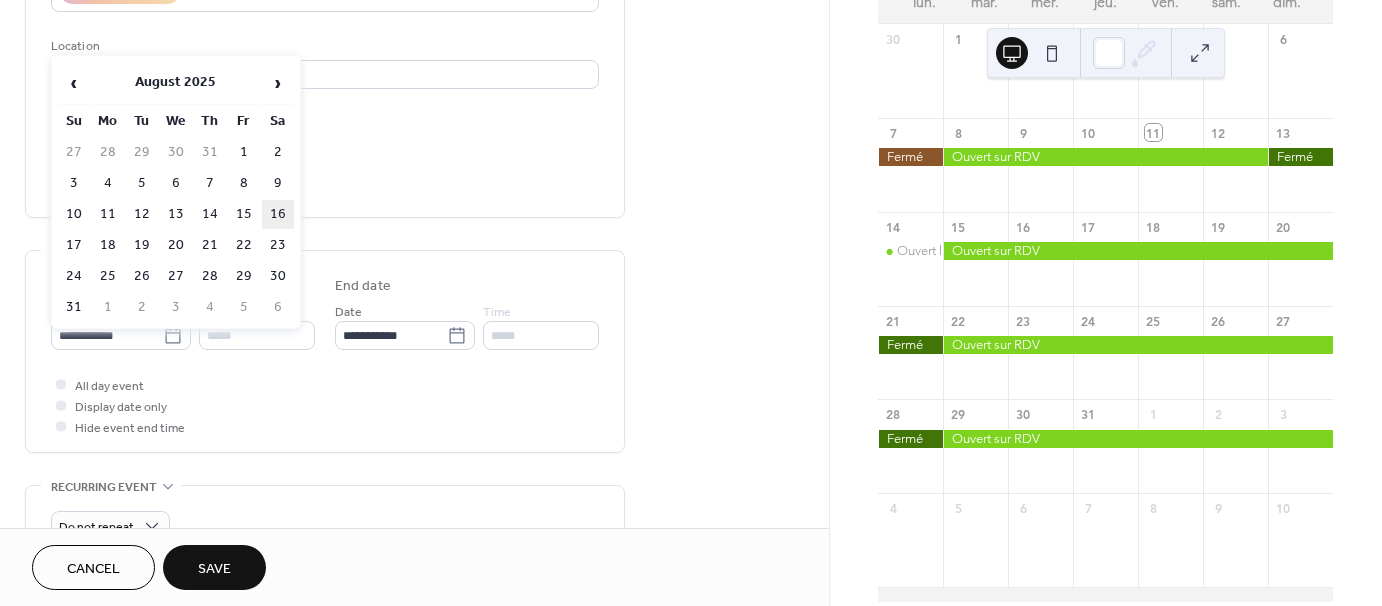 click on "16" at bounding box center [278, 214] 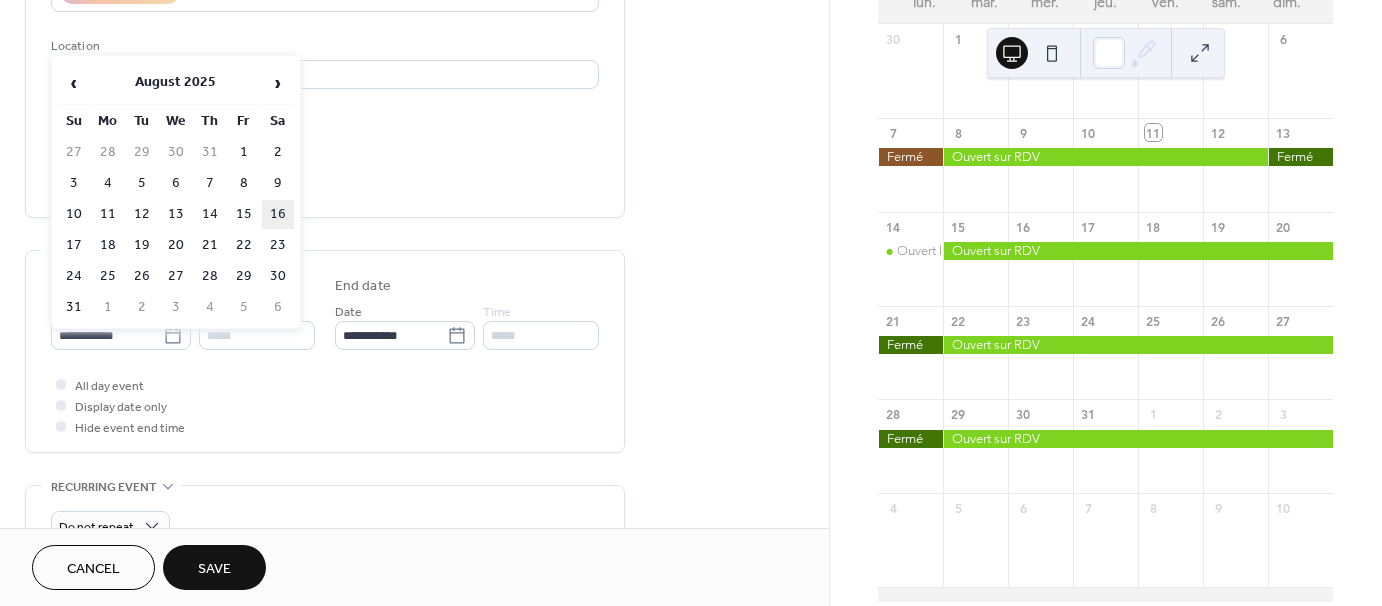 type on "**********" 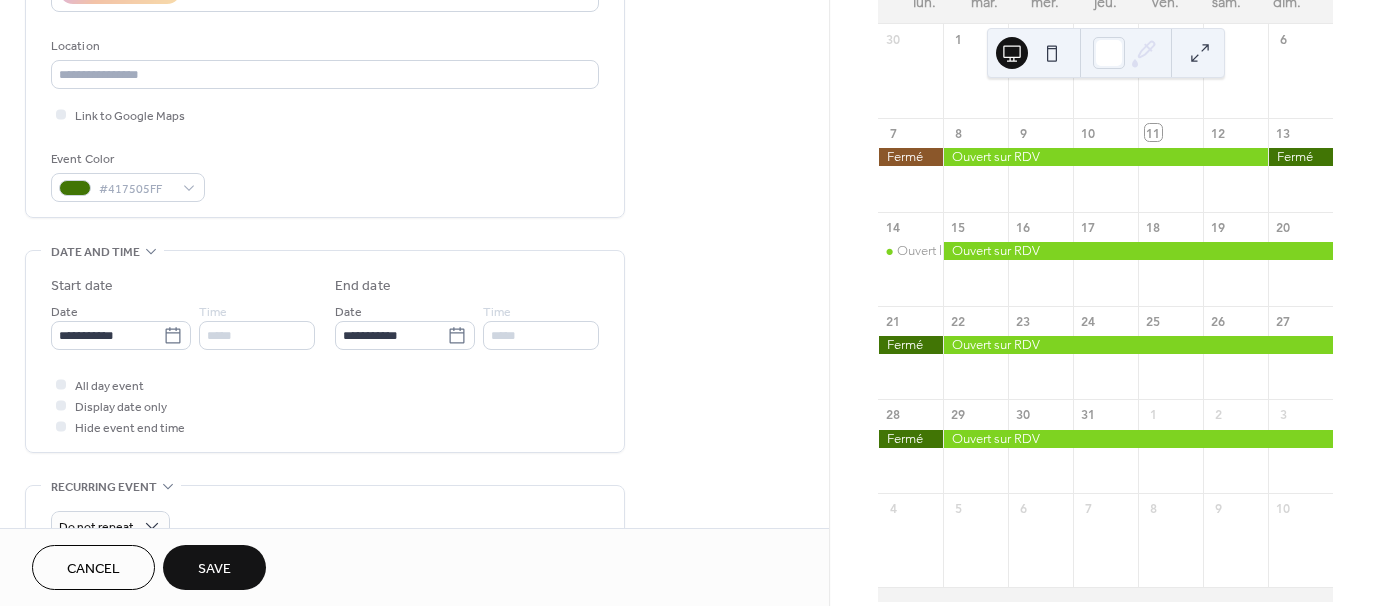 click on "Save" at bounding box center [214, 569] 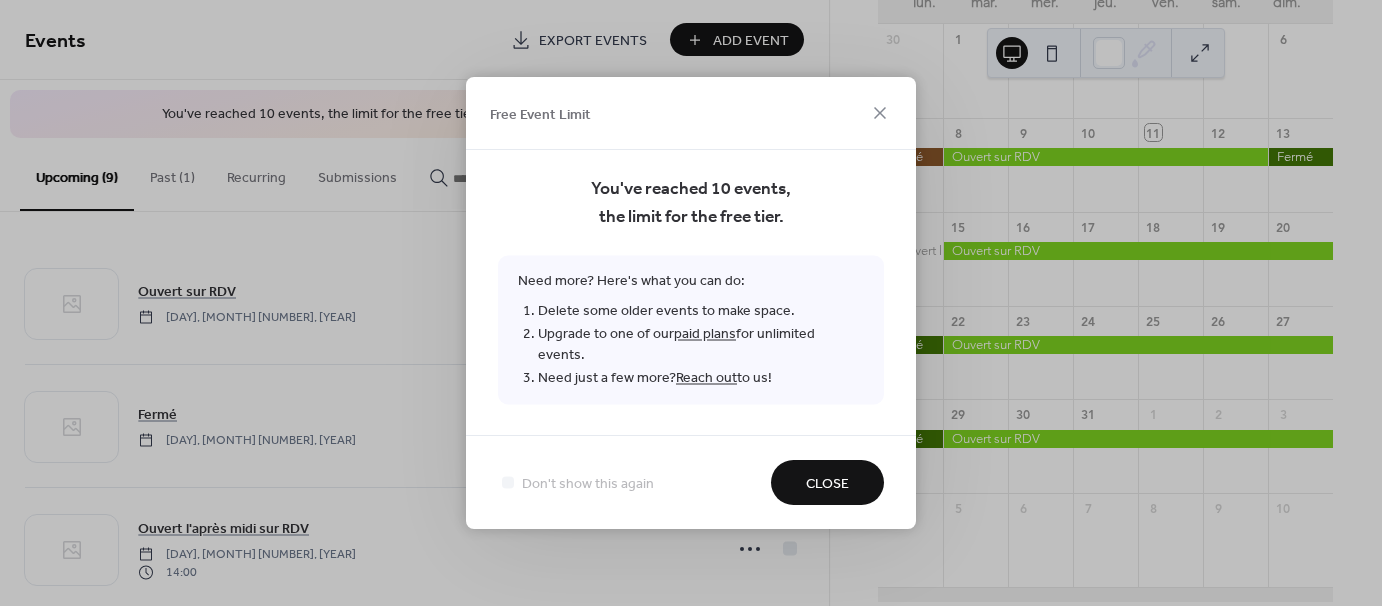 click on "Close" at bounding box center [827, 484] 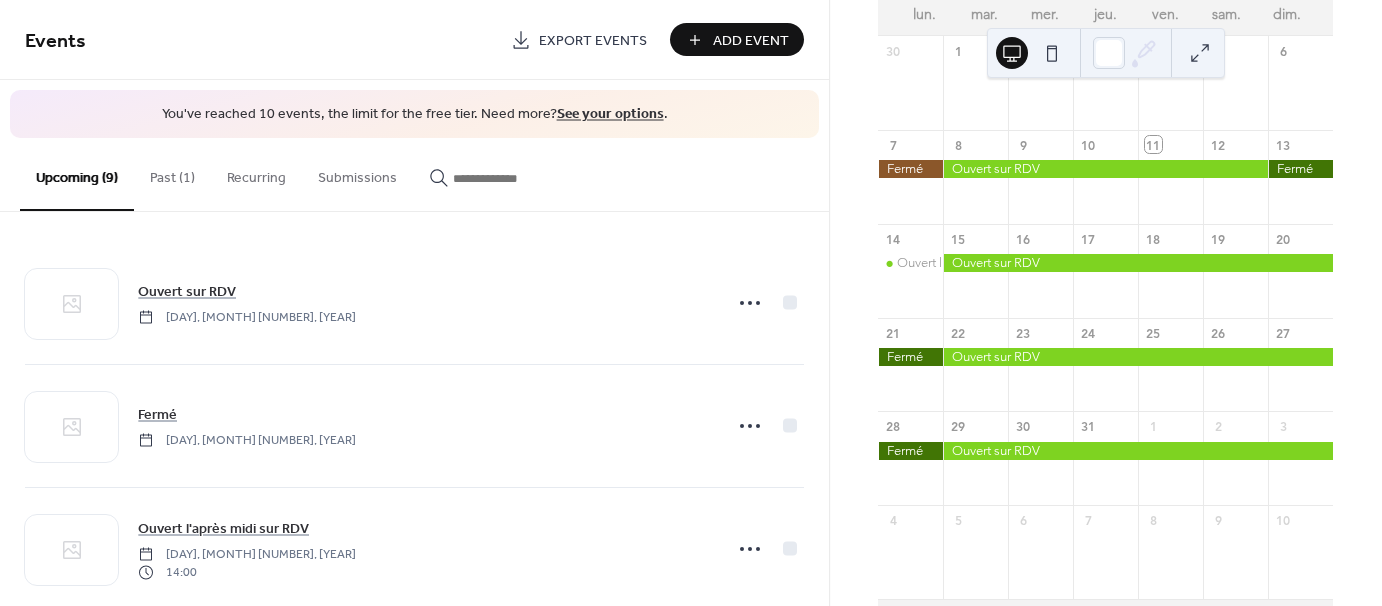 scroll, scrollTop: 185, scrollLeft: 0, axis: vertical 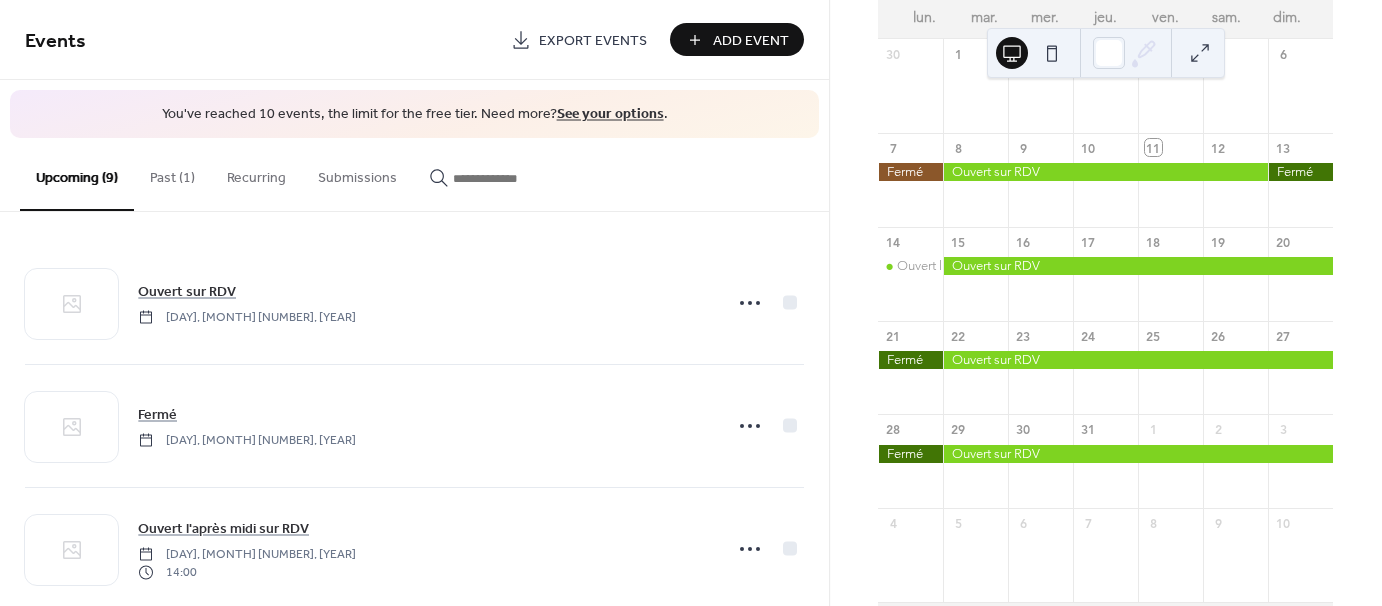 click on "Past  (1)" at bounding box center (172, 173) 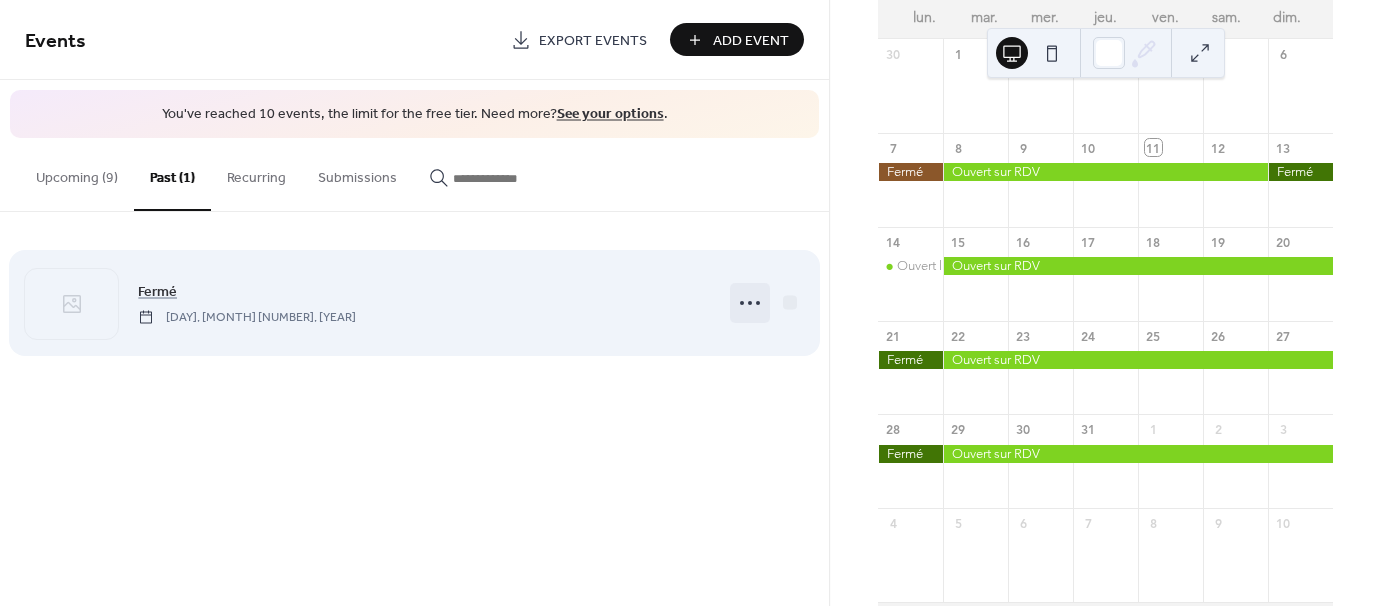 click 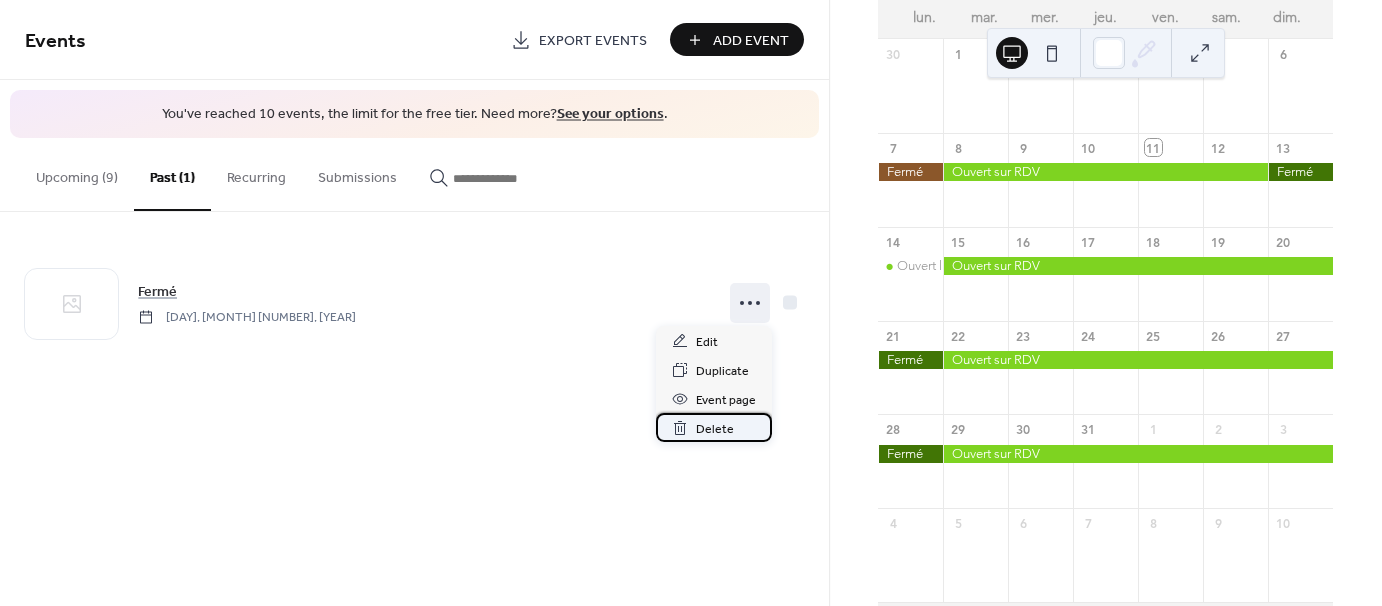 click on "Delete" at bounding box center (715, 429) 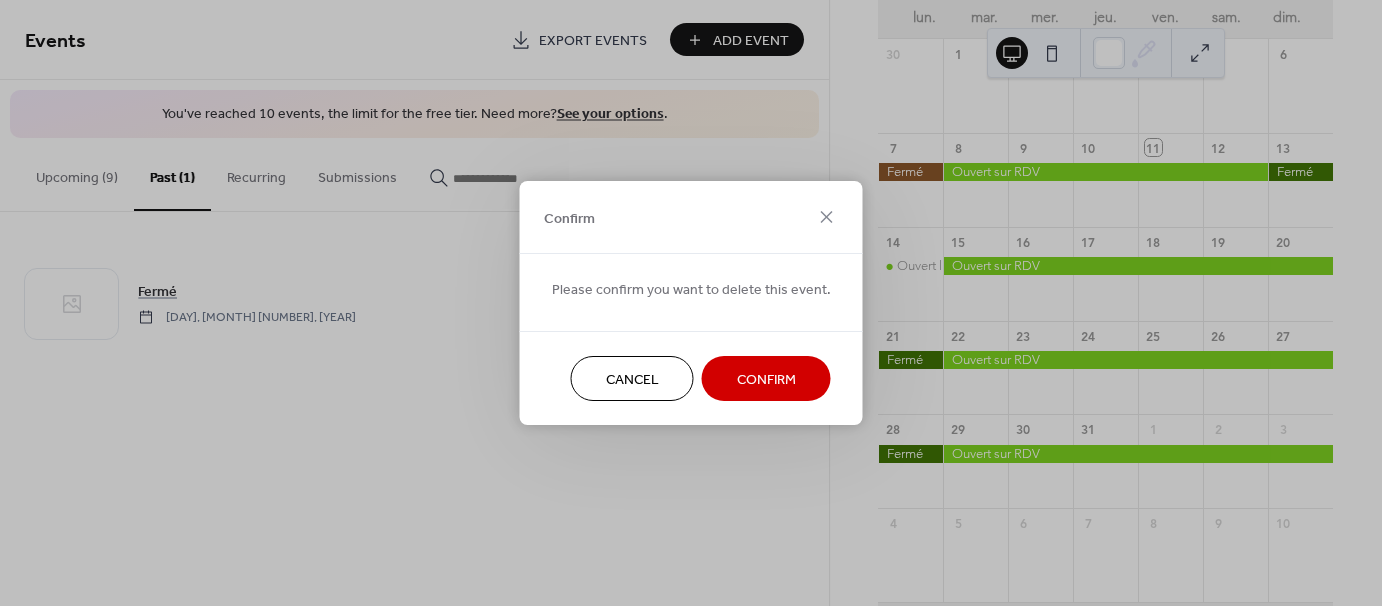 click on "Confirm" at bounding box center [766, 380] 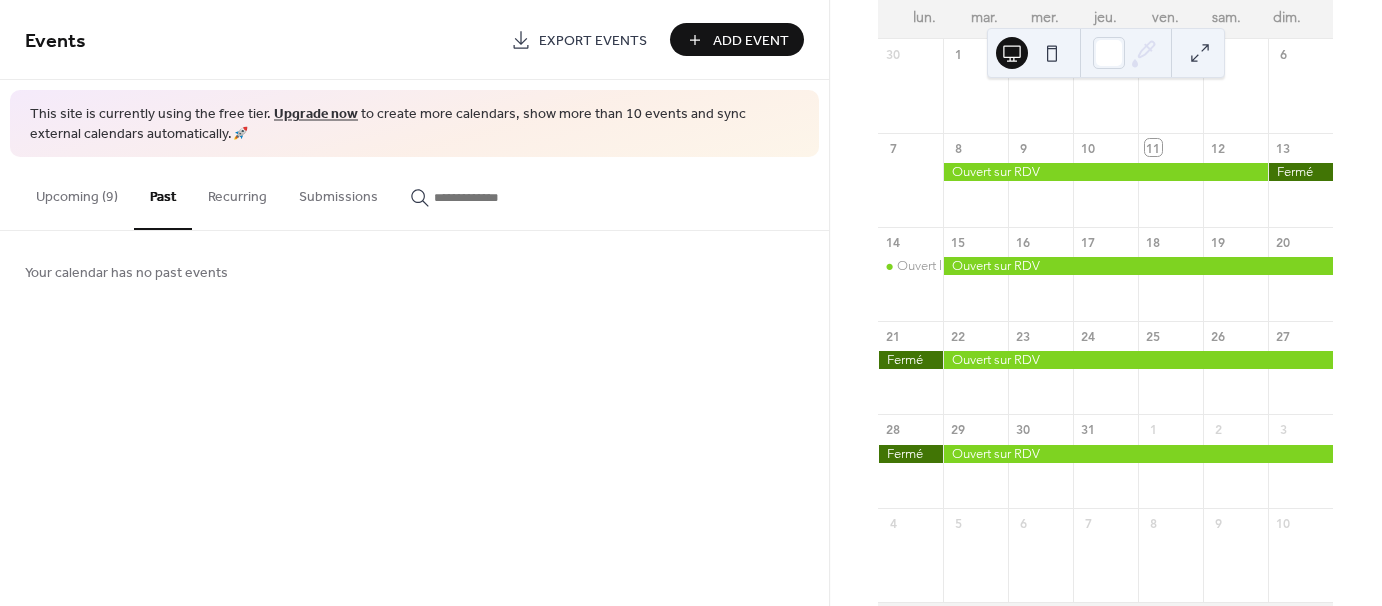 click on "Add Event" at bounding box center [751, 41] 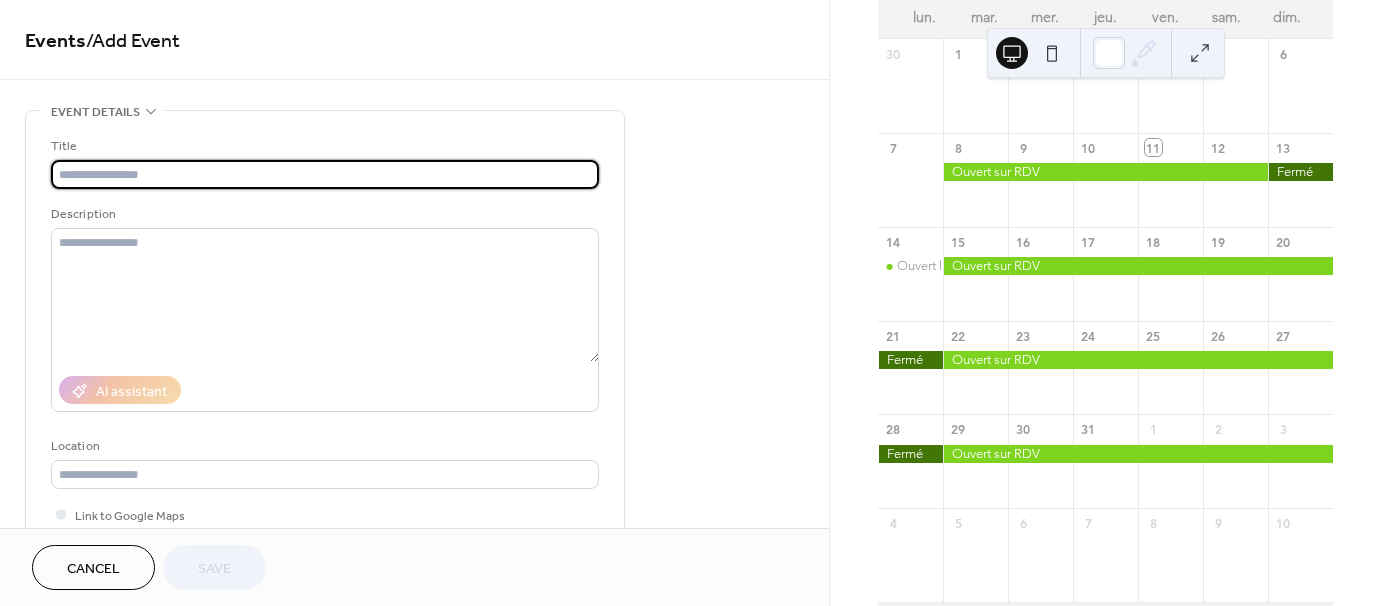 click at bounding box center (325, 174) 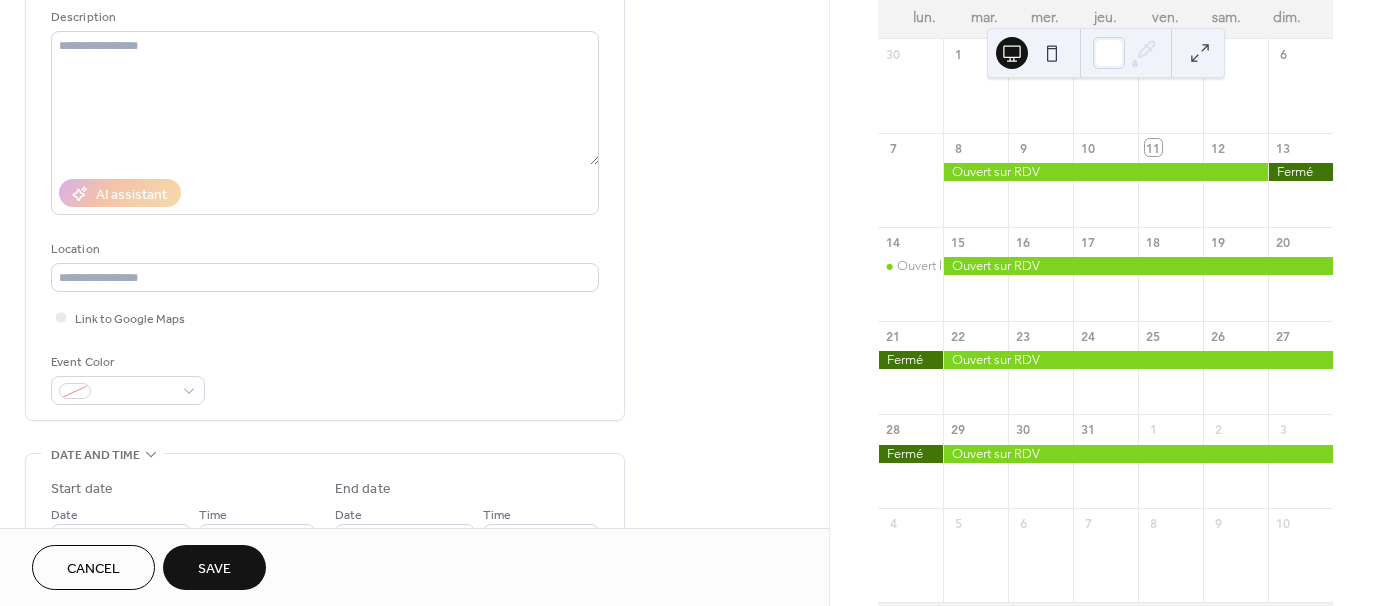 scroll, scrollTop: 200, scrollLeft: 0, axis: vertical 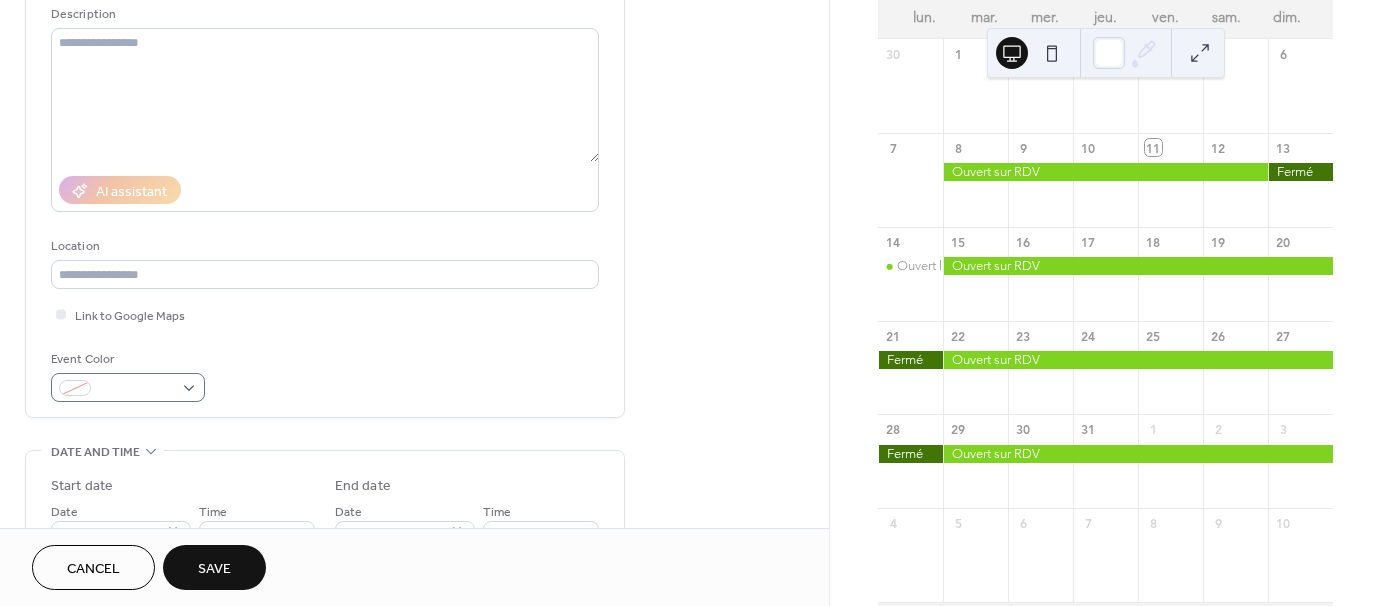 type on "*****" 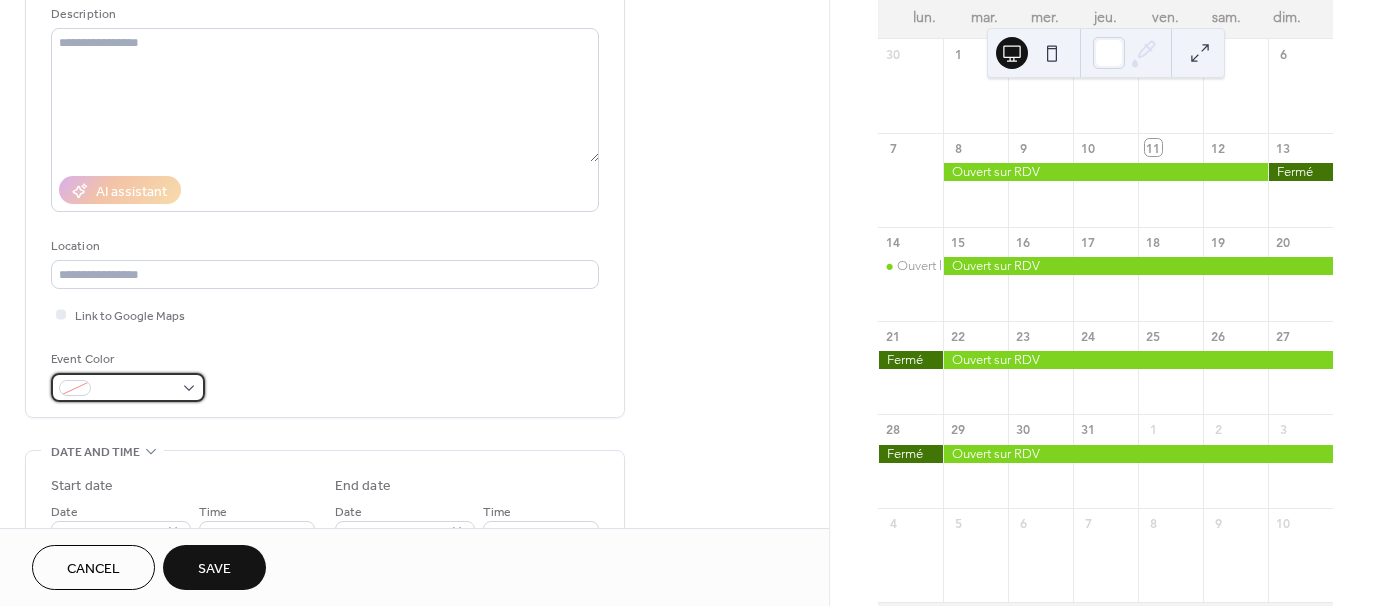 click at bounding box center (136, 389) 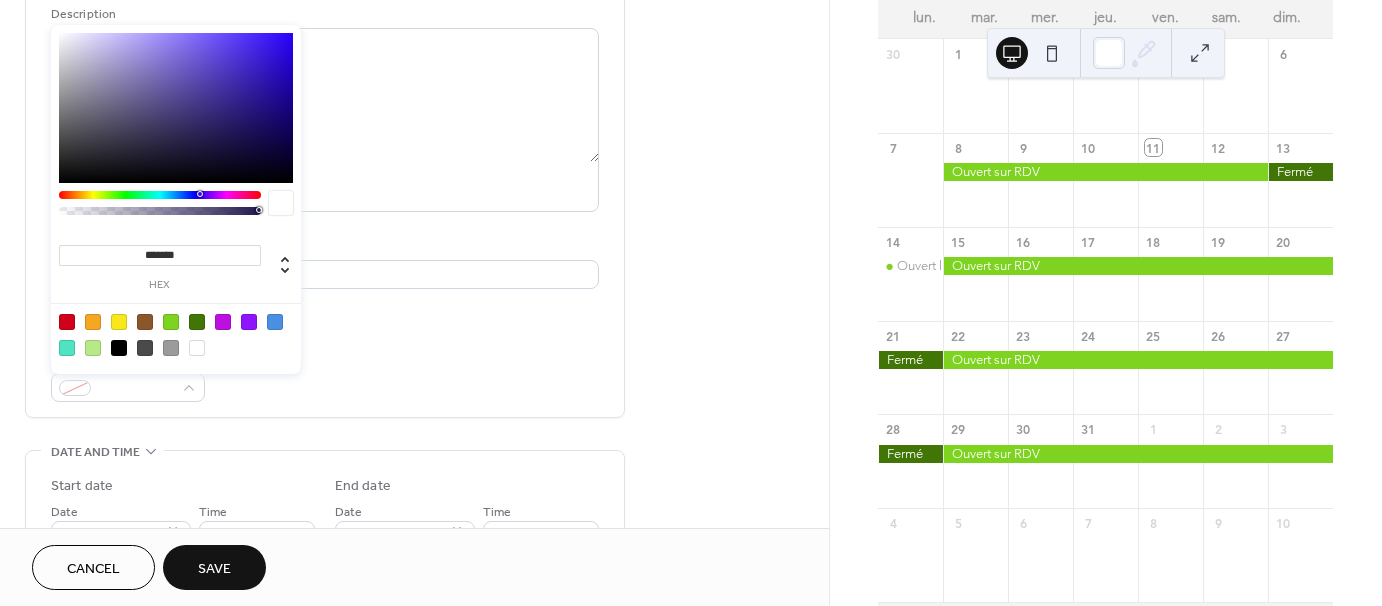 click at bounding box center [197, 322] 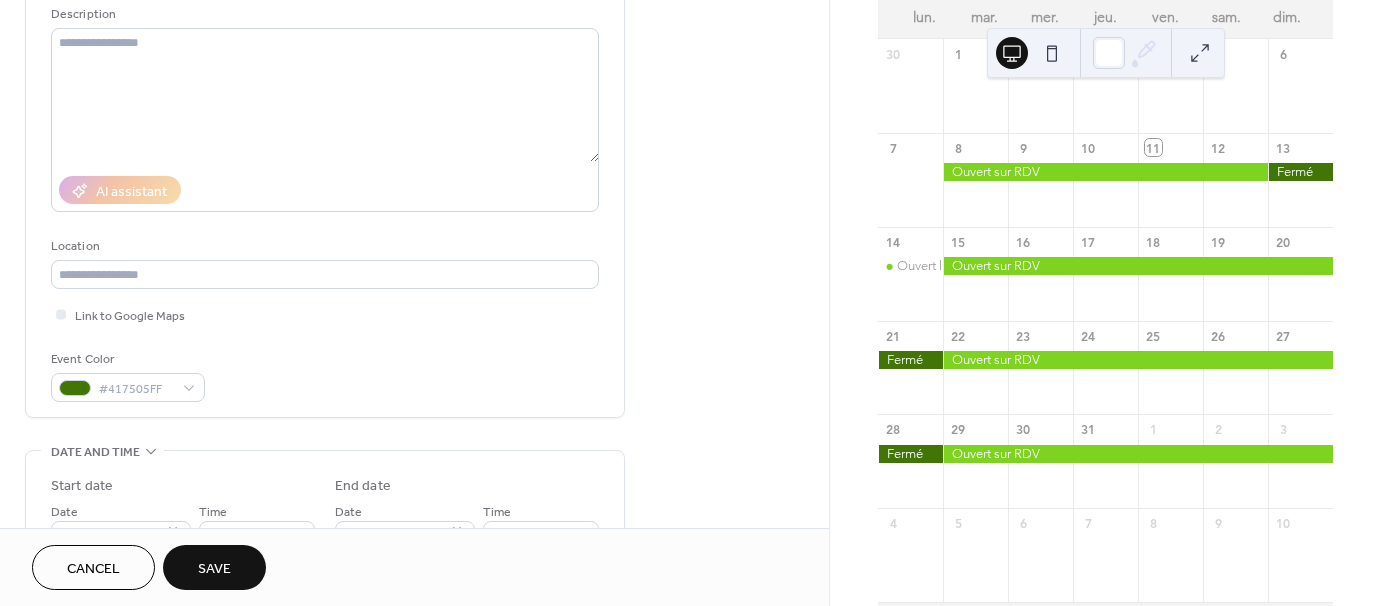 click on "Title ***** Description AI assistant Location Link to Google Maps Event Color #417505FF" at bounding box center (325, 169) 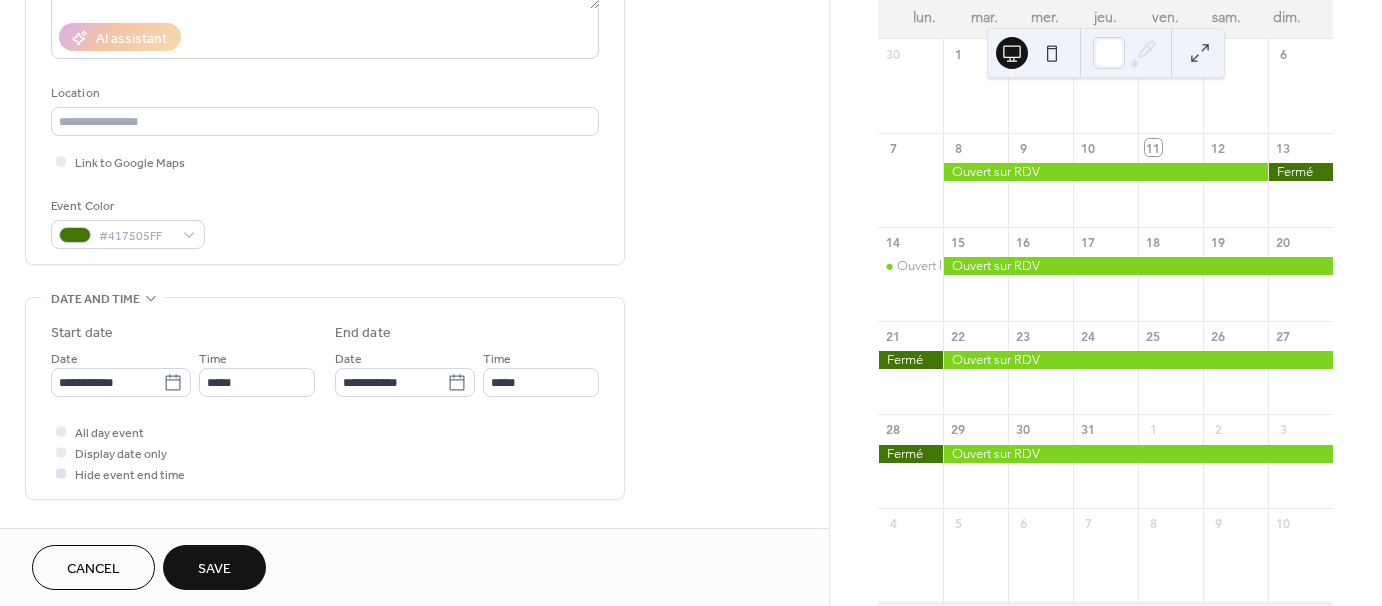 scroll, scrollTop: 400, scrollLeft: 0, axis: vertical 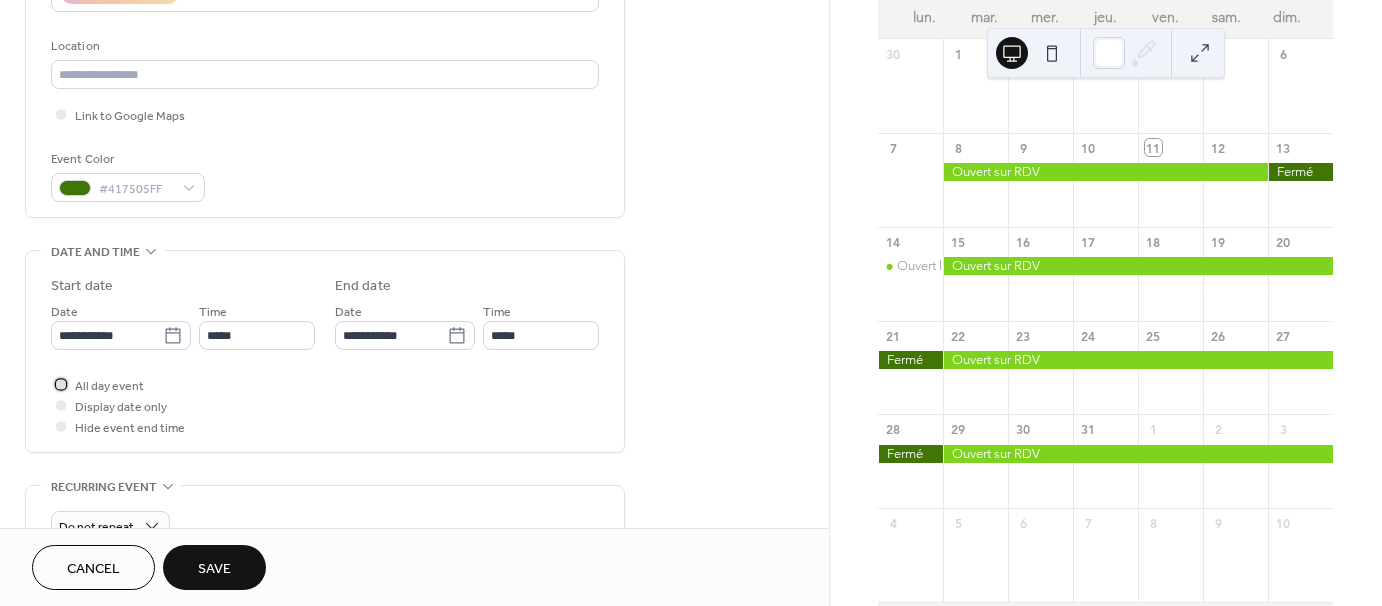 click at bounding box center [61, 384] 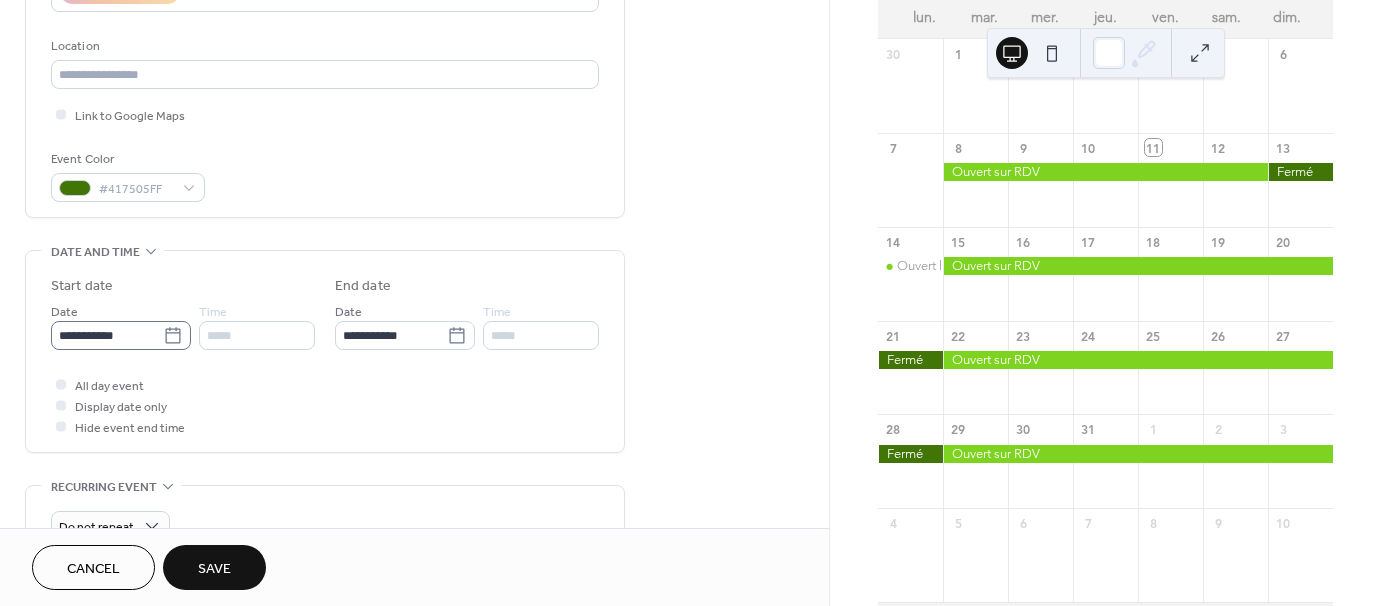 click 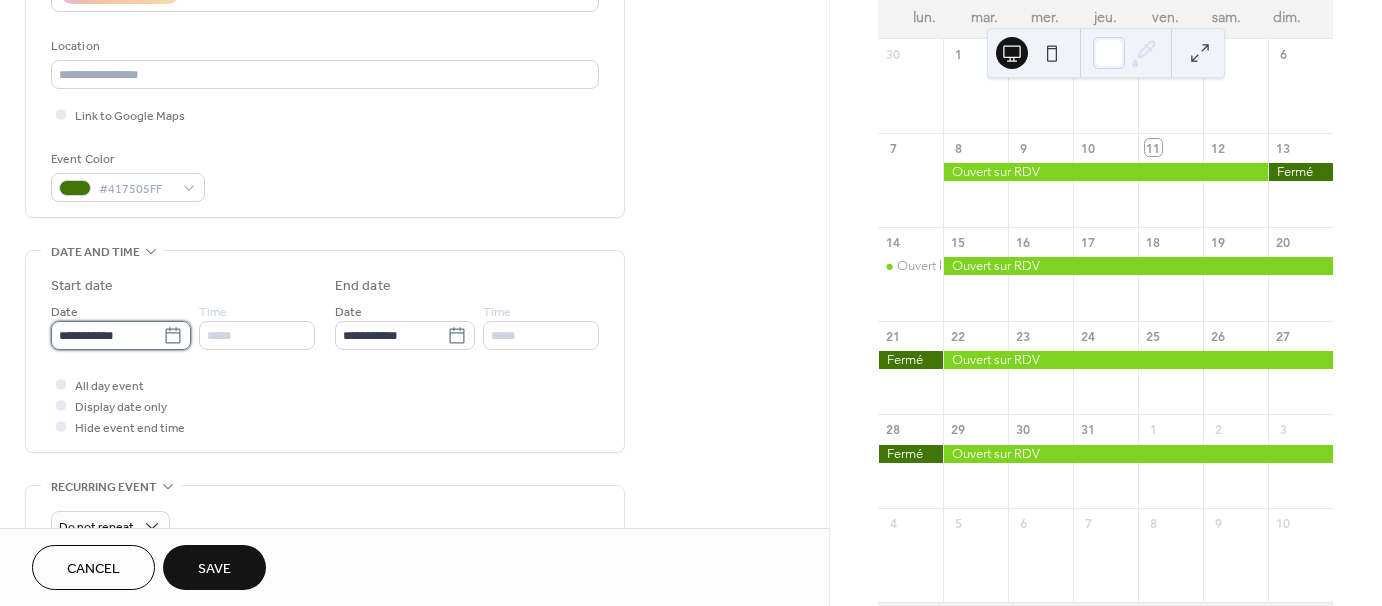 click on "**********" at bounding box center [107, 335] 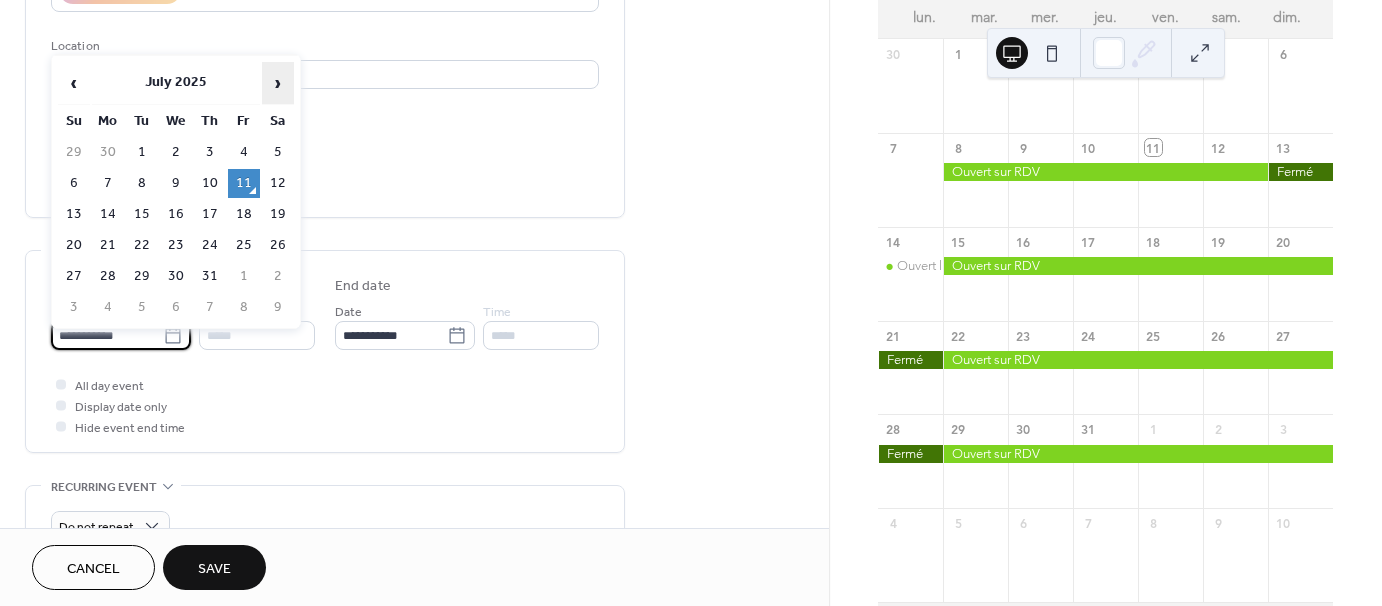 click on "›" at bounding box center [278, 83] 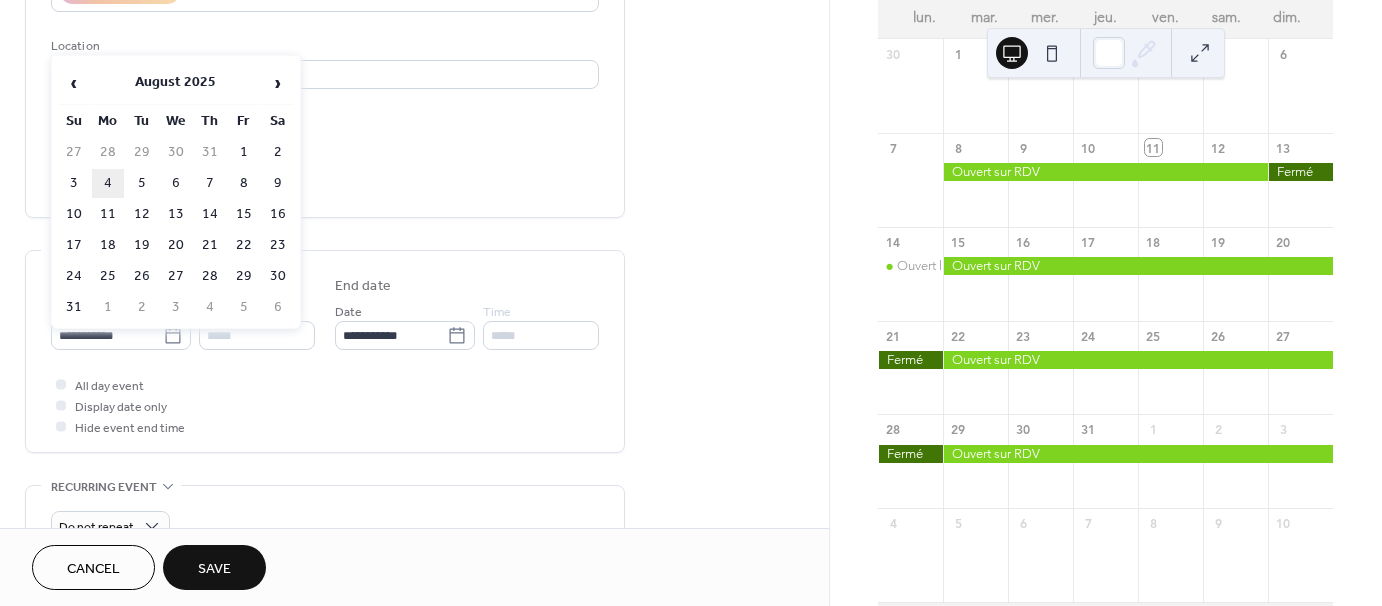 click on "4" at bounding box center (108, 183) 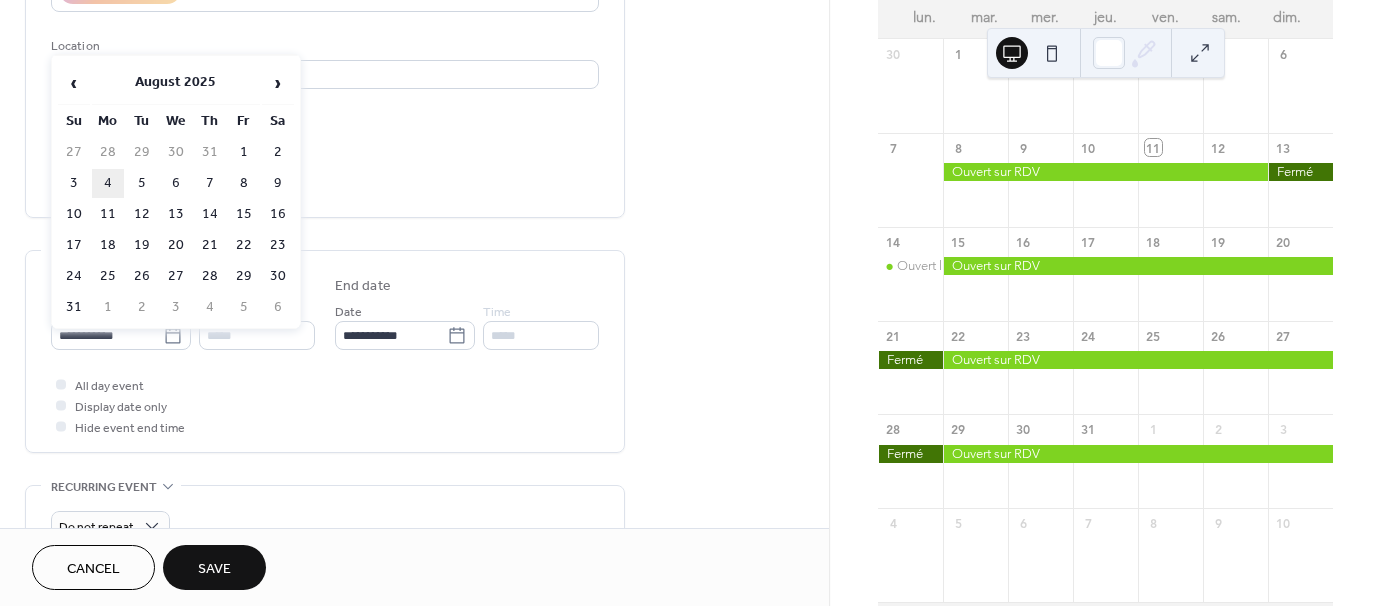type on "**********" 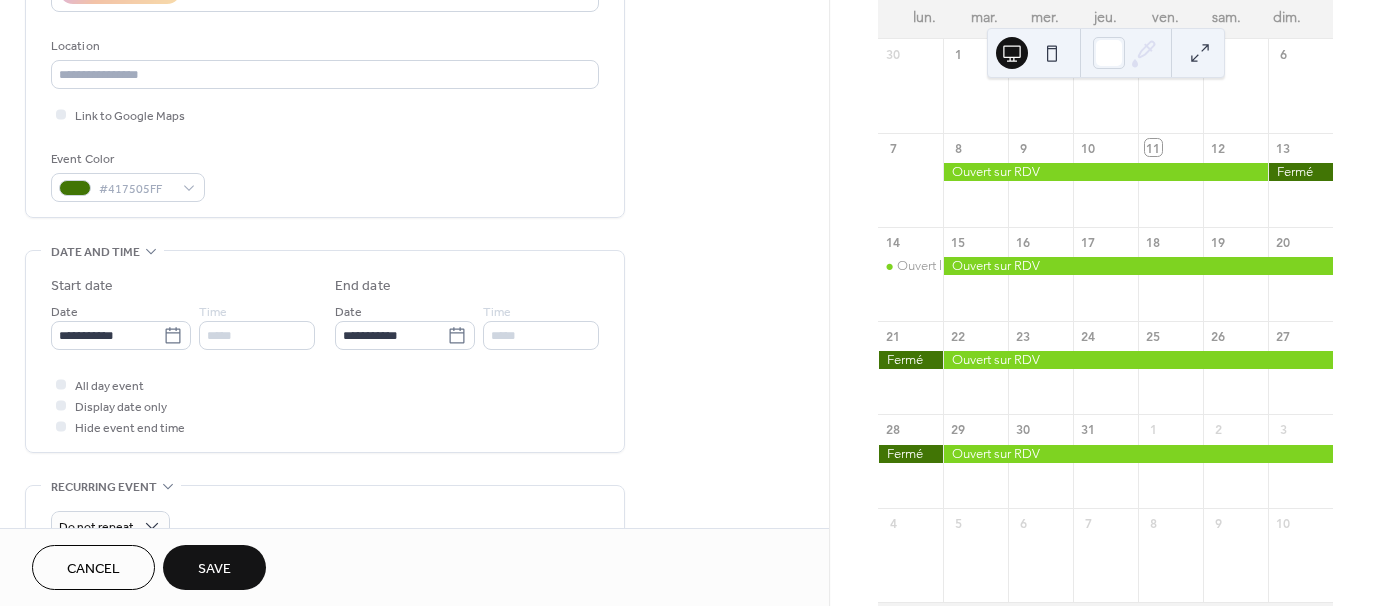 click on "Save" at bounding box center [214, 569] 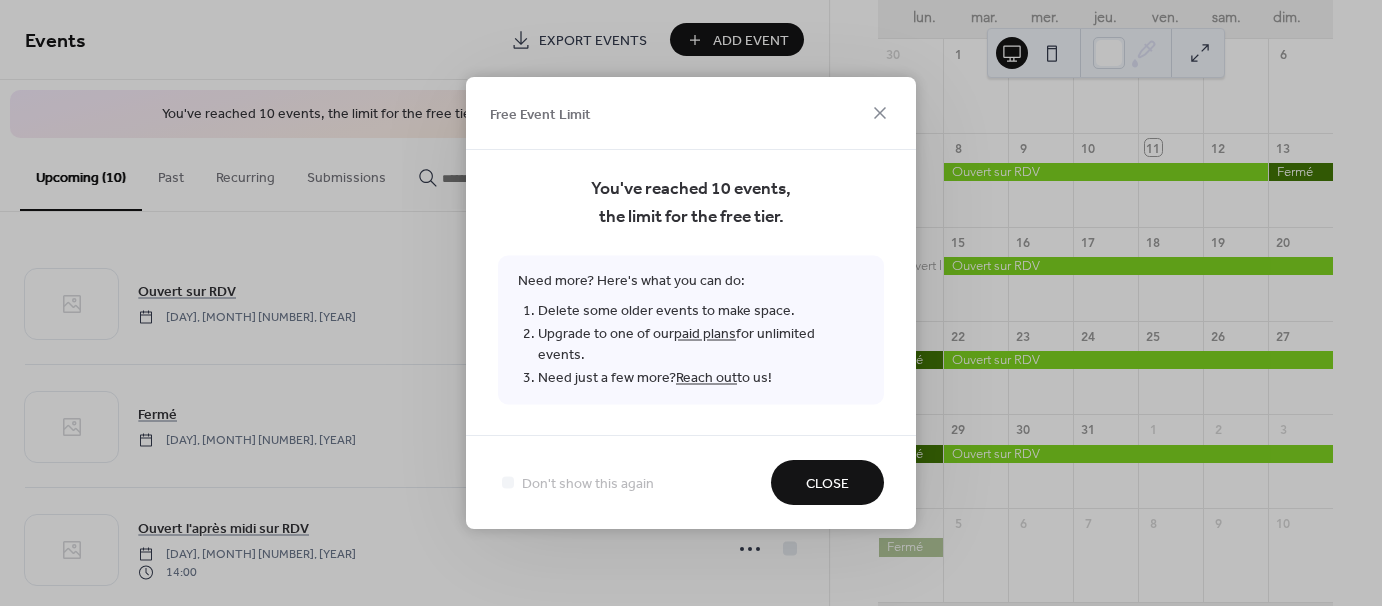click on "Close" at bounding box center (827, 484) 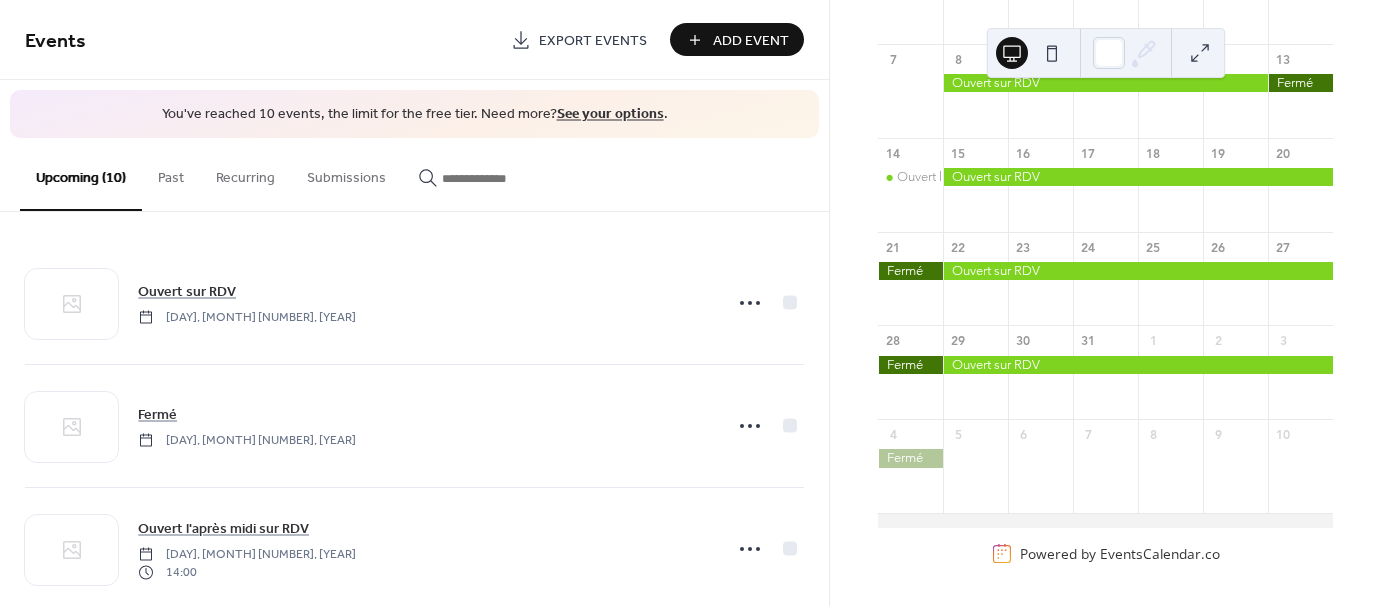 scroll, scrollTop: 285, scrollLeft: 0, axis: vertical 